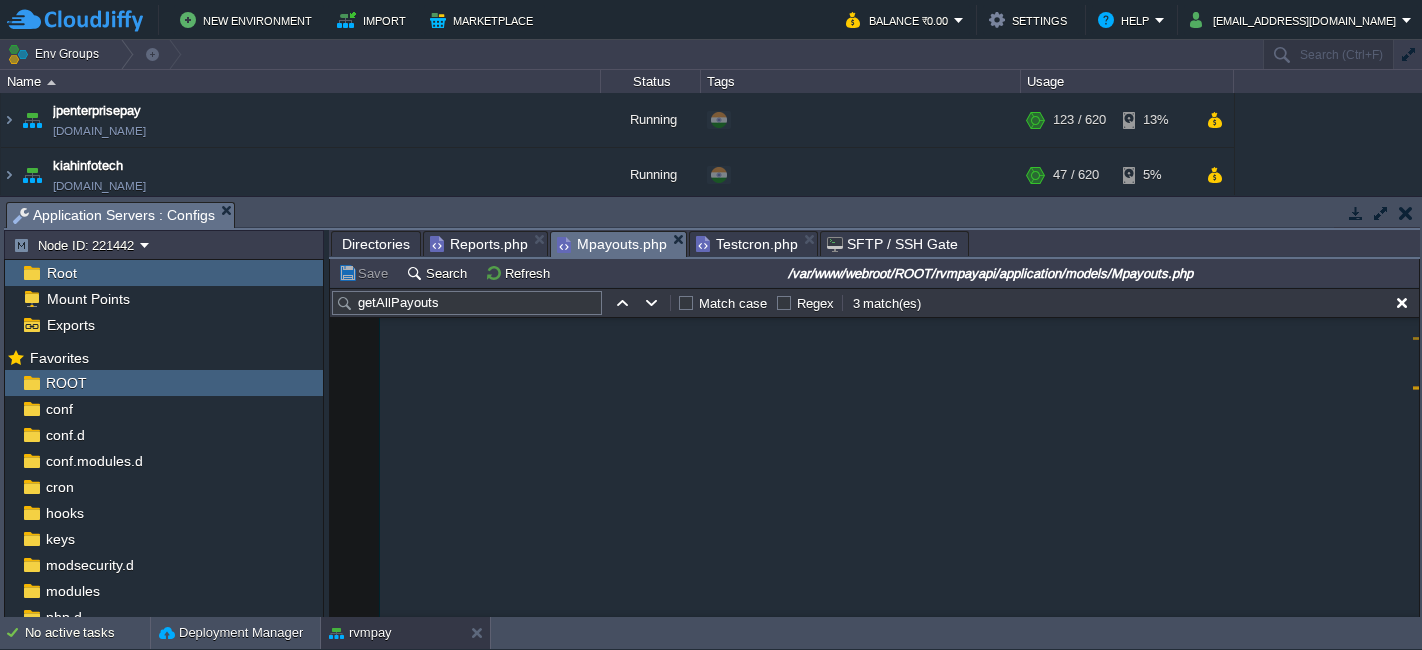 click on "Reports.php" at bounding box center (479, 244) 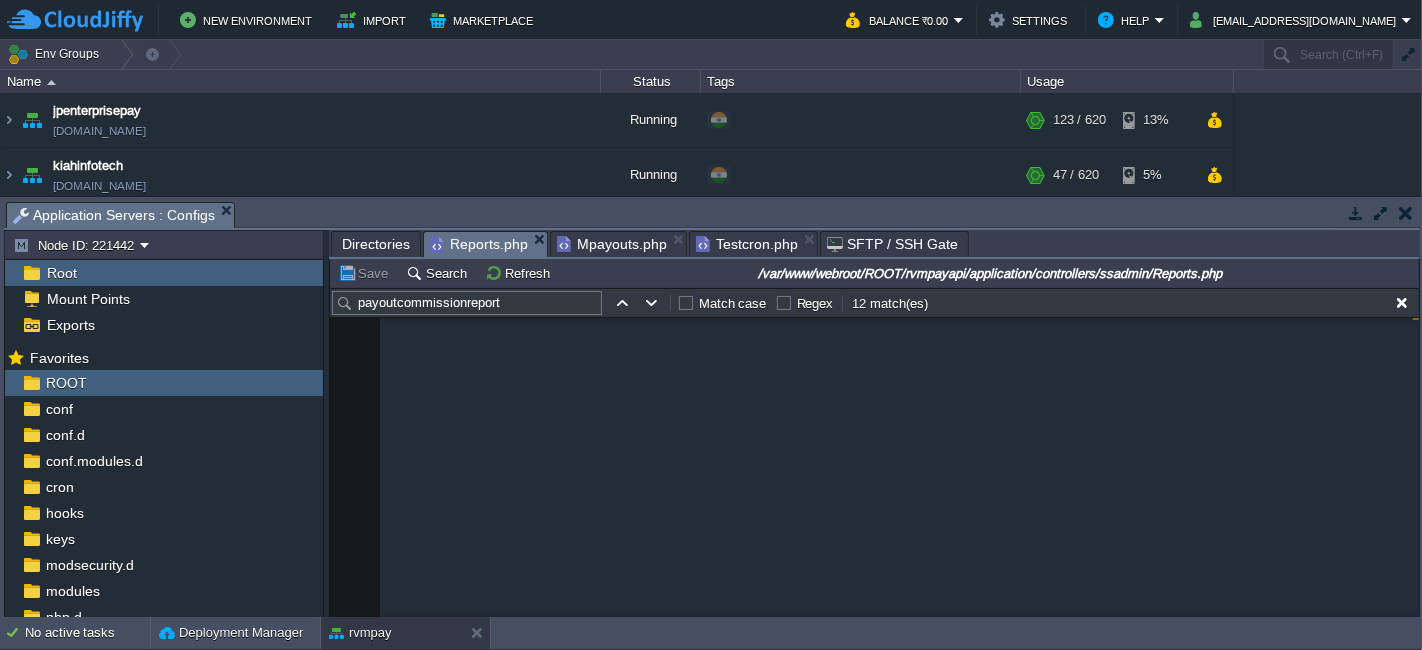 scroll, scrollTop: 745, scrollLeft: 0, axis: vertical 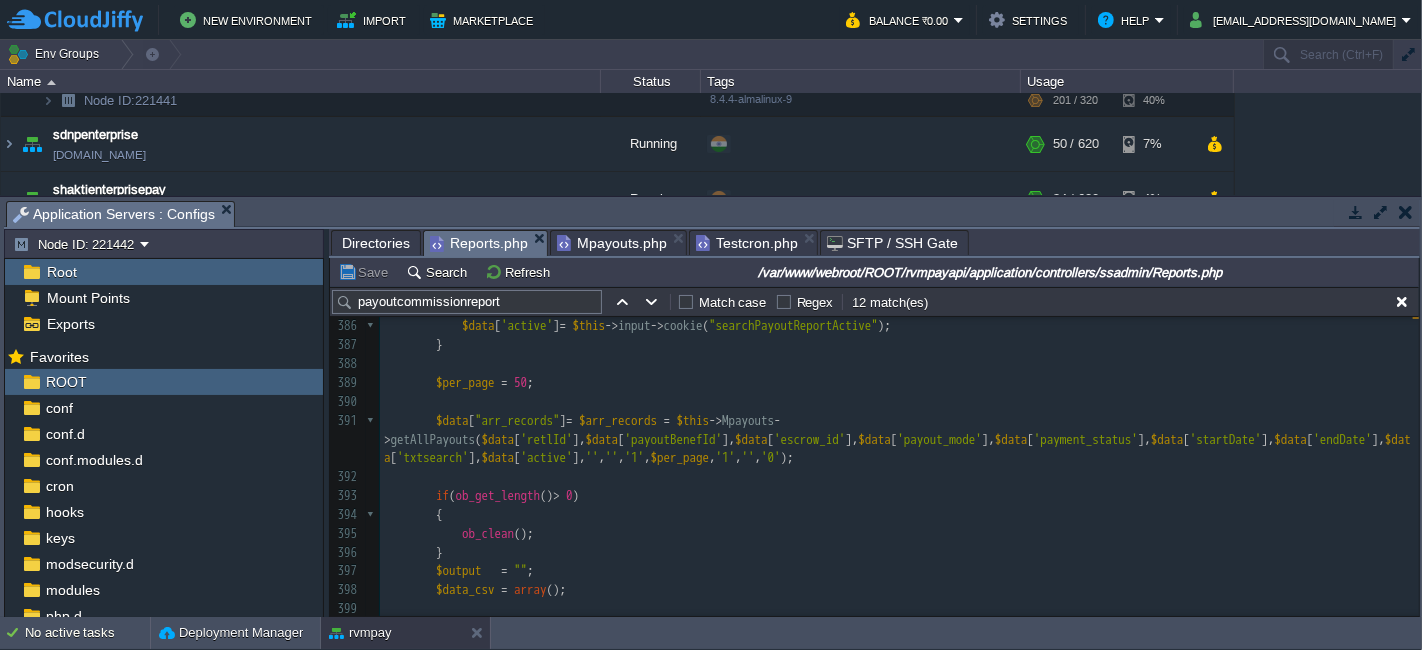 click on "$data [ "arr_records" ]  =   $arr_records   =   $this -> Mpayouts -> getAllPayouts ( $data [ 'retlId' ], $data [ 'payoutBenefId' ], $data [ 'escrow_id' ], $data [ 'payout_mode' ], $data [ 'payment_status' ], $data [ 'startDate' ], $data [ 'endDate' ], $data [ 'txtsearch' ], $data [ 'active' ], '' , '' , '1' , $per_page , '1' , '' , '0' );" at bounding box center [899, 440] 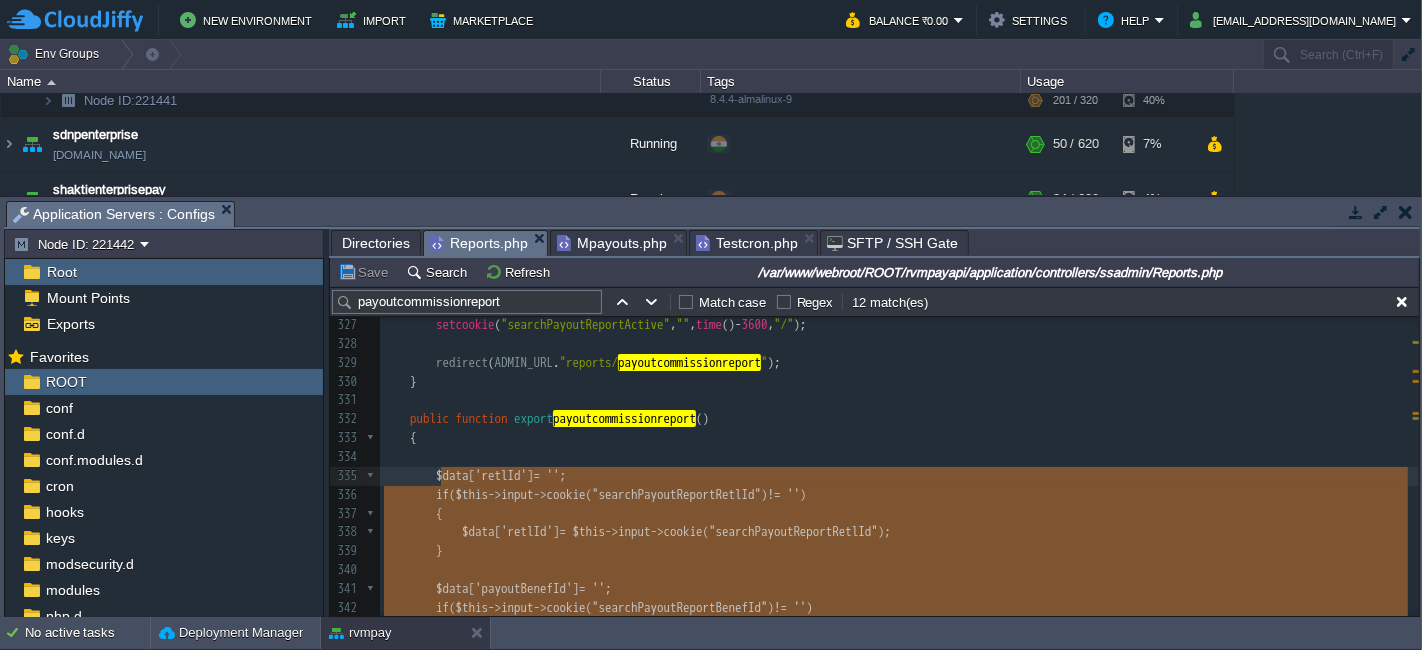type on "$data['retlId'] = '';
if($this->input->cookie("searchPayoutReportRetlId") != '')
{
$data['retlId'] = $this->input->cookie("searchPayoutReportRetlId");
}
$data['payoutBenefId'] = '';
if($this->input->cookie("searchPayoutReportBenefId") != '')
{
$data['payoutBenefId'] = $this->input->cookie("searchPayoutReportBenefId");
}
$data['escrow_id'] = '';
if($this->input->cookie("searchPayoutReportEscrowId") != '')
{
$data['escrow_id'] = $this->input->cookie("searchPayoutReportEscrowId");
}
$data['payout_mode'] = '';
if($this->input->cookie("searchPayoutReportPayoutMode") != '')
{
$data['payout_mode'] = $this->input->cookie("searchPayoutReportPayoutMode");
}
$data['payment_status'] = '1';
//if($this->input->cookie("searchPayoutReportPaymentStatus") != '')
//{
//	$data['payment_status'] = $this->input->cookie("searchPayoutReportPaymentStatus");
//}
$data['startDate'] = date('[PERSON_NAME]-Y');
if($this->input->cookie("searchPayoutReportStartDate") != '')
{..." 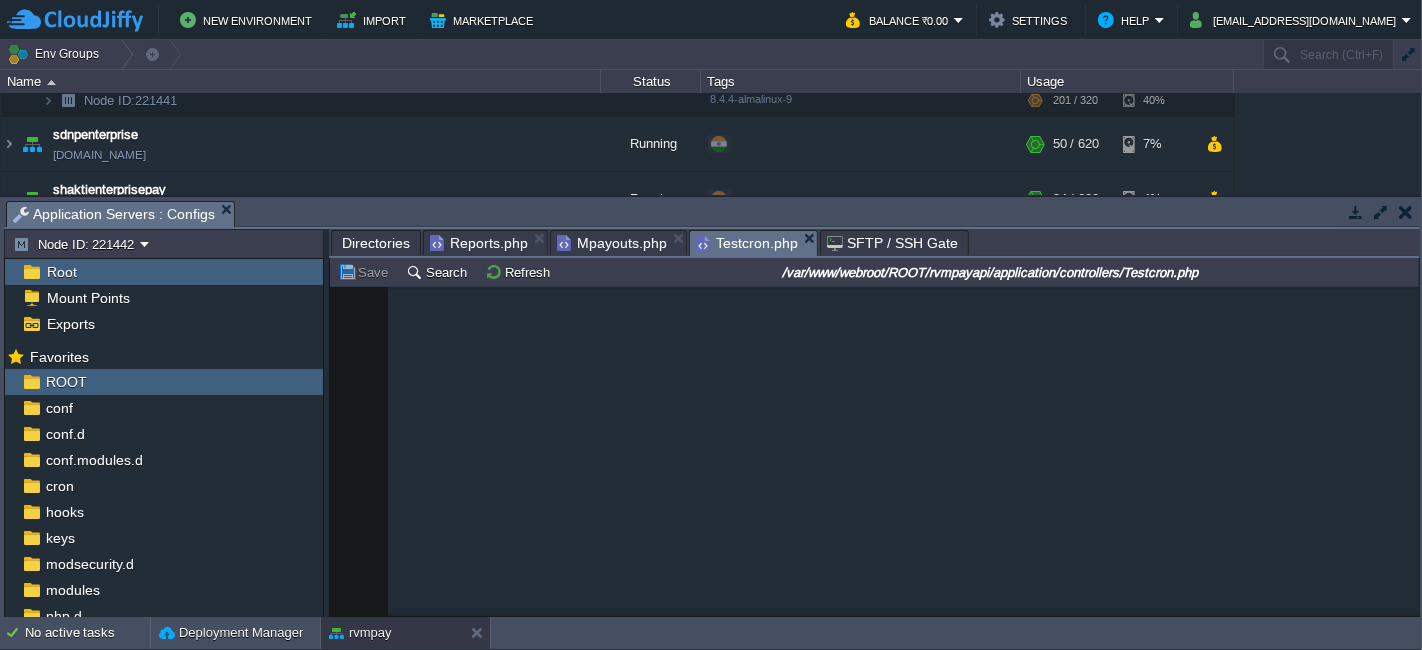 click at bounding box center (431, 1280) 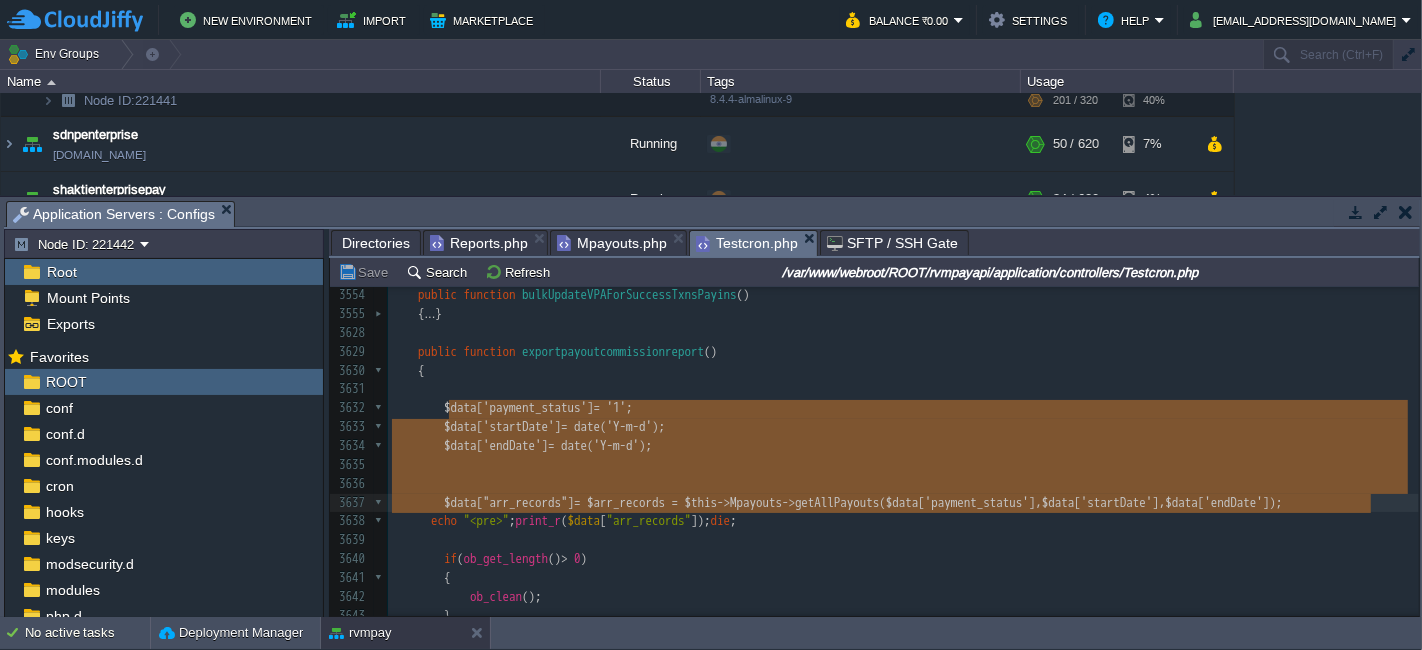 type on "$data['payment_status'] = '1';
$data['startDate'] = date('Y-m-d');
$data['endDate'] = date('Y-m-d');
$data["arr_records"] = $arr_records = $this->Mpayouts->getAllPayouts($data['payment_status'],$data['startDate'],$data['endDate']);" 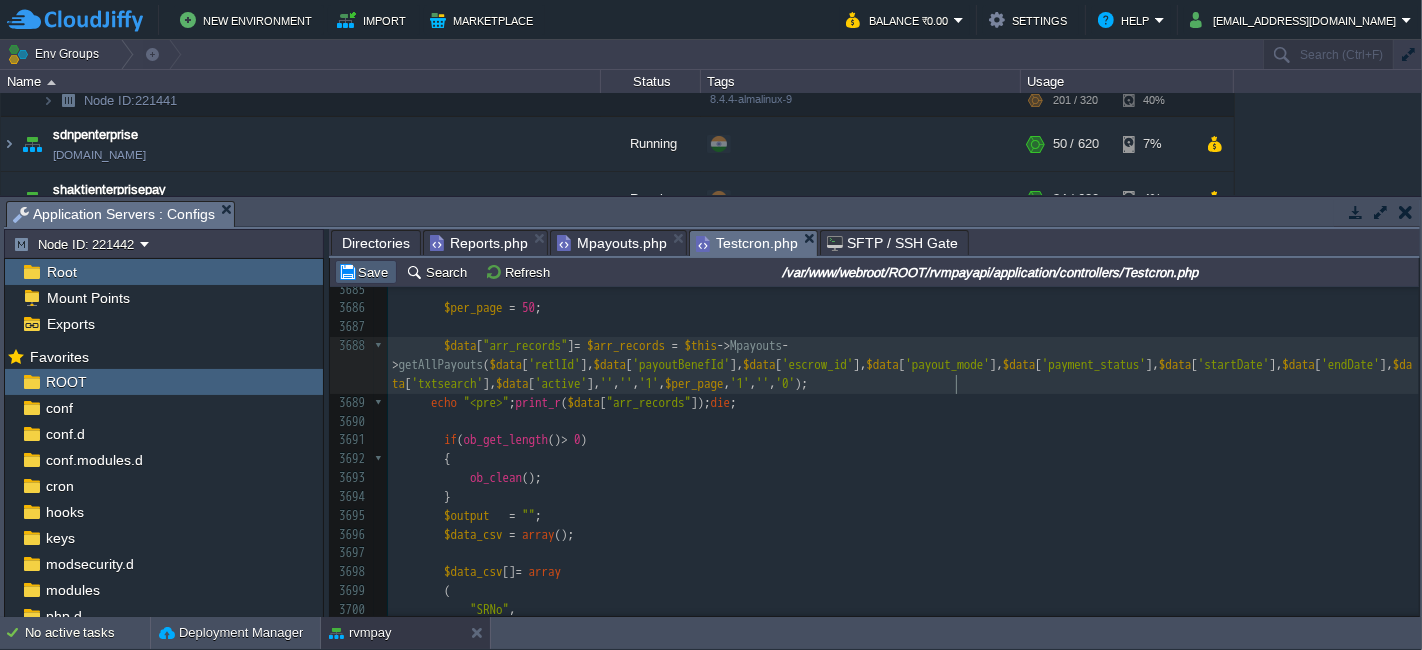 click on "Save" at bounding box center [366, 272] 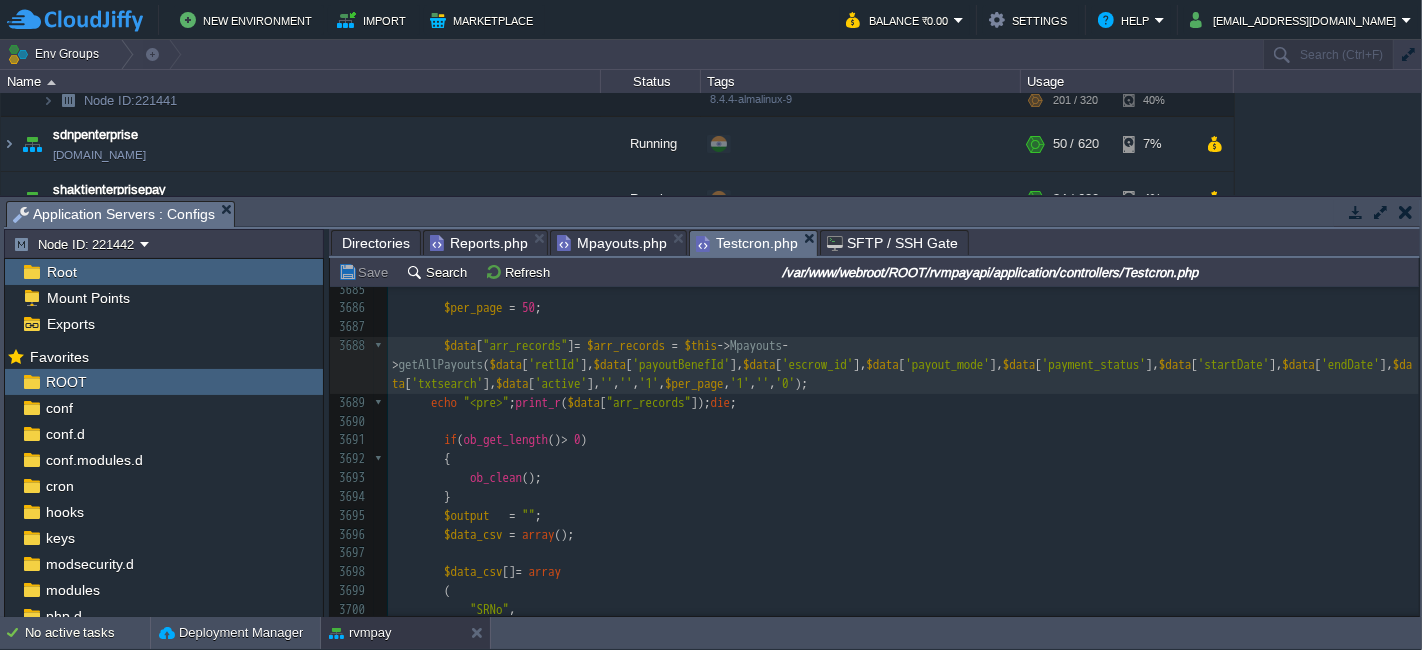 click on "Save Search Refresh /var/www/webroot/ROOT/rvmpayapi/application/controllers/Testcron.php" at bounding box center [874, 272] 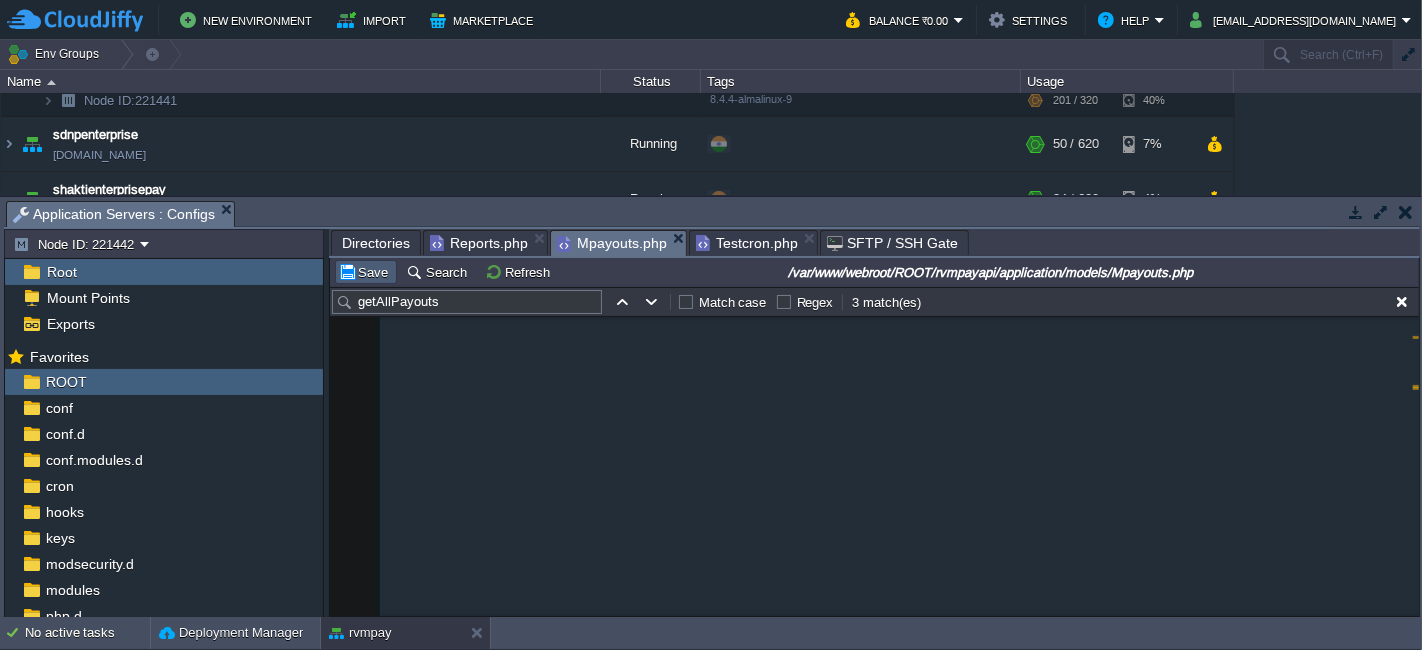 drag, startPoint x: 377, startPoint y: 265, endPoint x: 371, endPoint y: 284, distance: 19.924858 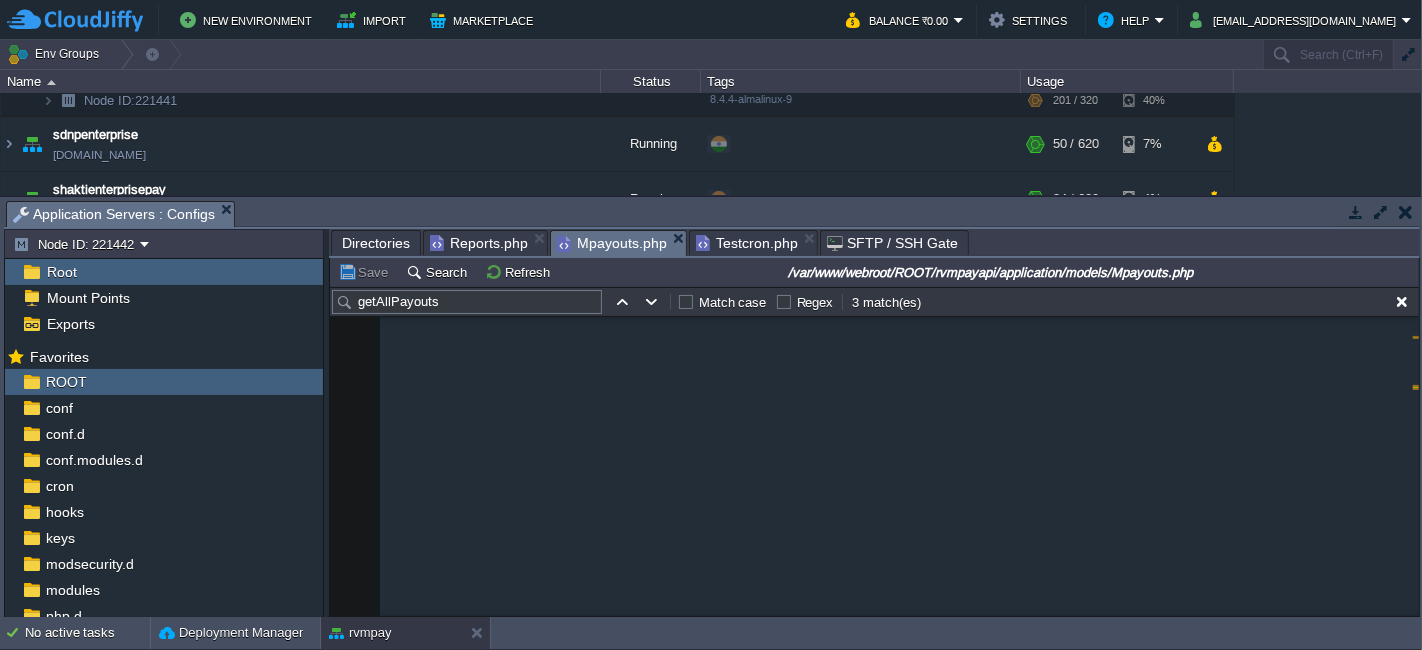 scroll, scrollTop: 3782, scrollLeft: 0, axis: vertical 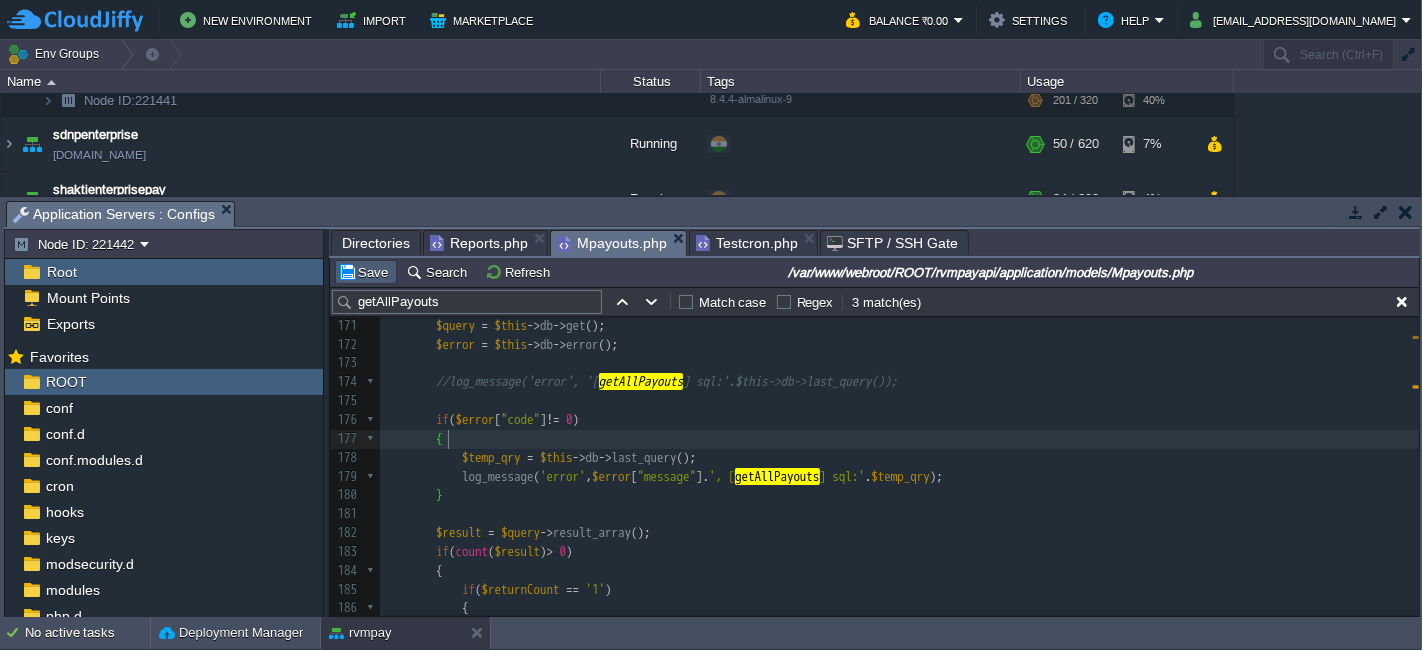 click on "Save" at bounding box center [366, 272] 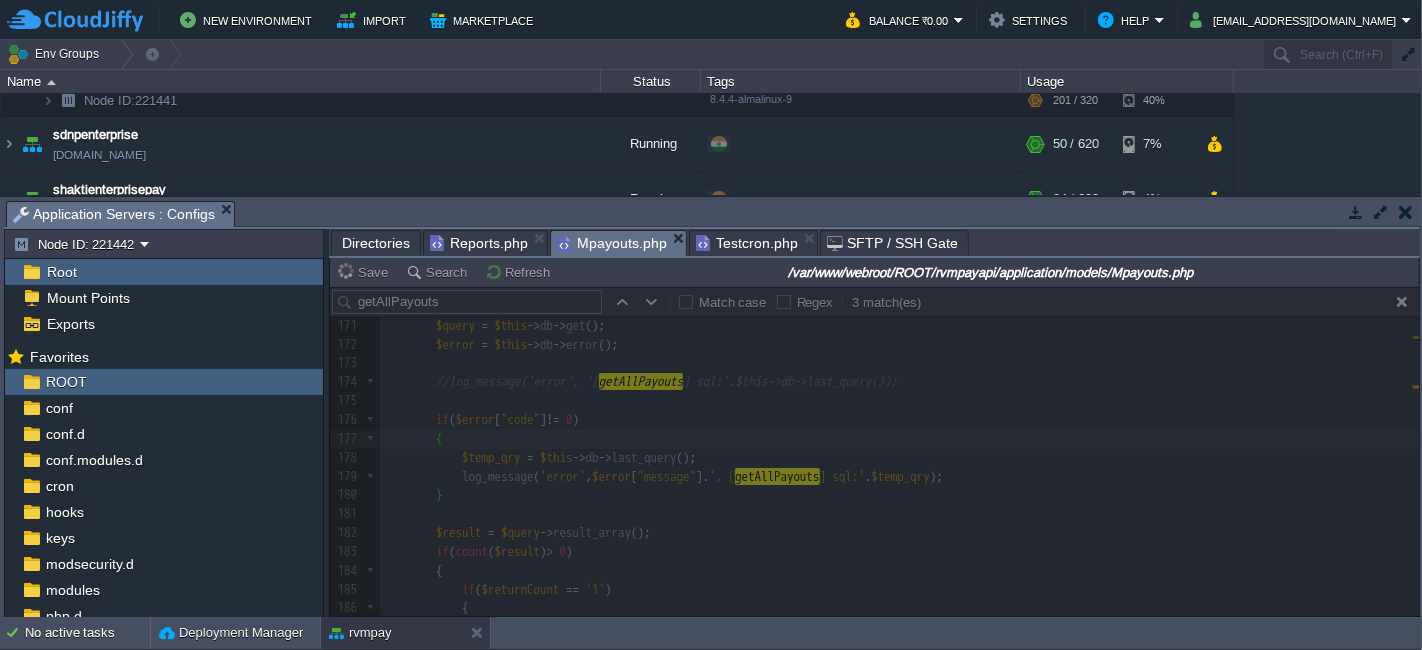 click on "Testcron.php" at bounding box center [747, 243] 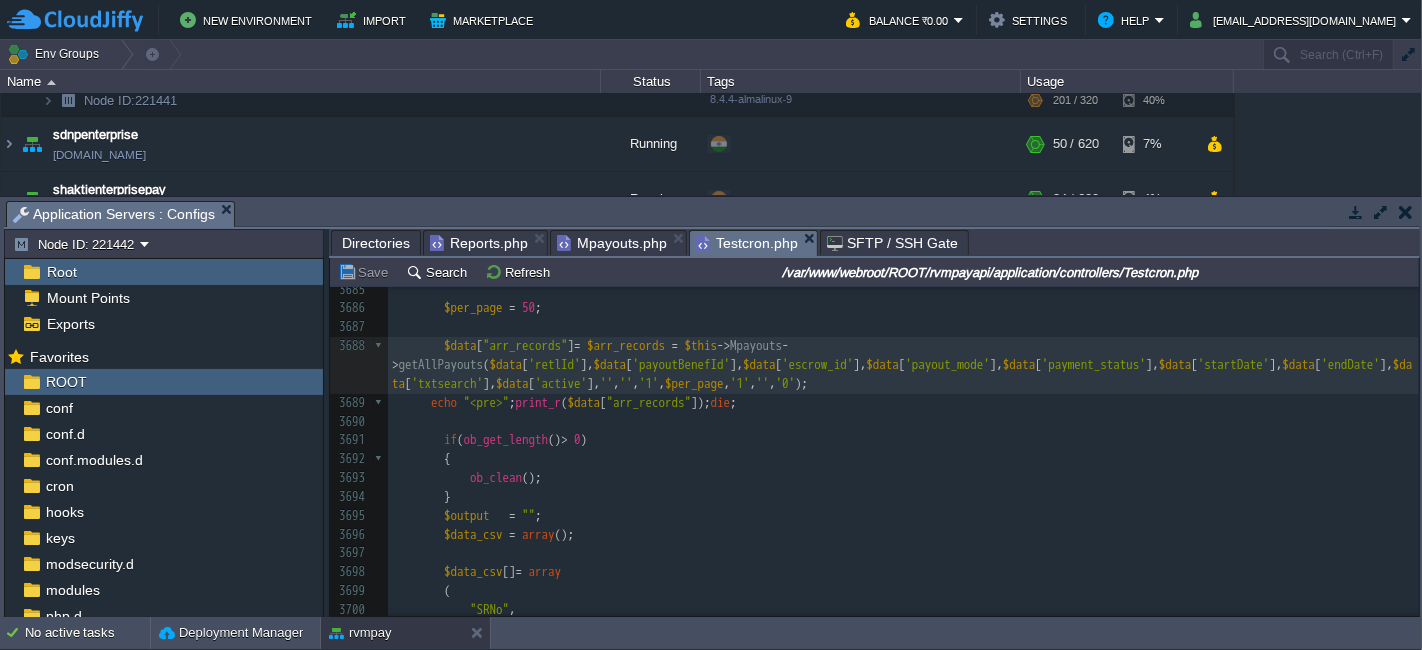 scroll, scrollTop: 1908, scrollLeft: 0, axis: vertical 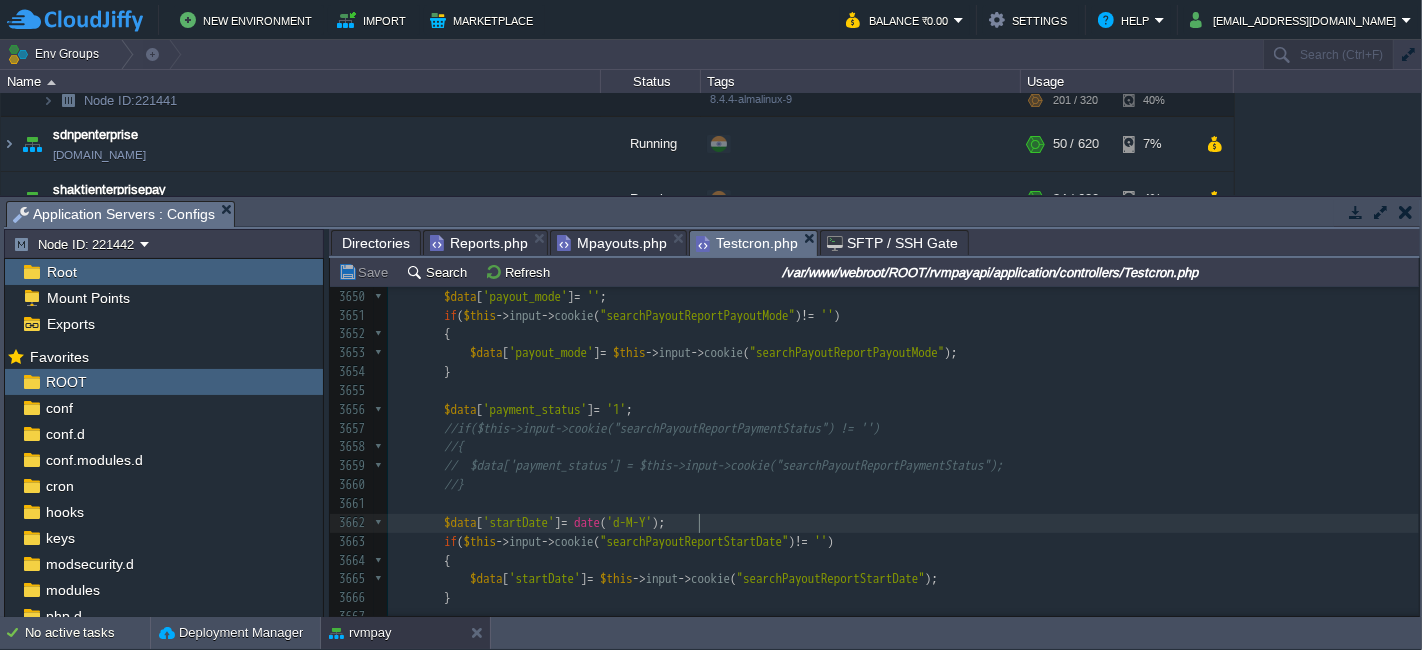 click on "$data [ 'startDate' ]  =   date ( 'd-M-Y' );" at bounding box center [903, 523] 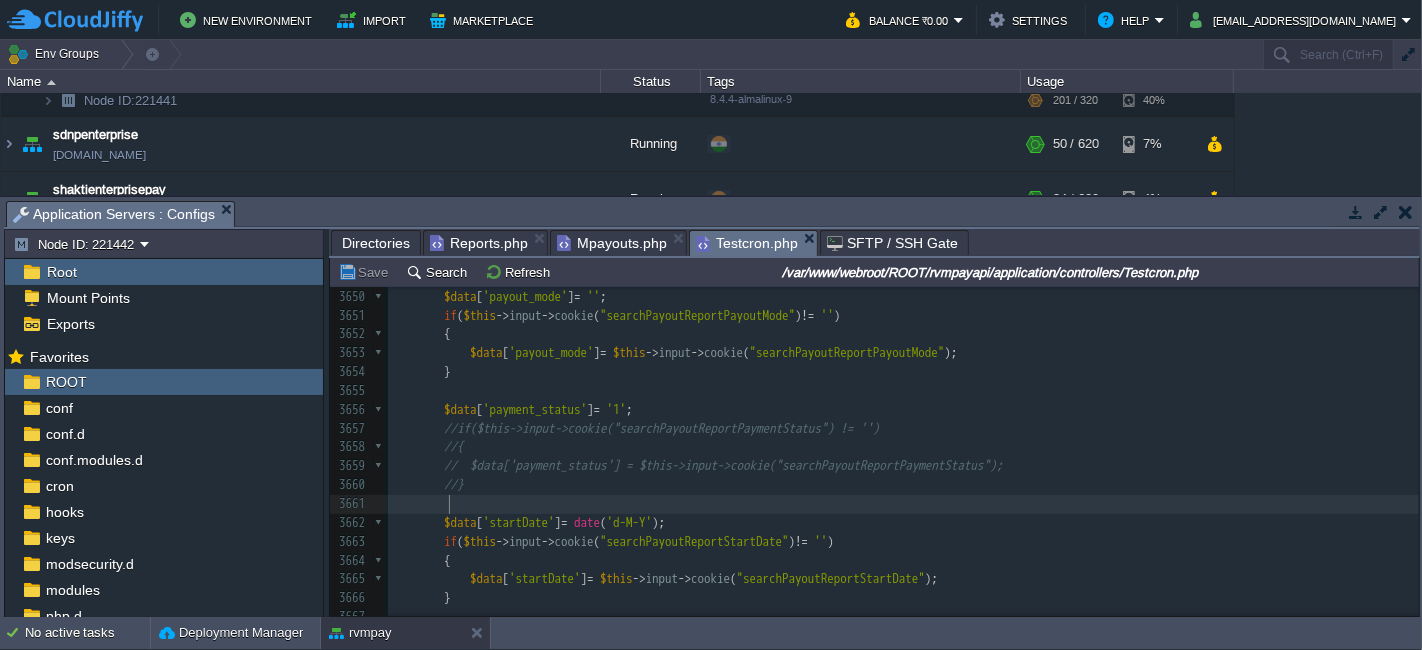 type on "$data['payment_status'] = '1';
$data['startDate'] = date('Y-m-d');
$data['endDate'] = date('Y-m-d');
$data["arr_records"] = $arr_records = $this->Mpayouts->getAllPayouts($data['payment_status'],$data['startDate'],$data['endDate']);" 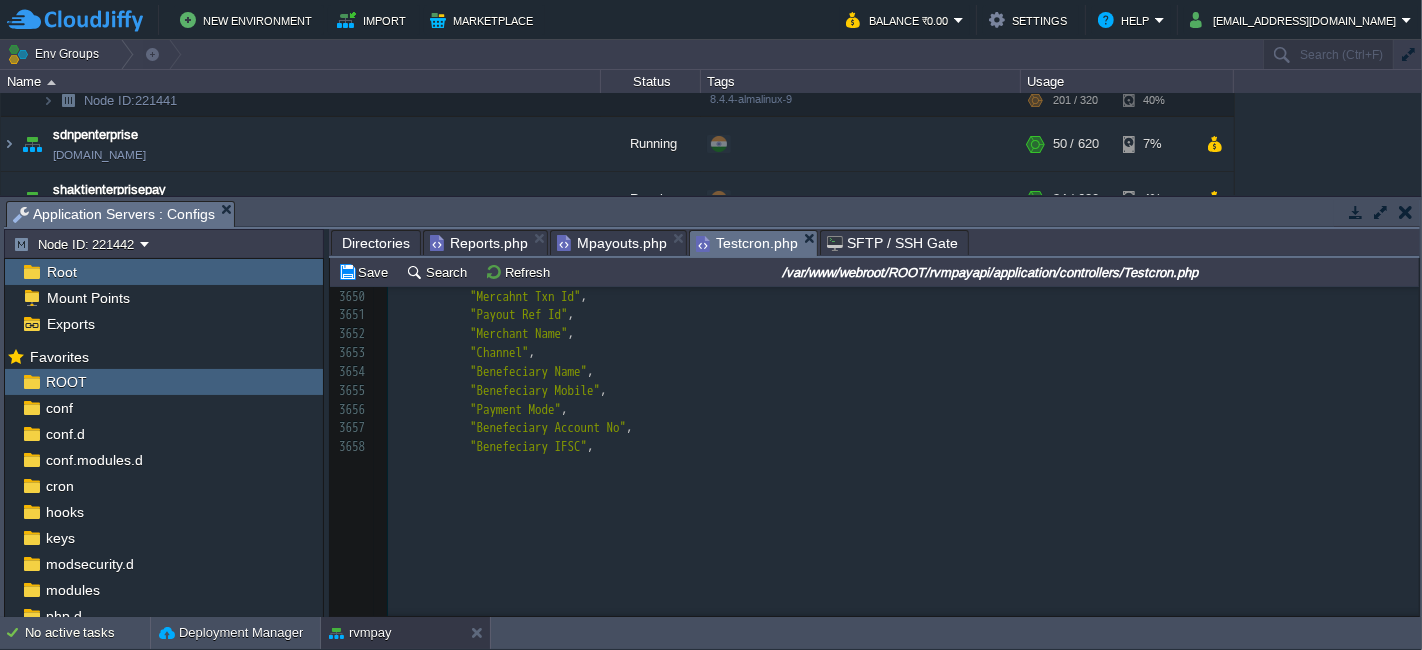scroll, scrollTop: 984, scrollLeft: 0, axis: vertical 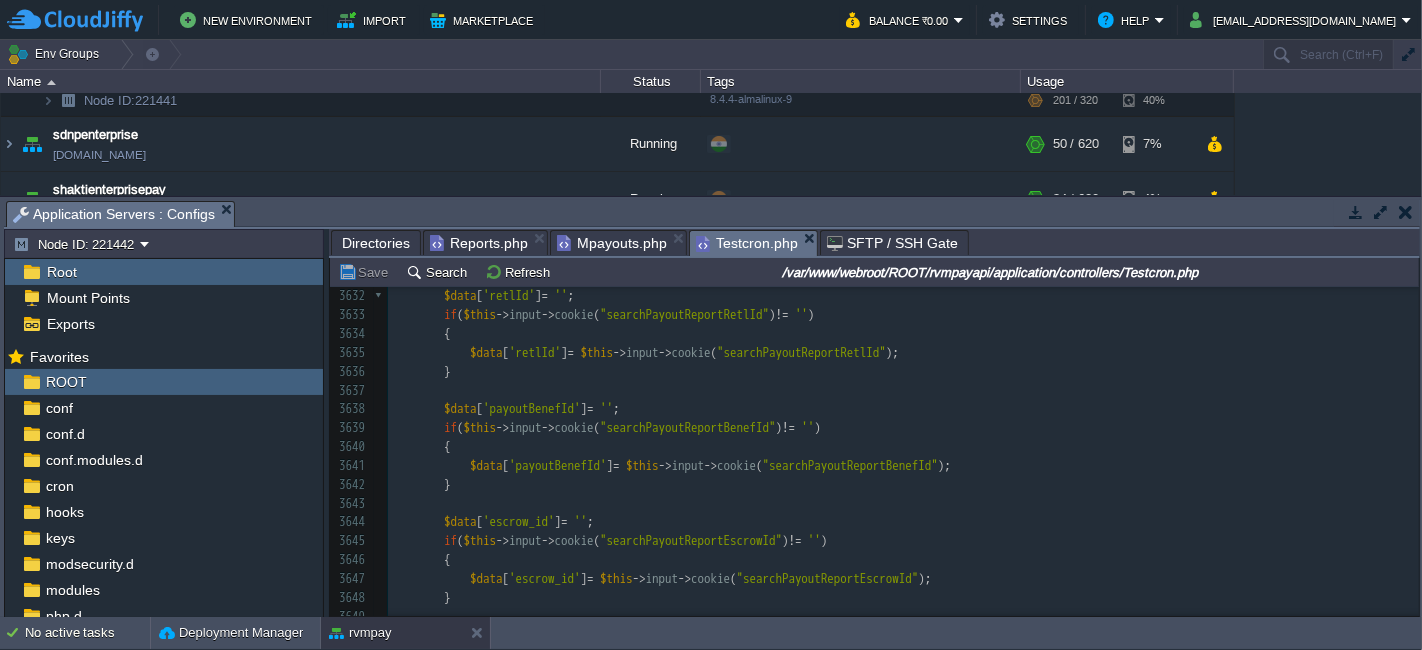 type on "$data['payment_status'] = '1';
$data['startDate'] = date('Y-m-d');
$data['endDate'] = date('Y-m-d');
$data["arr_records"] = $arr_records = $this->Mpayouts->getAllPayouts($data['payment_status'],$data['startDate'],$data['endDate']);" 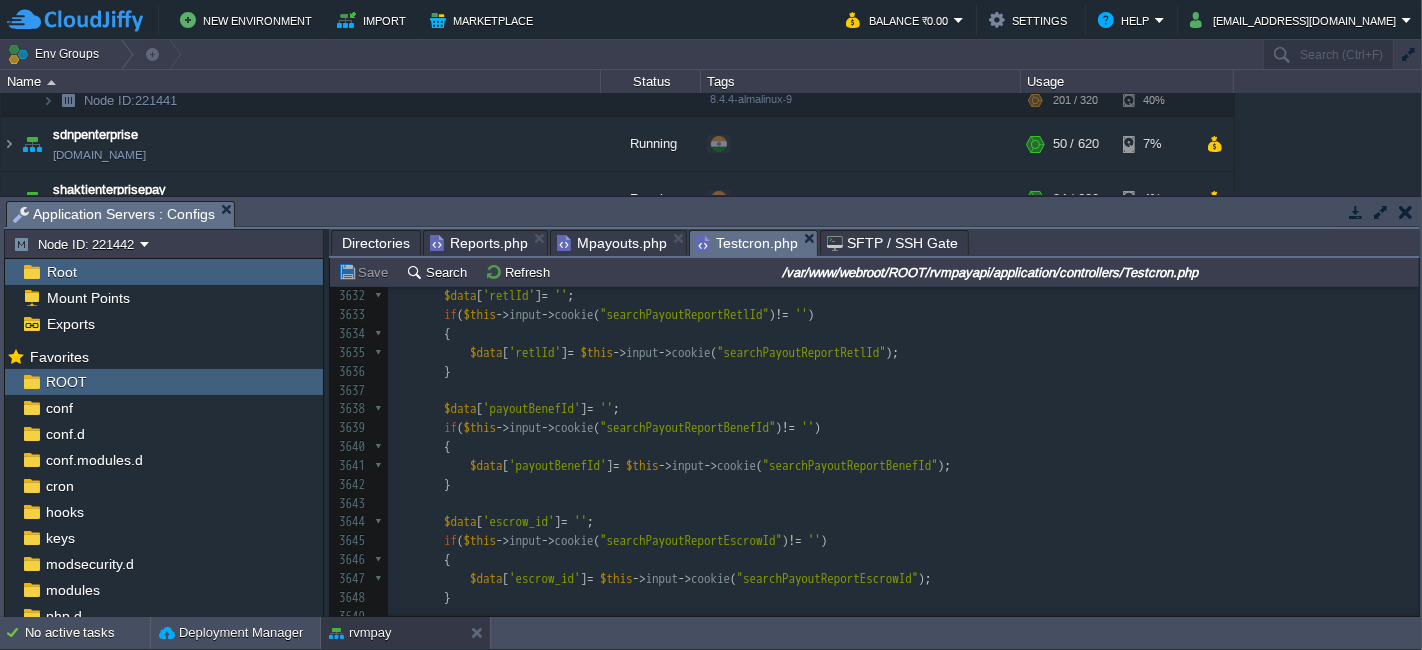 scroll, scrollTop: 1227, scrollLeft: 0, axis: vertical 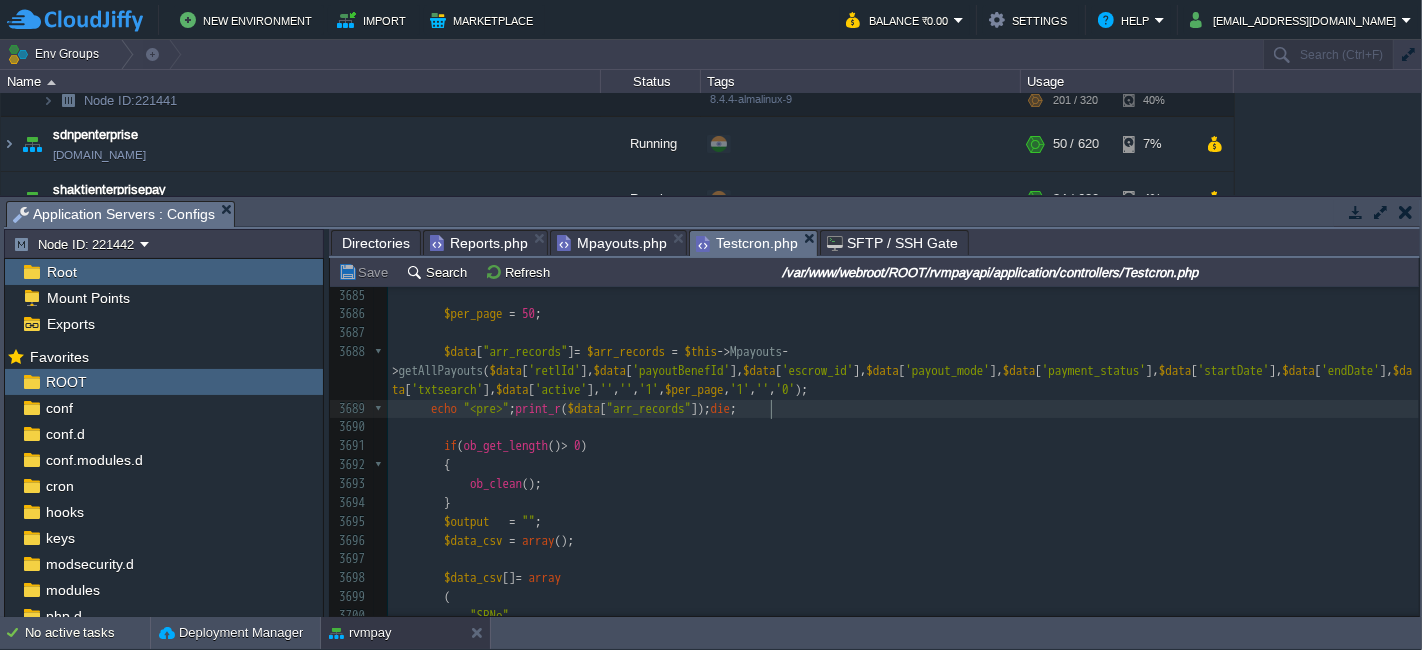 click on "x   3675           if ( $this -> input -> cookie ( "searchPayoutReportTxtsearch" )  !=   '' ) 3676           { 3677                $data [ 'txtsearch' ]  =   $this -> input -> cookie ( "searchPayoutReportTxtsearch" ); 3678           } 3679           3680           $data [ 'active' ]  =   '' ; 3681           if ( $this -> input -> cookie ( "searchPayoutReportActive" )  !=   '' ) 3682           { 3683                $data [ 'active' ]  =   $this -> input -> cookie ( "searchPayoutReportActive" ); 3684           } 3685           3686           $per_page   =   50 ; 3687           3688           $data [ "arr_records" ]  =   $arr_records   =   $this -> Mpayouts -> getAllPayouts ( $data [ 'retlId' ], $data [ 'payoutBenefId' ], $data [ 'escrow_id' ], $data [ 'payout_mode' ], $data [ 'payment_status' ], $data [ 'startDate' ], $data [ 'endDate' ], $data [ 'txtsearch' ], $data [ 'active' ], '' , '' , '1' , $per_page , '1' , '' , '0' ); 3689        echo   "<pre>" ; print_r ( $data [ "arr_records" ]); die ; 3690      if" at bounding box center (903, 531) 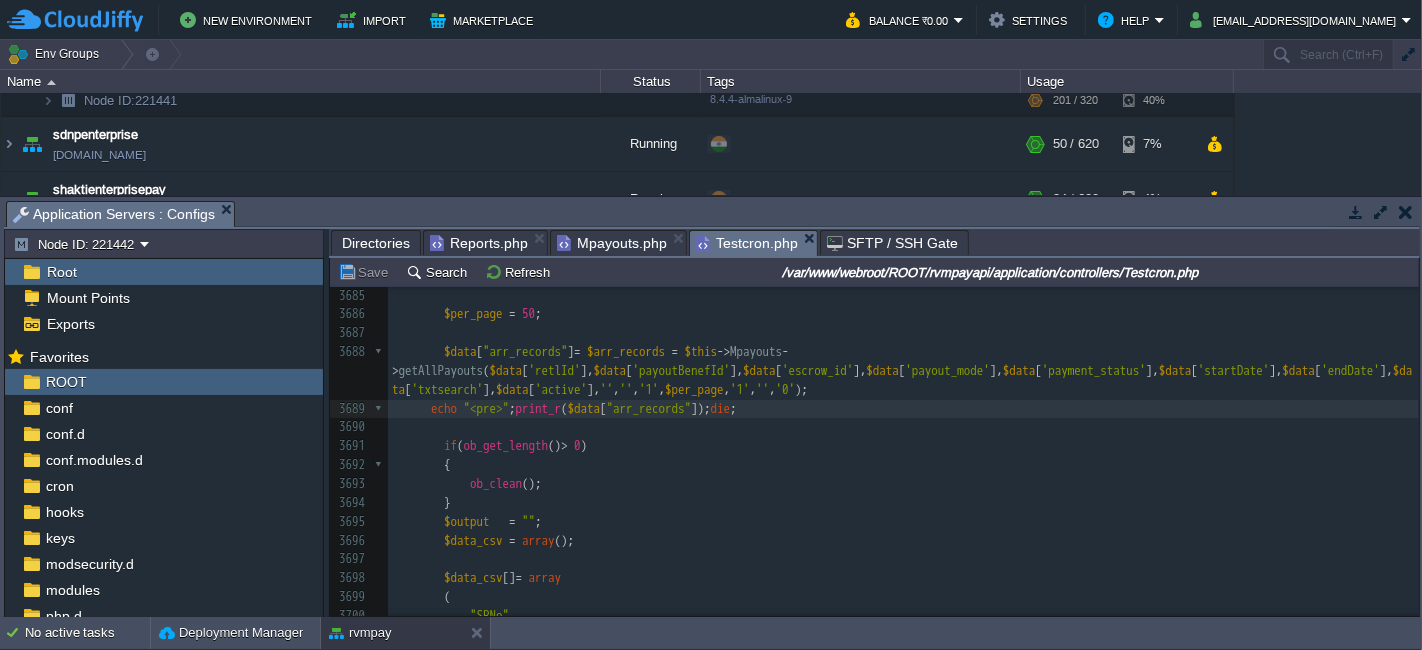 type on "echo "<pre>";print_r($data["arr_records"]);die;" 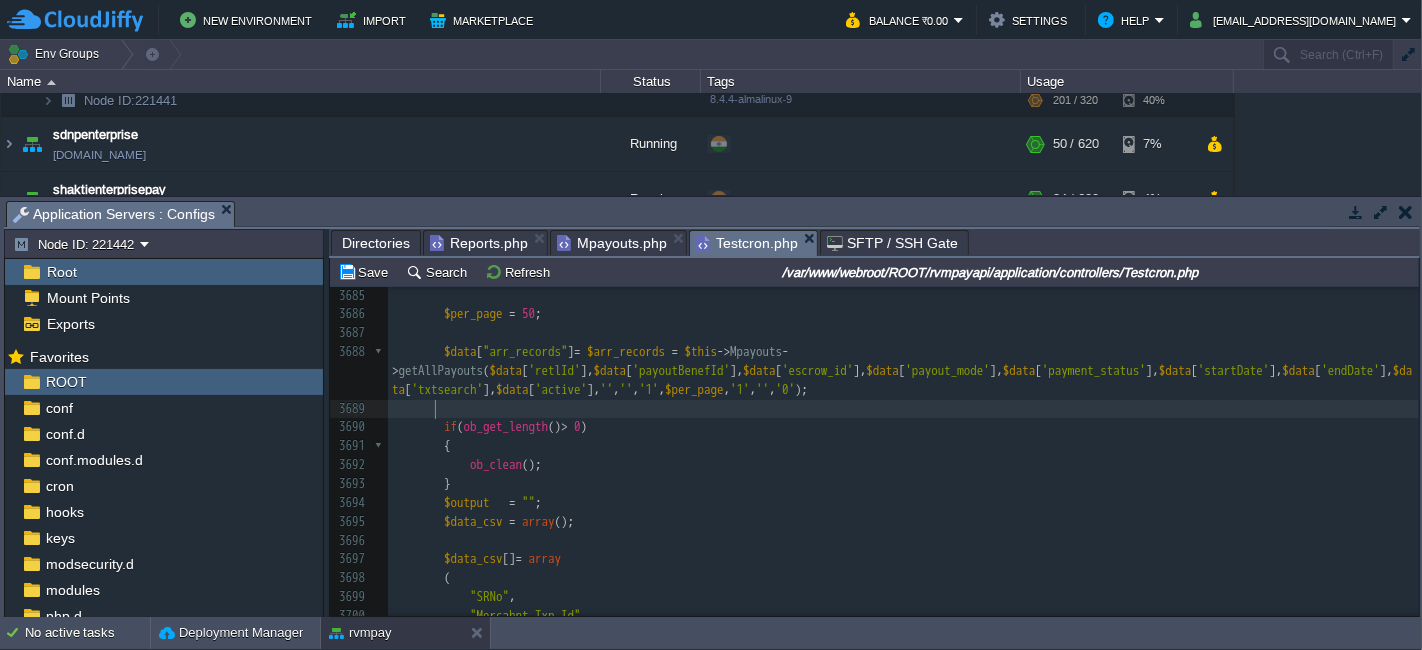 scroll, scrollTop: 2236, scrollLeft: 0, axis: vertical 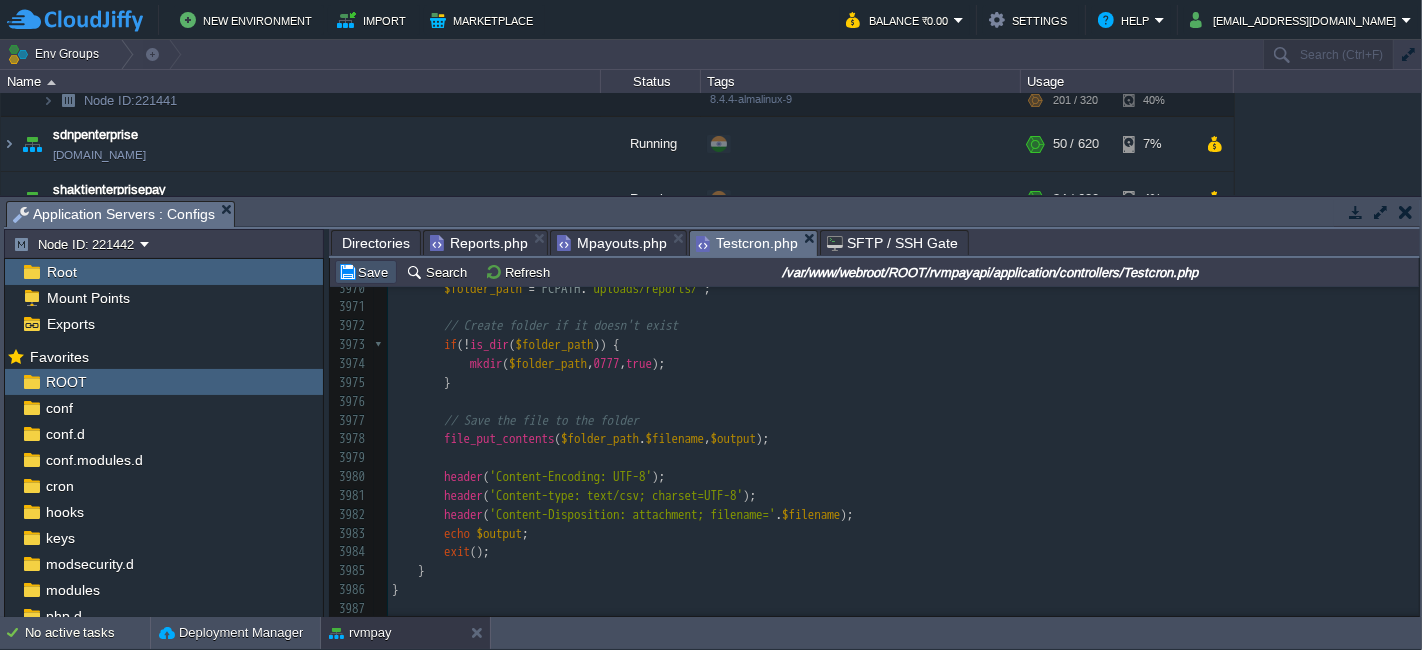 click on "Save" at bounding box center (366, 272) 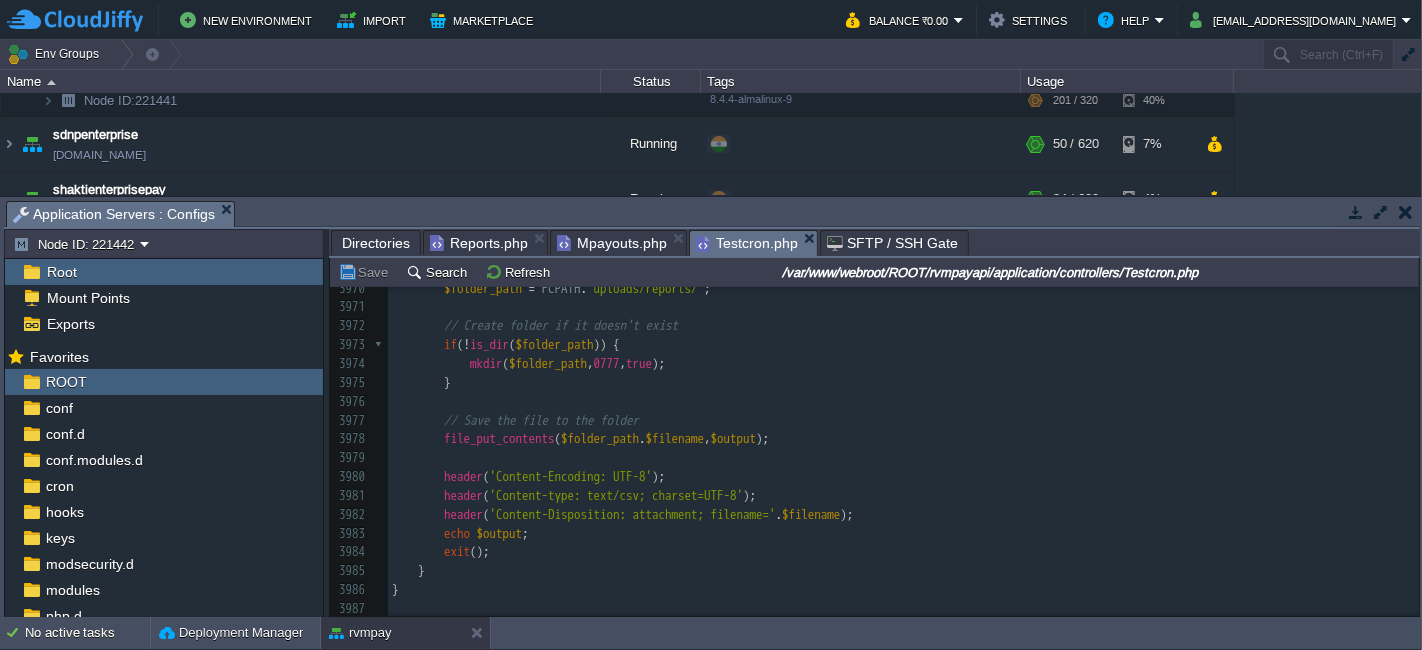 click on "Save" at bounding box center [366, 272] 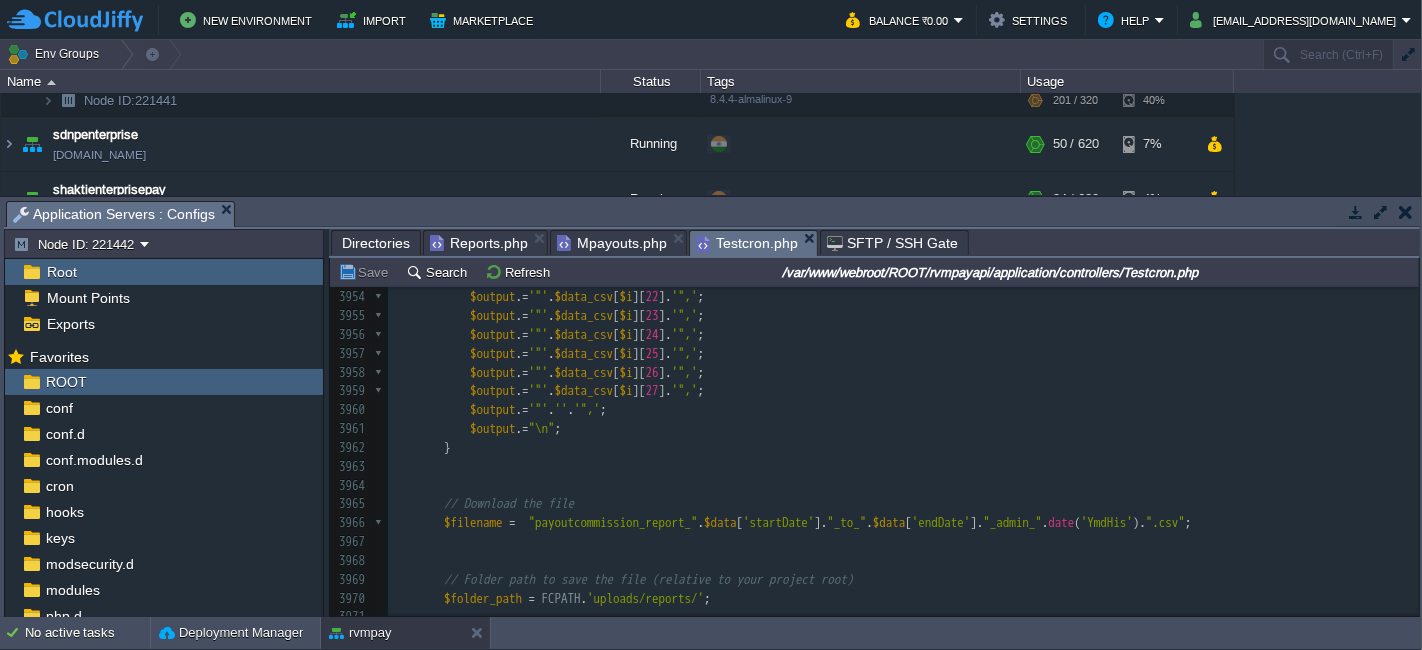 scroll, scrollTop: 7092, scrollLeft: 0, axis: vertical 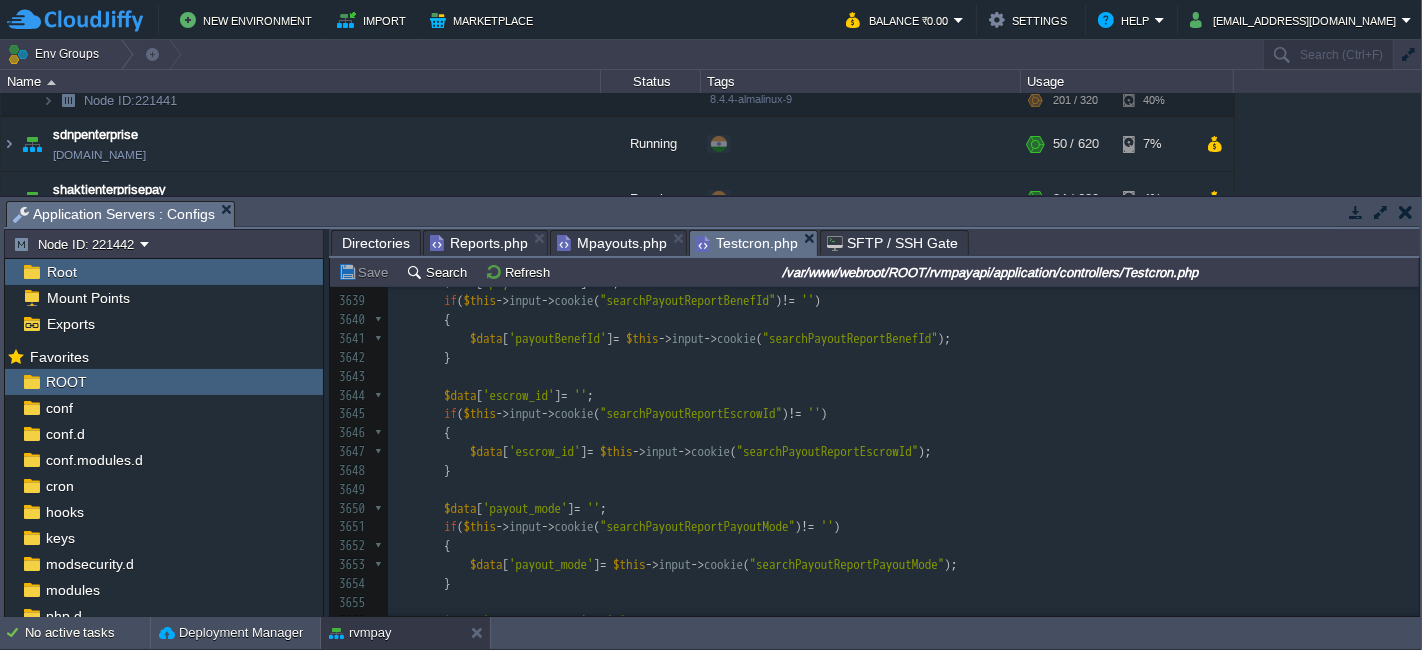 click on "$data [ 'payout_mode' ]  =   '' ;" at bounding box center [903, 509] 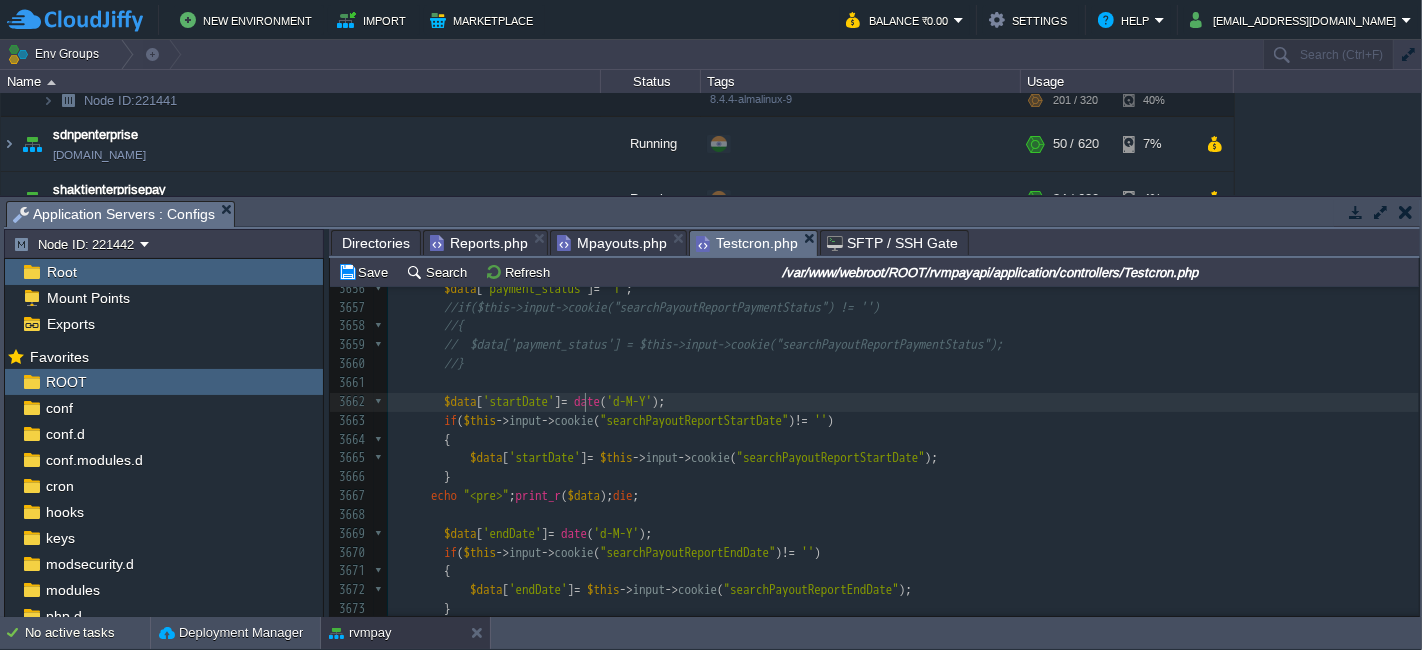 click on "x                  3645           if ( $this -> input -> cookie ( "searchPayoutReportEscrowId" )  !=   '' ) 3646           { 3647                $data [ 'escrow_id' ]  =   $this -> input -> cookie ( "searchPayoutReportEscrowId" ); 3648           } 3649           3650           $data [ 'payout_mode' ]  =   '' ; 3651           if ( $this -> input -> cookie ( "searchPayoutReportPayoutMode" )  !=   '' ) 3652           { 3653                $data [ 'payout_mode' ]  =   $this -> input -> cookie ( "searchPayoutReportPayoutMode" ); 3654           } 3655           3656           $data [ 'payment_status' ]  =   '1' ; 3657           //if($this->input->cookie("searchPayoutReportPaymentStatus") != '') 3658           //{ 3659           //    $data['payment_status'] = $this->input->cookie("searchPayoutReportPaymentStatus"); 3660           //} 3661           3662           $data [ 'startDate' ]  =   date ( 'd-M-Y' ); 3663           if ( $this -> input -> cookie ( "searchPayoutReportStartDate" )  !=   '' ) 3664           {" at bounding box center (903, 610) 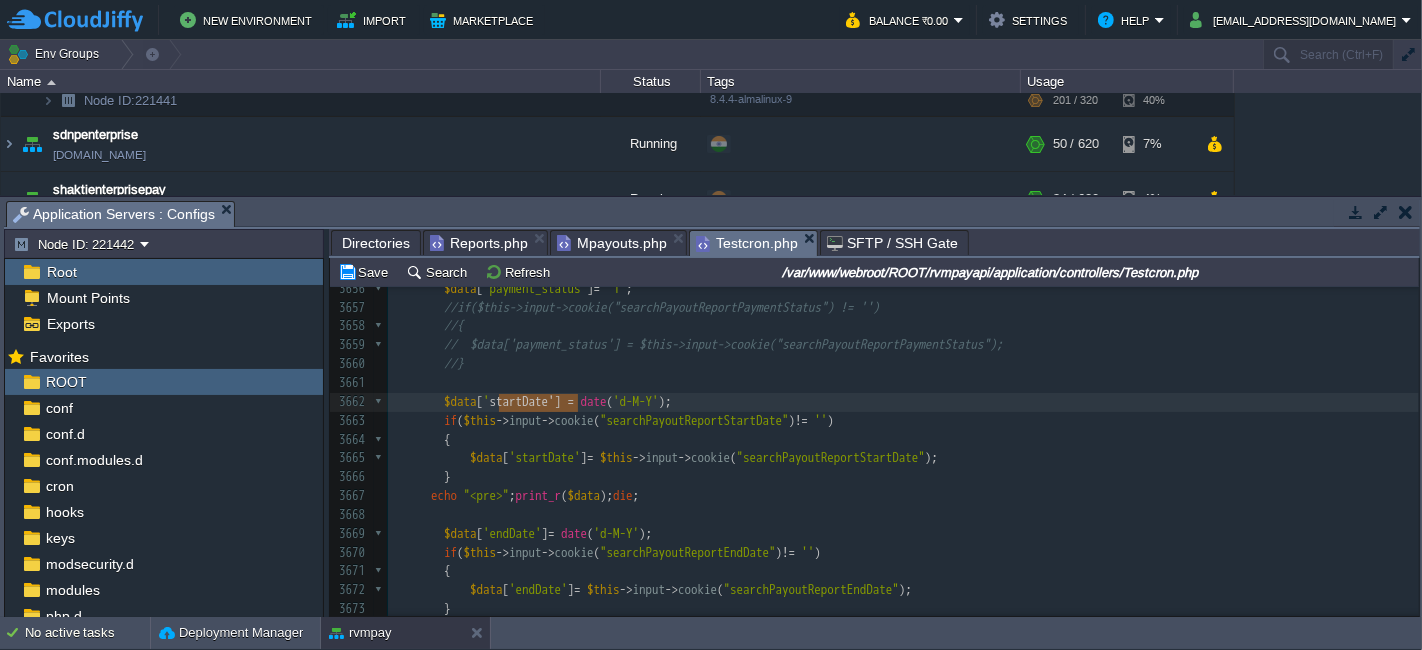 type on "['startDate']" 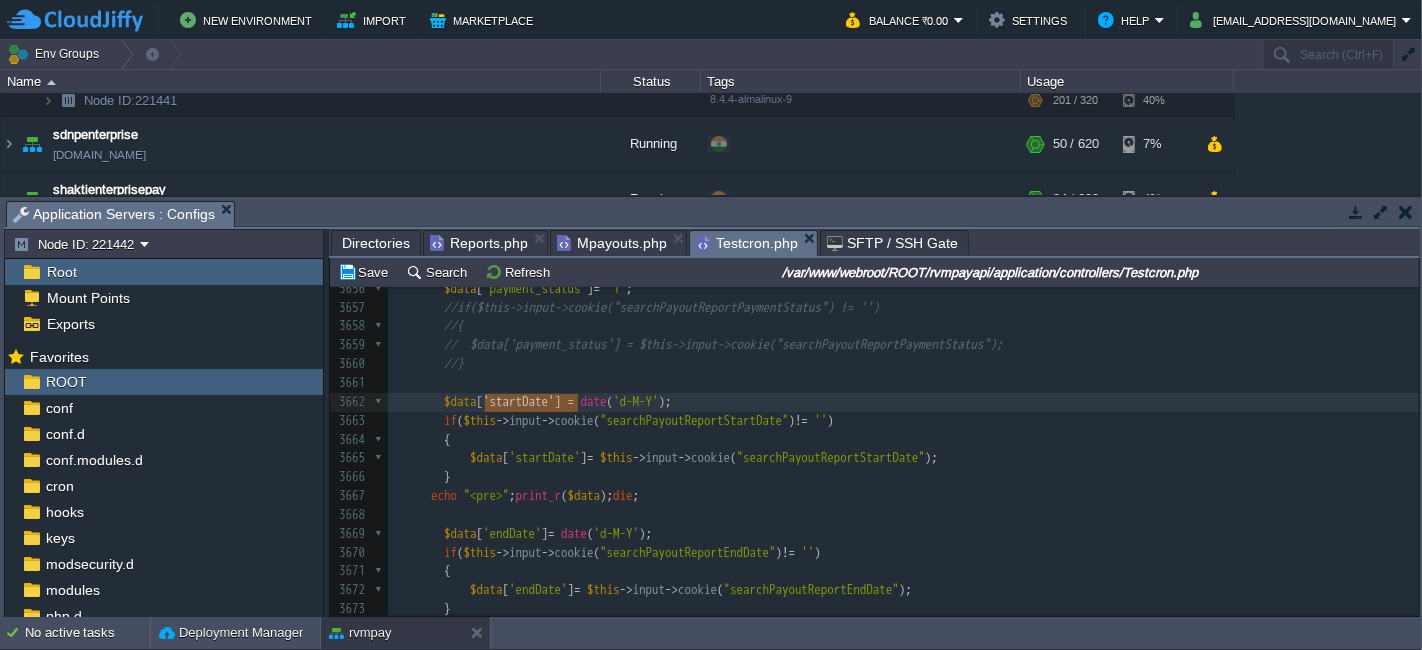 click on "=" at bounding box center (590, 457) 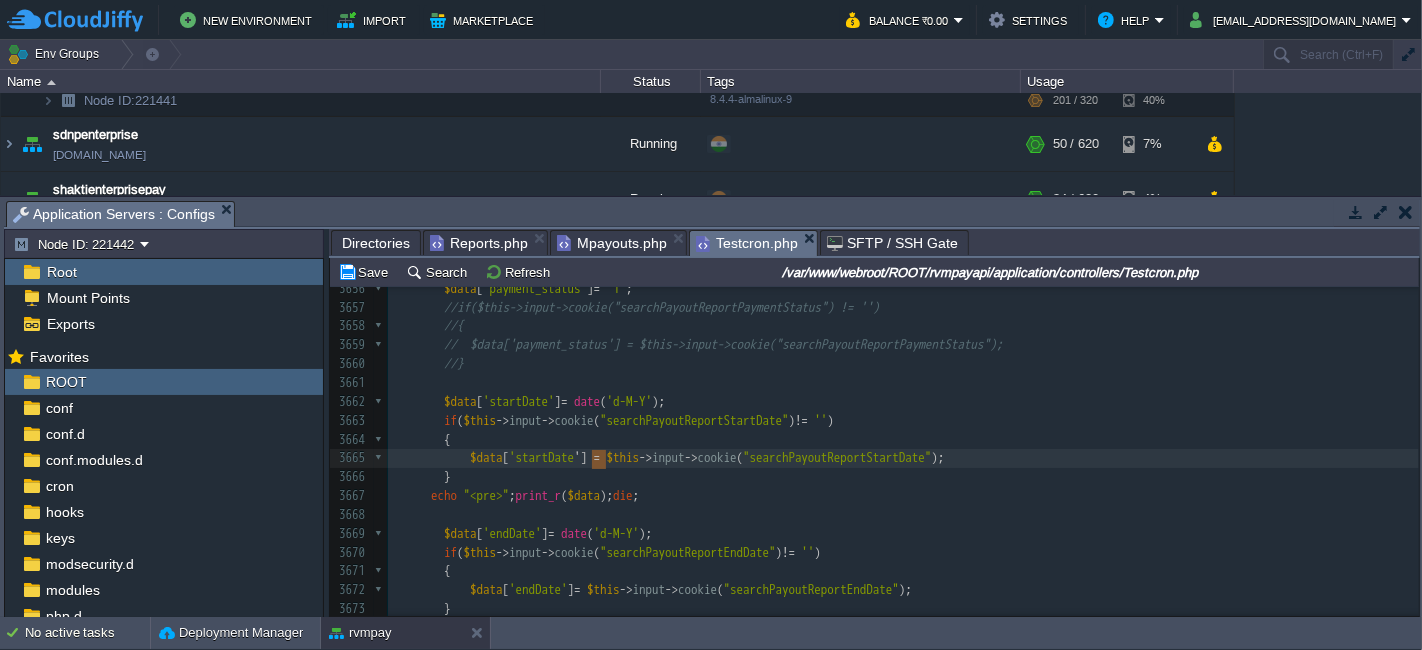 type on "startDate']" 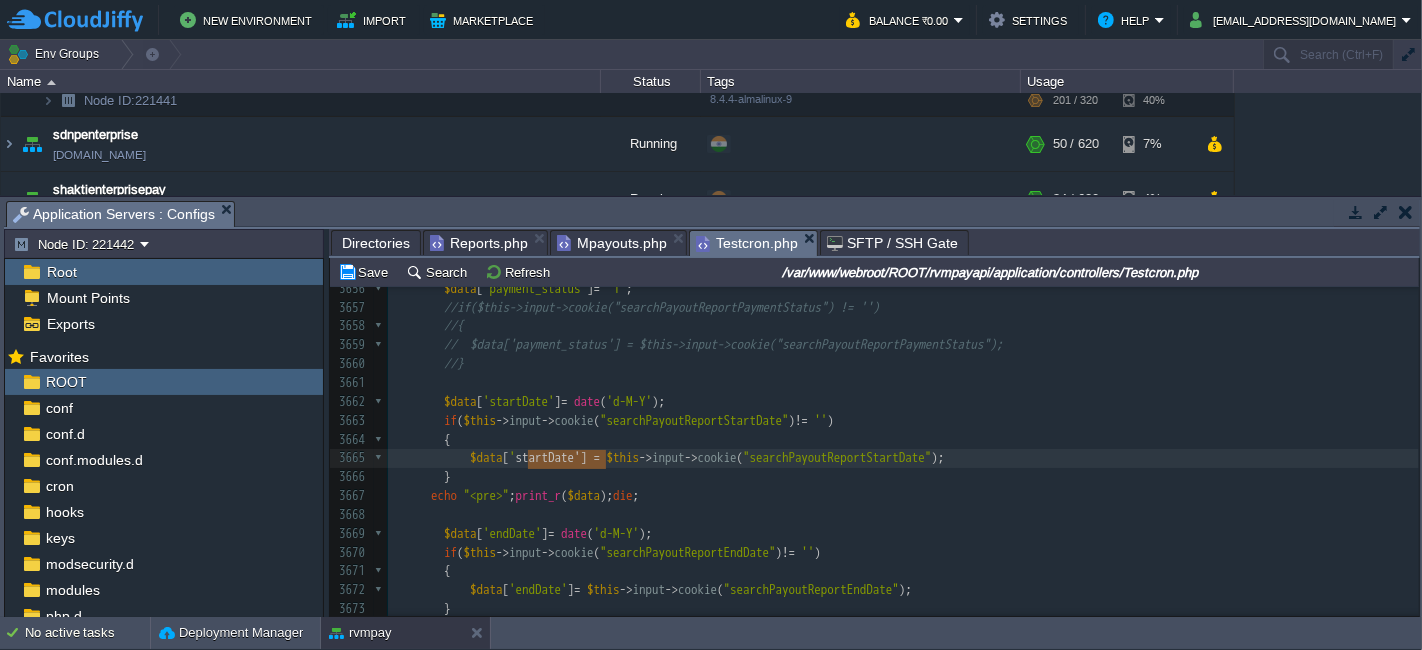 type 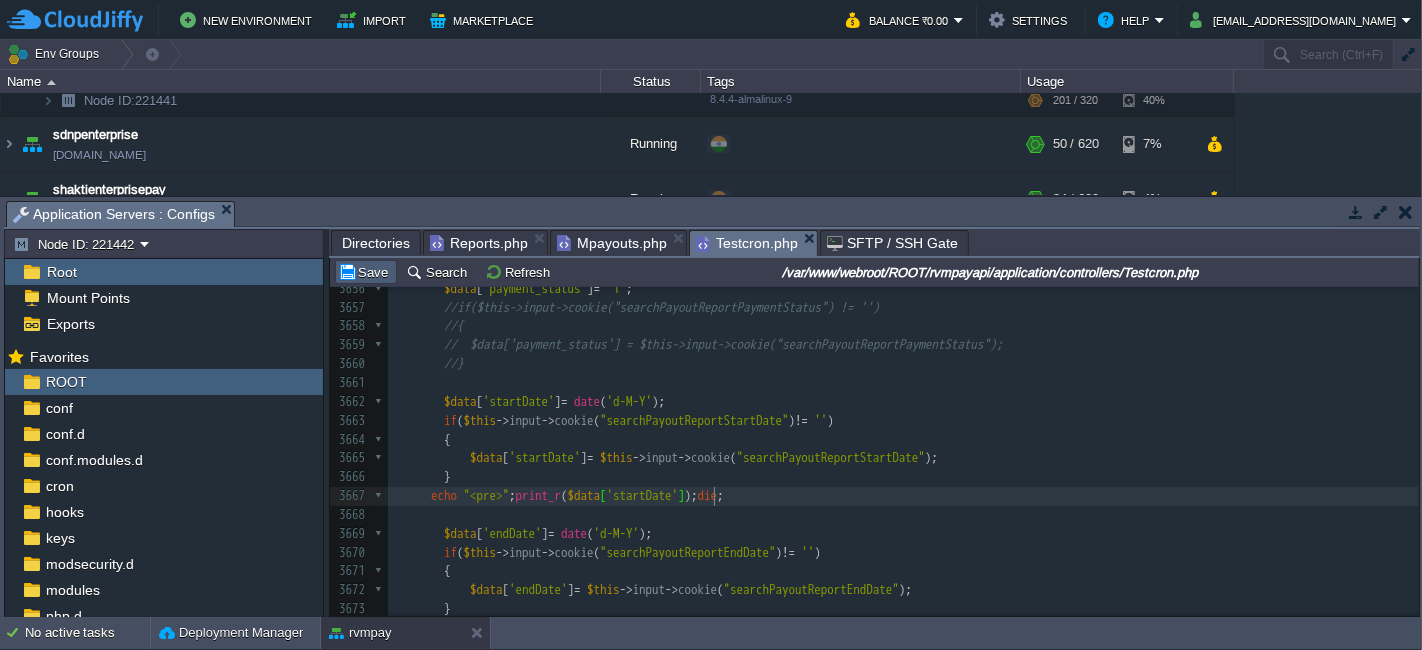 click on "Save" at bounding box center [366, 272] 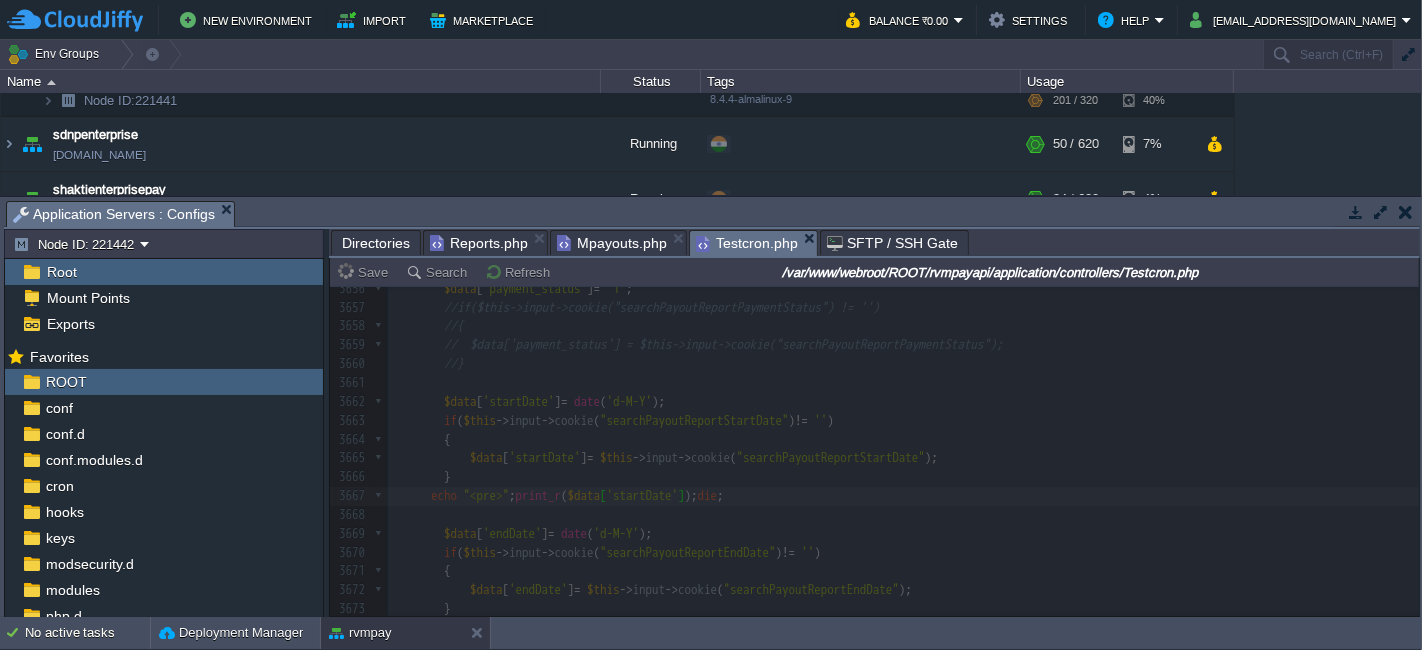 type 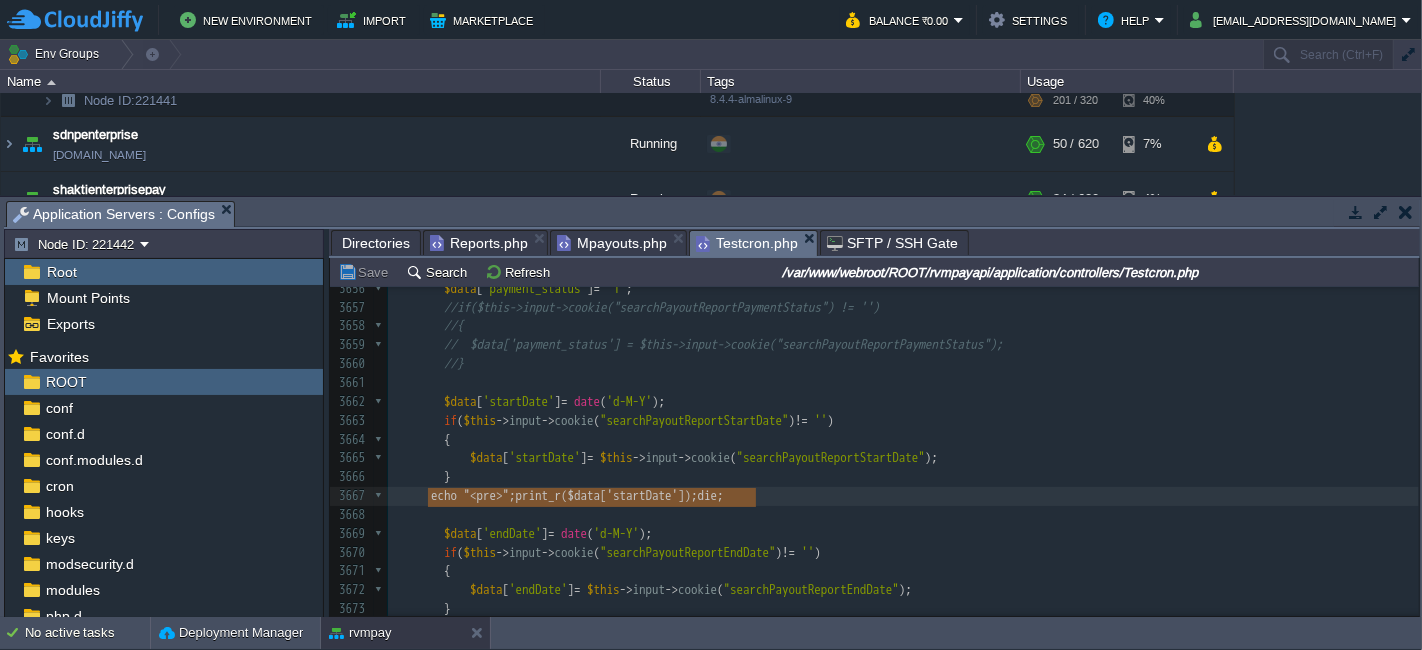 type on "echo "<pre>";print_r($data['startDate']);die;" 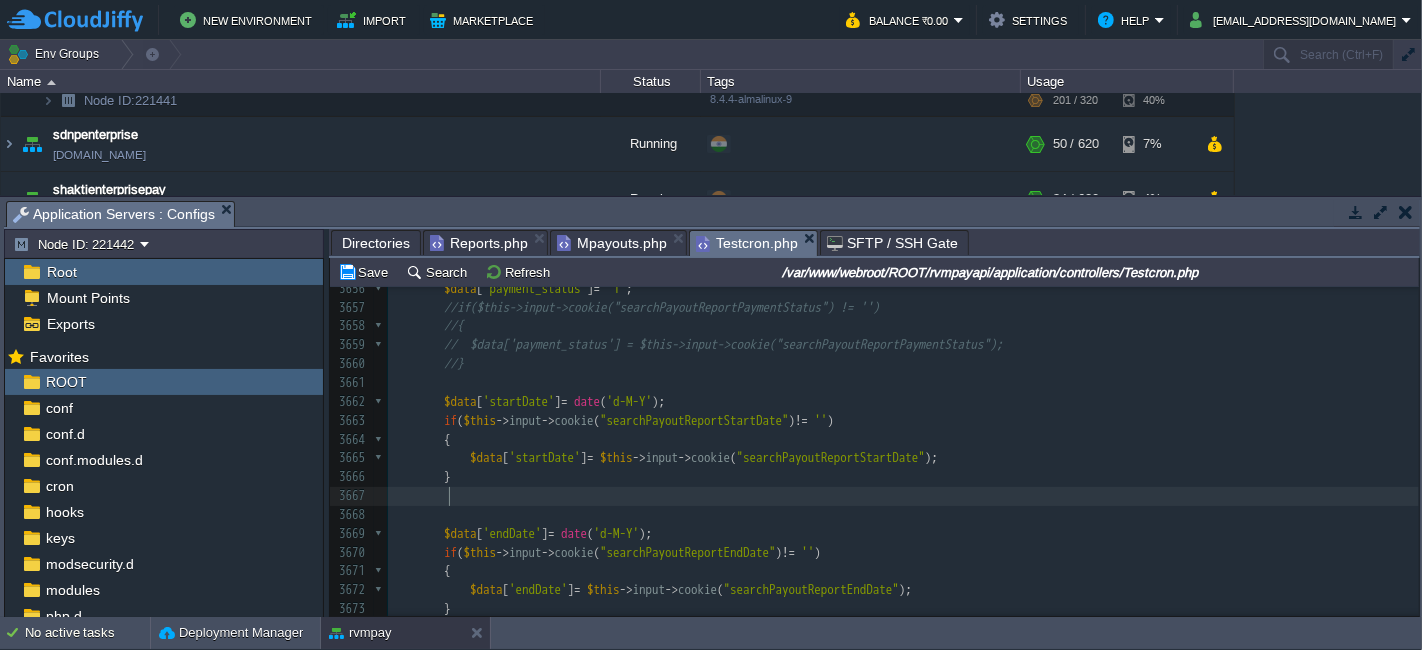 scroll, scrollTop: 1666, scrollLeft: 0, axis: vertical 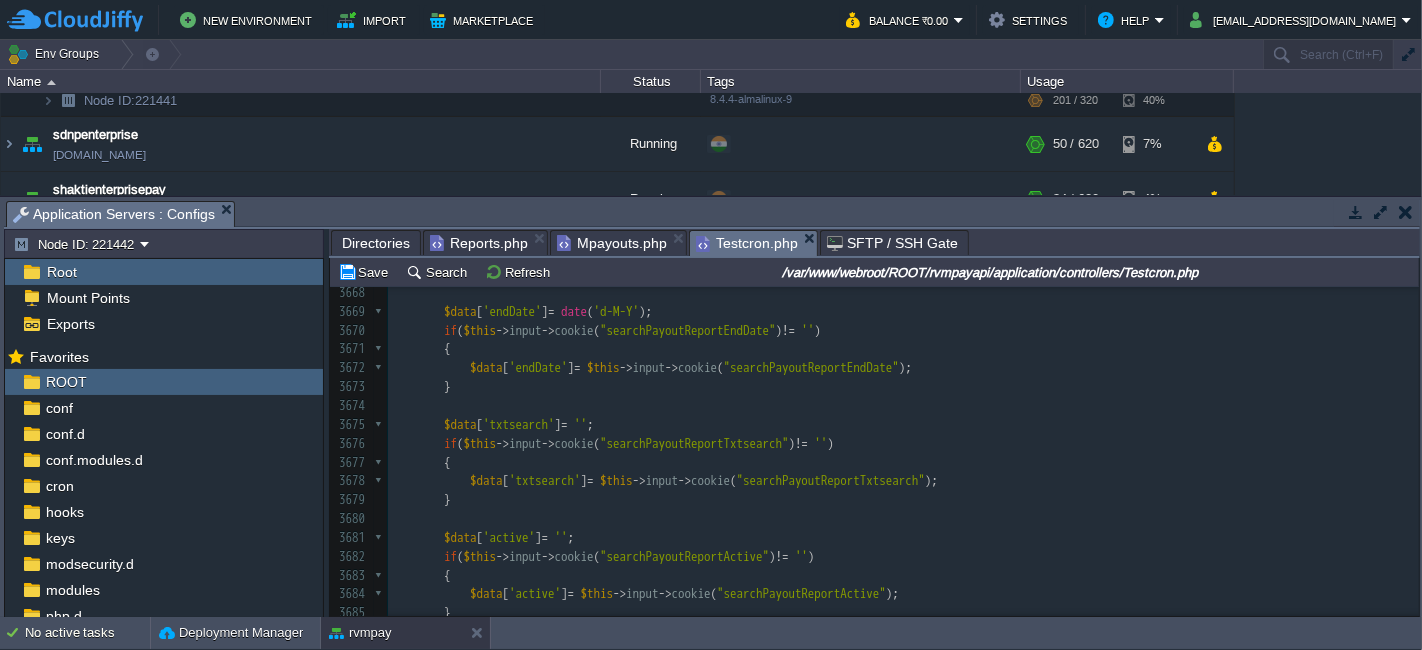 click at bounding box center (903, 406) 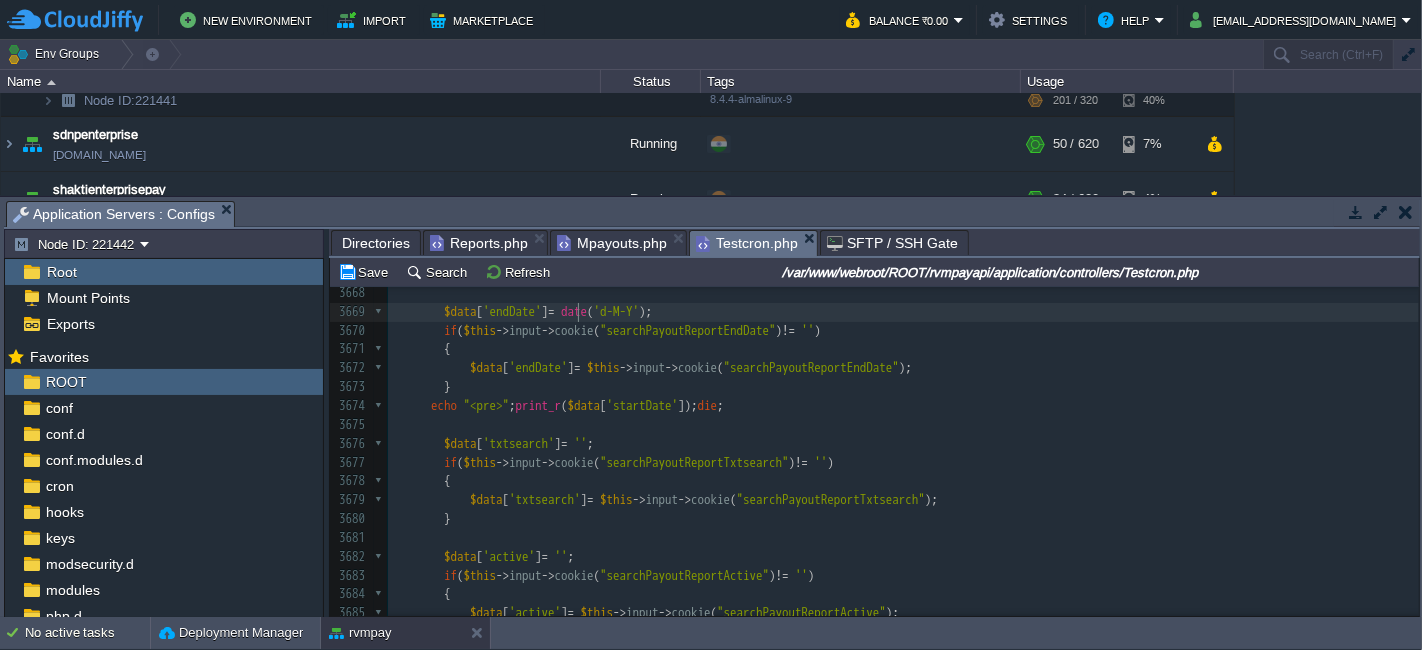 click on "=" at bounding box center (551, 311) 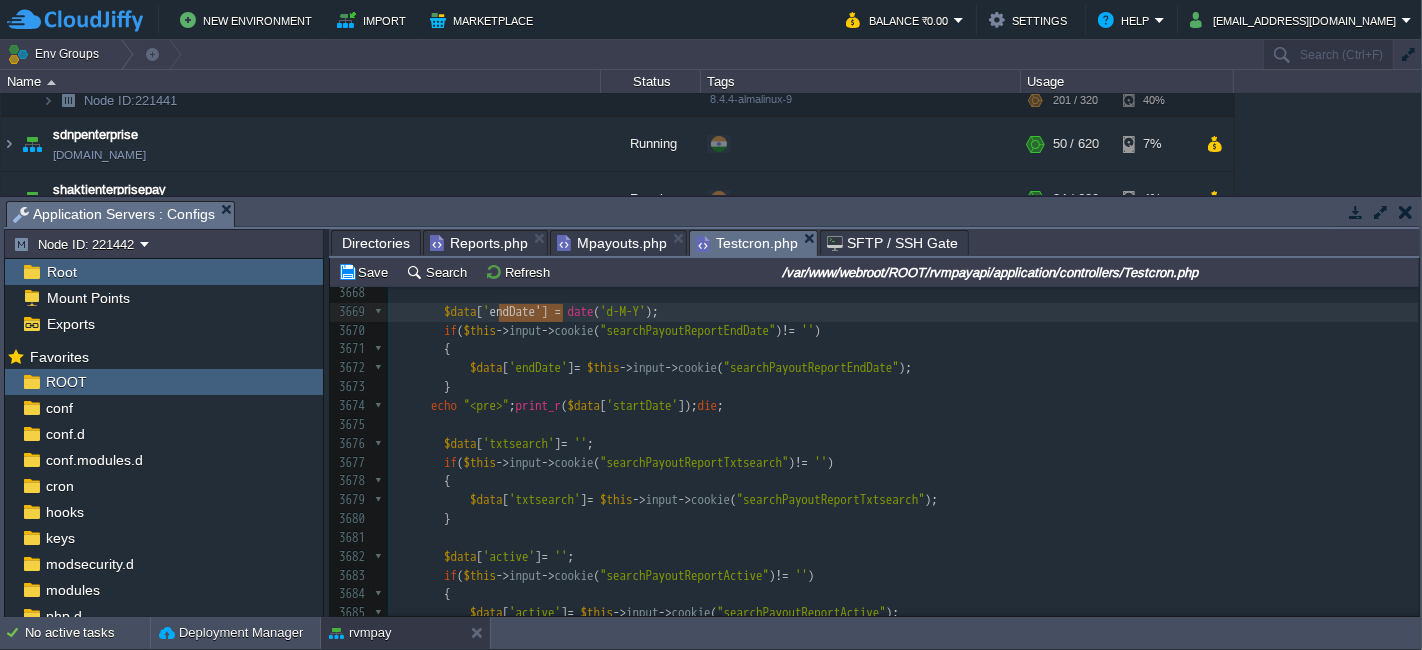 type on "['endDate']" 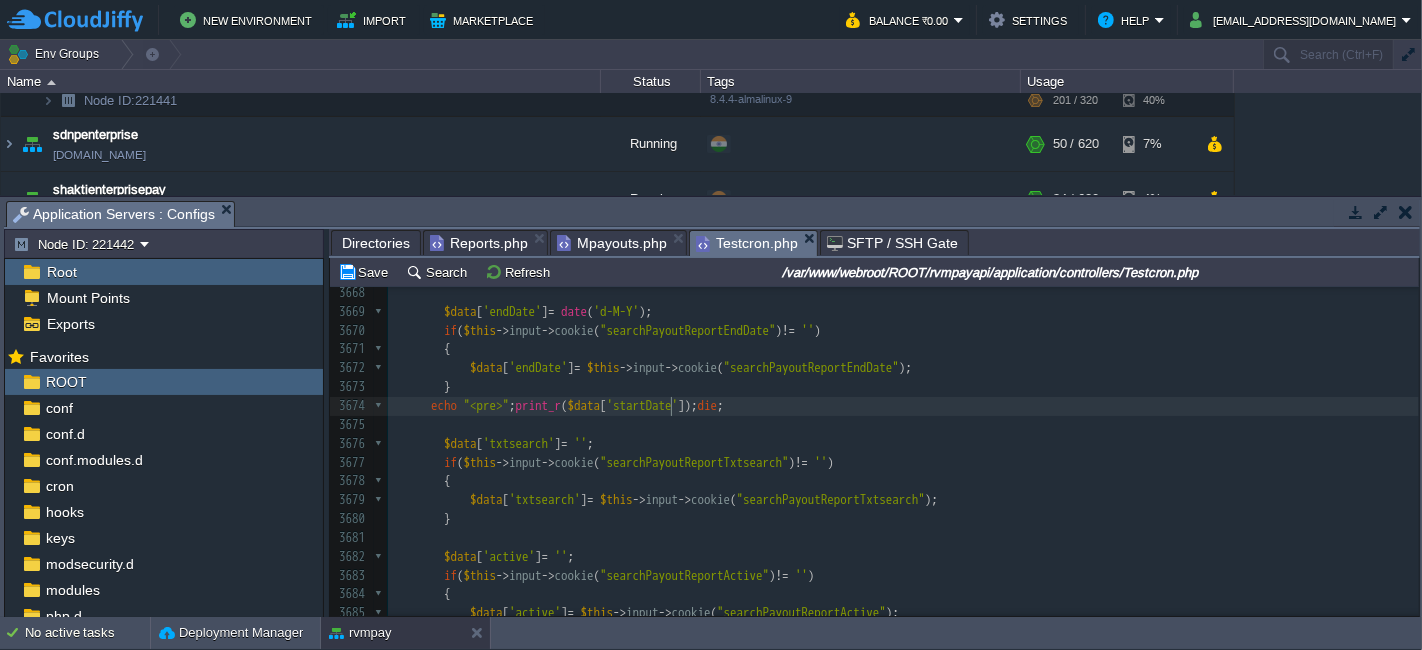 click on "x                  3645           if ( $this -> input -> cookie ( "searchPayoutReportEscrowId" )  !=   '' ) 3646           { 3647                $data [ 'escrow_id' ]  =   $this -> input -> cookie ( "searchPayoutReportEscrowId" ); 3648           } 3649           3650           $data [ 'payout_mode' ]  =   '' ; 3651           if ( $this -> input -> cookie ( "searchPayoutReportPayoutMode" )  !=   '' ) 3652           { 3653                $data [ 'payout_mode' ]  =   $this -> input -> cookie ( "searchPayoutReportPayoutMode" ); 3654           } 3655           3656           $data [ 'payment_status' ]  =   '1' ; 3657           //if($this->input->cookie("searchPayoutReportPaymentStatus") != '') 3658           //{ 3659           //    $data['payment_status'] = $this->input->cookie("searchPayoutReportPaymentStatus"); 3660           //} 3661           3662           $data [ 'startDate' ]  =   date ( 'd-M-Y' ); 3663           if ( $this -> input -> cookie ( "searchPayoutReportStartDate" )  !=   '' ) 3664           {" at bounding box center (903, 397) 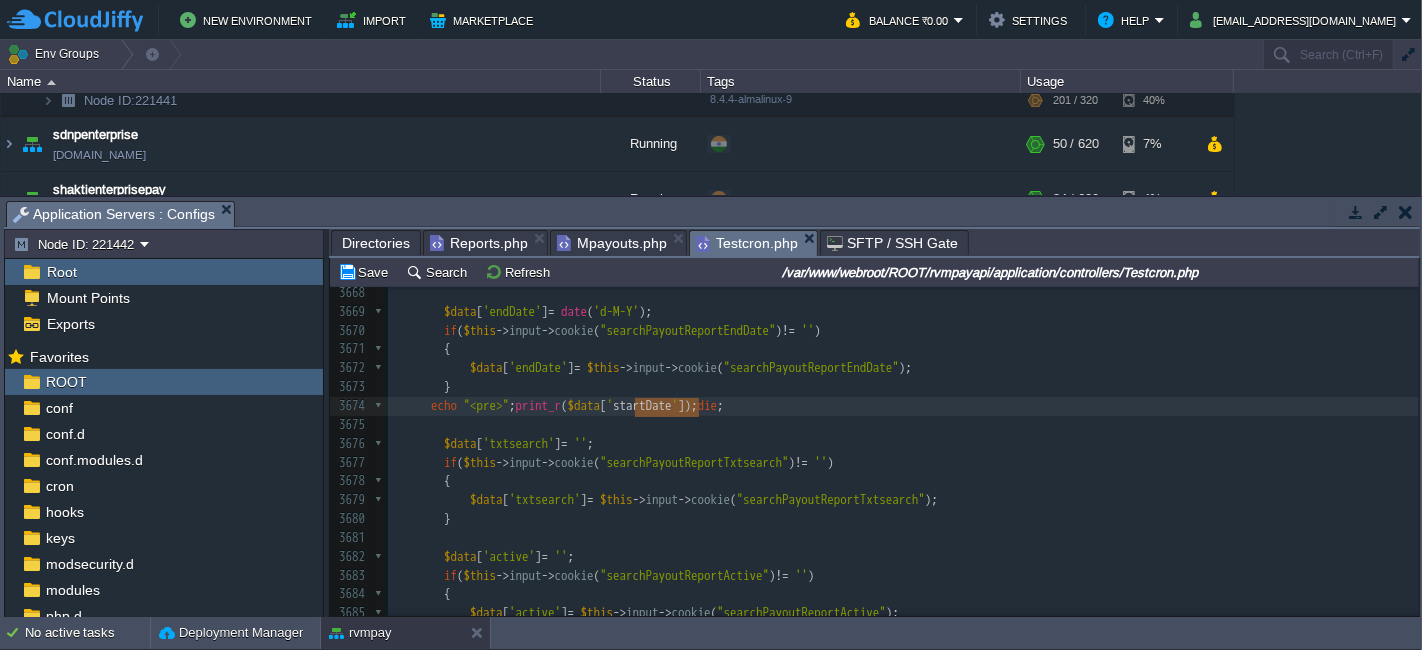 paste 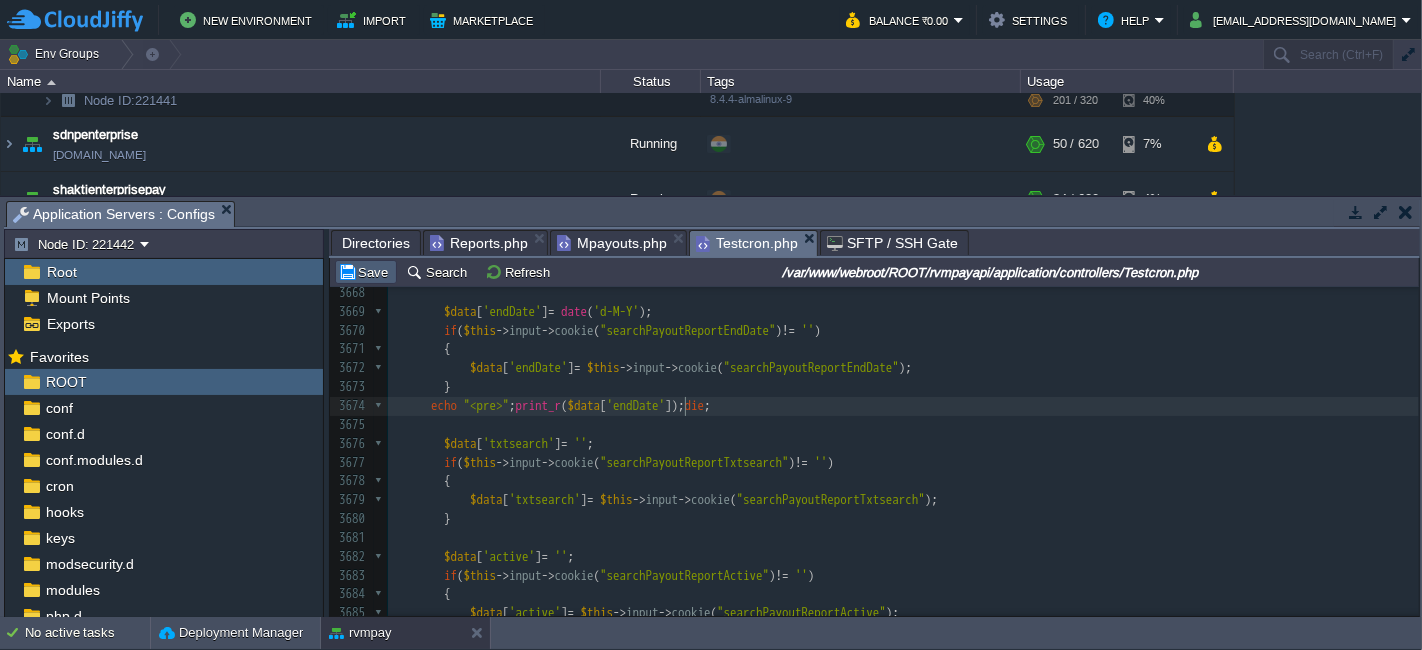 click on "Save" at bounding box center [366, 272] 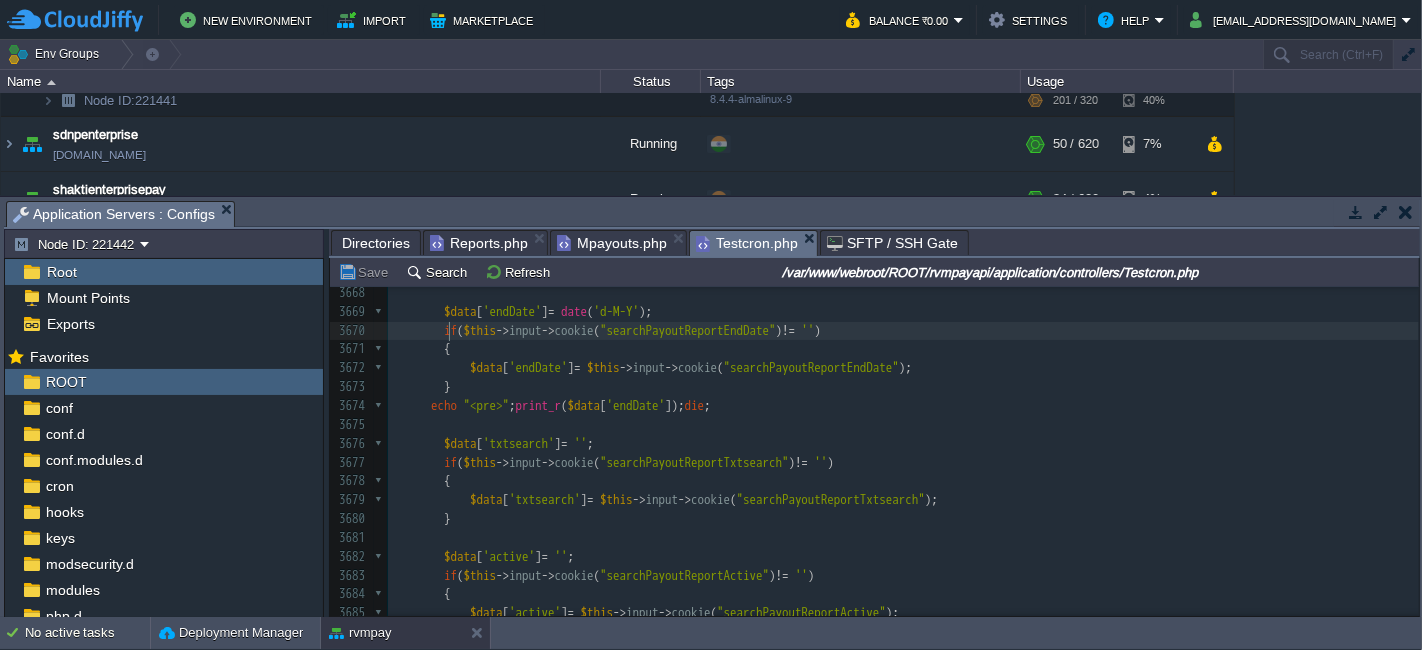 click on "x                  3645           if ( $this -> input -> cookie ( "searchPayoutReportEscrowId" )  !=   '' ) 3646           { 3647                $data [ 'escrow_id' ]  =   $this -> input -> cookie ( "searchPayoutReportEscrowId" ); 3648           } 3649           3650           $data [ 'payout_mode' ]  =   '' ; 3651           if ( $this -> input -> cookie ( "searchPayoutReportPayoutMode" )  !=   '' ) 3652           { 3653                $data [ 'payout_mode' ]  =   $this -> input -> cookie ( "searchPayoutReportPayoutMode" ); 3654           } 3655           3656           $data [ 'payment_status' ]  =   '1' ; 3657           //if($this->input->cookie("searchPayoutReportPaymentStatus") != '') 3658           //{ 3659           //    $data['payment_status'] = $this->input->cookie("searchPayoutReportPaymentStatus"); 3660           //} 3661           3662           $data [ 'startDate' ]  =   date ( 'd-M-Y' ); 3663           if ( $this -> input -> cookie ( "searchPayoutReportStartDate" )  !=   '' ) 3664           {" at bounding box center (903, 397) 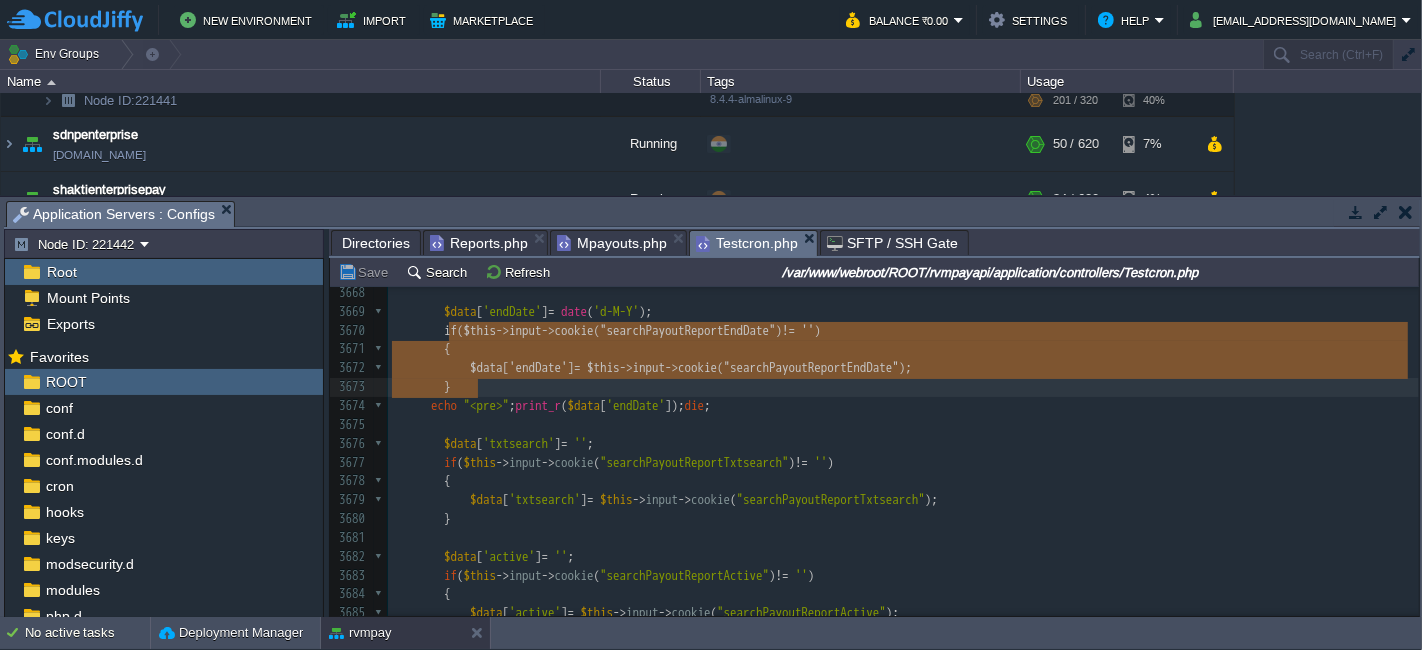 type on "if($this->input->cookie("searchPayoutReportEndDate") != '')
{
$data['endDate'] = $this->input->cookie("searchPayoutReportEndDate");
}" 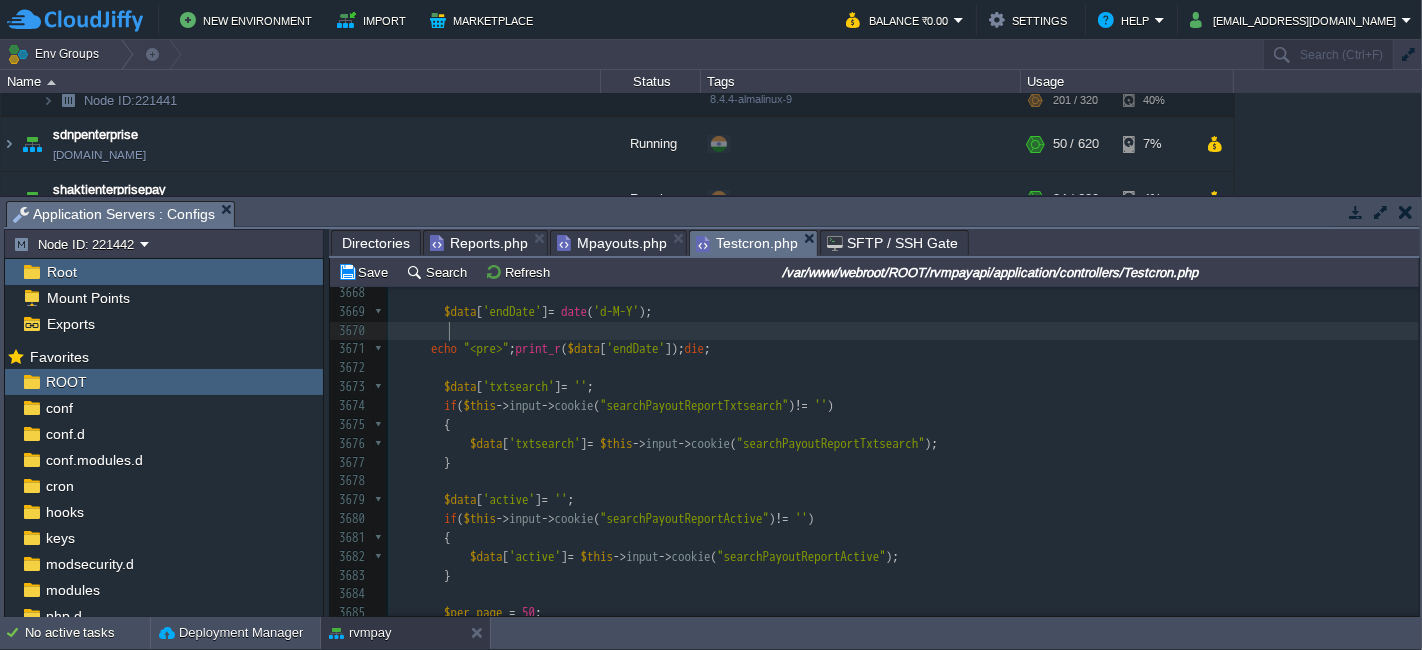 type on "if($this->input->cookie("searchPayoutReportEndDate") != '')
{
$data['endDate'] = $this->input->cookie("searchPayoutReportEndDate");
}" 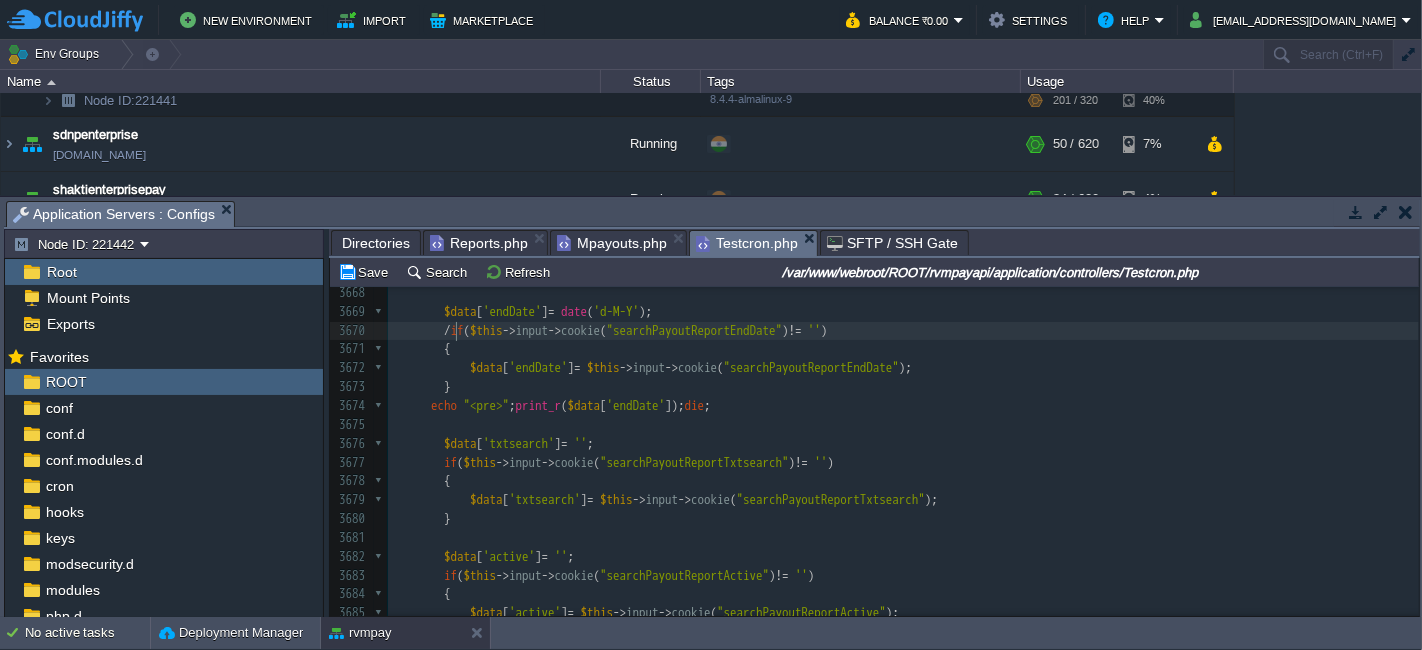 scroll, scrollTop: 6, scrollLeft: 13, axis: both 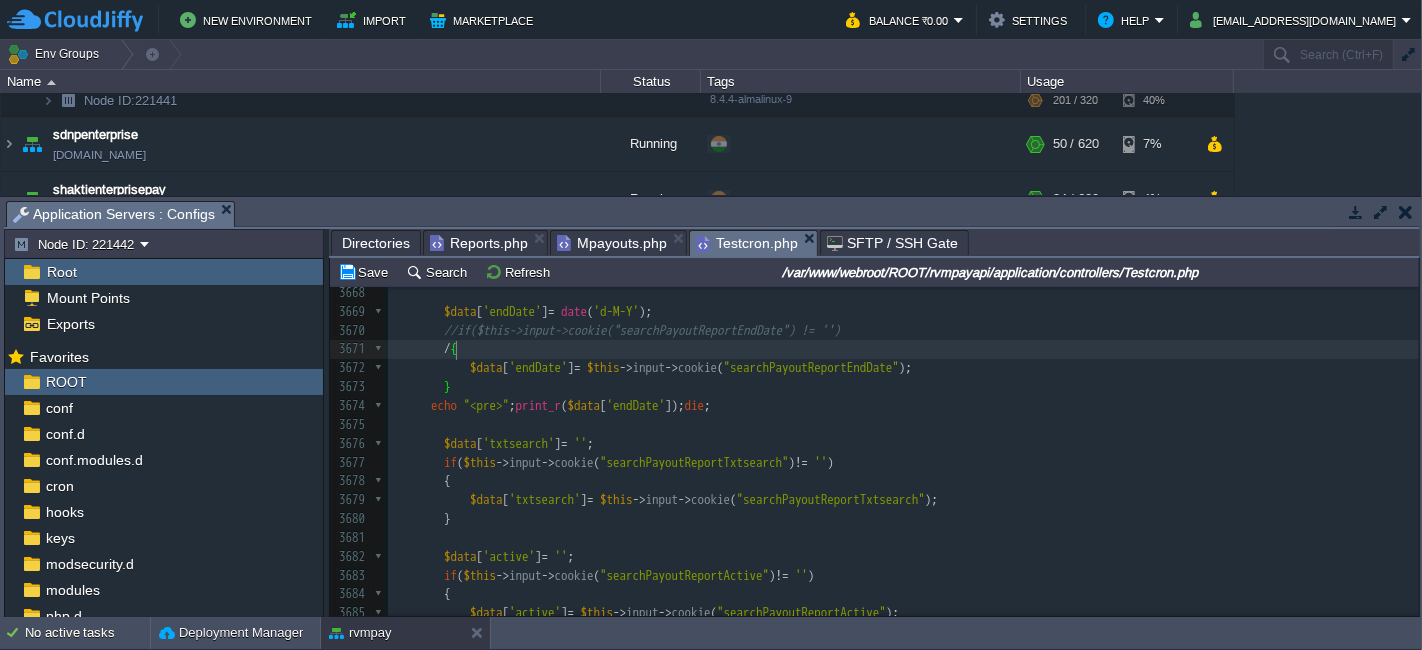 type on "//" 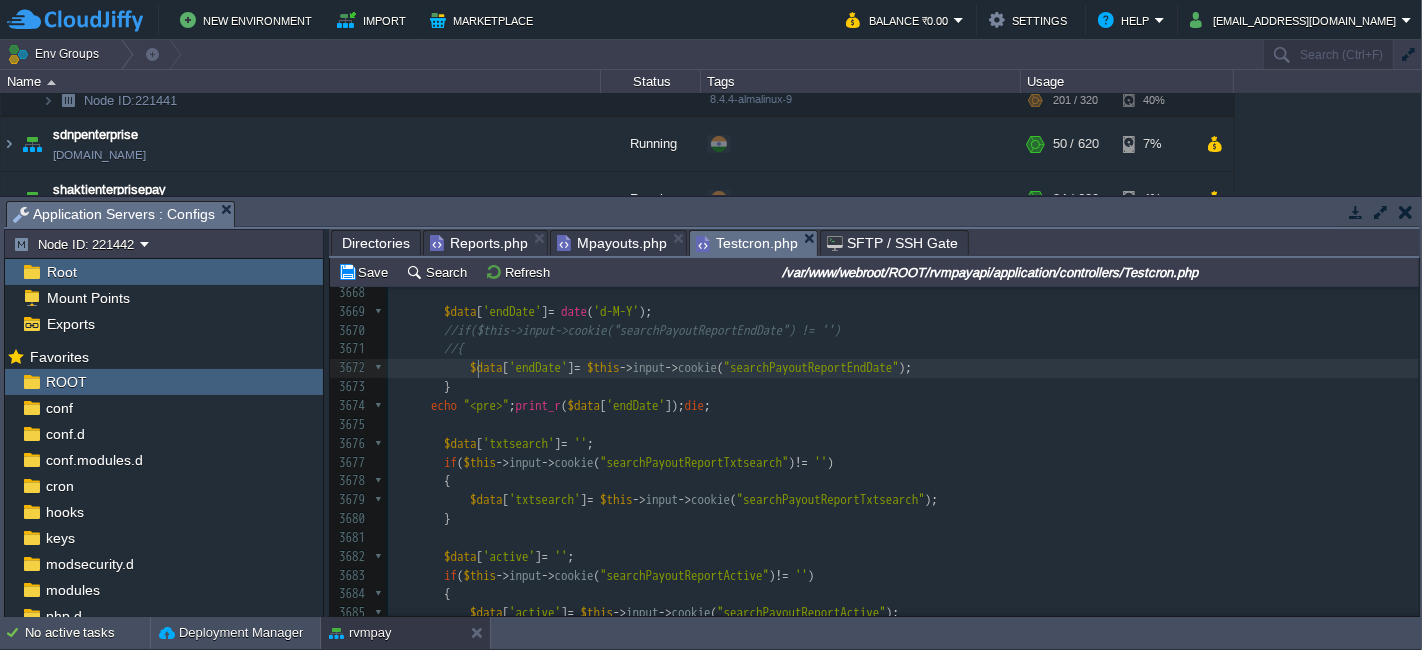 type on "//" 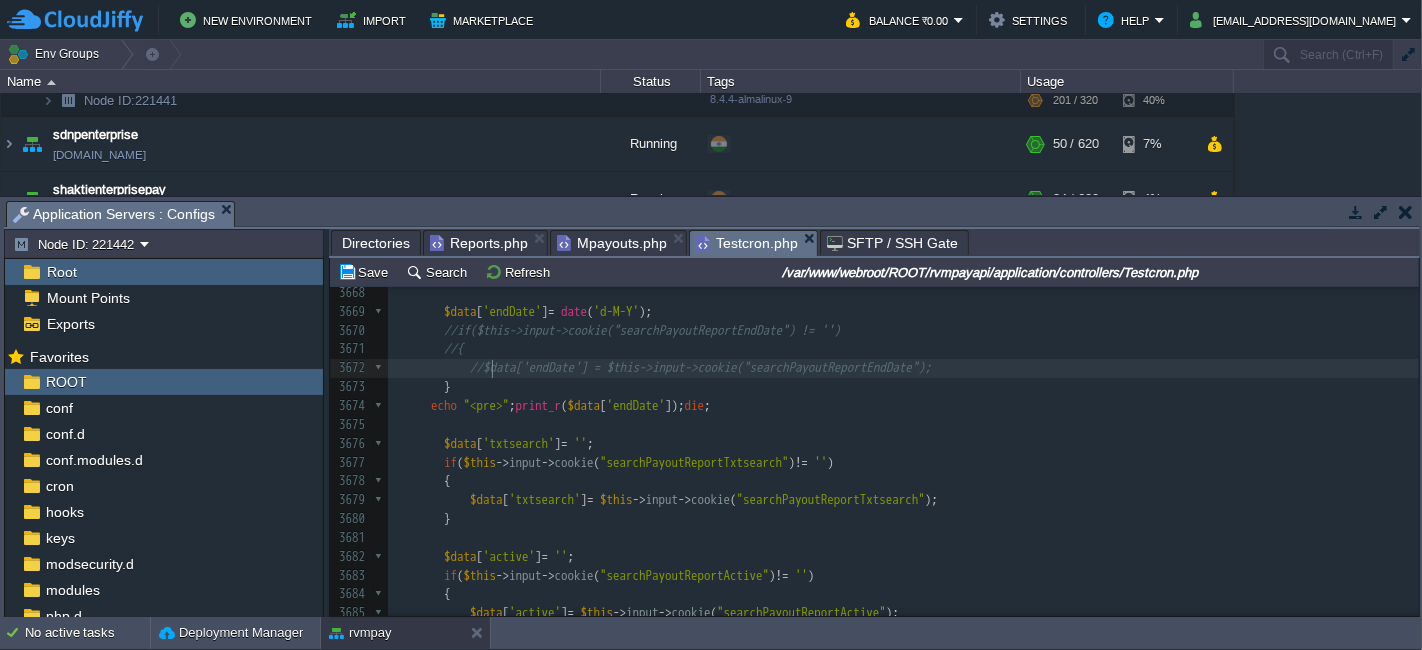 scroll, scrollTop: 6, scrollLeft: 13, axis: both 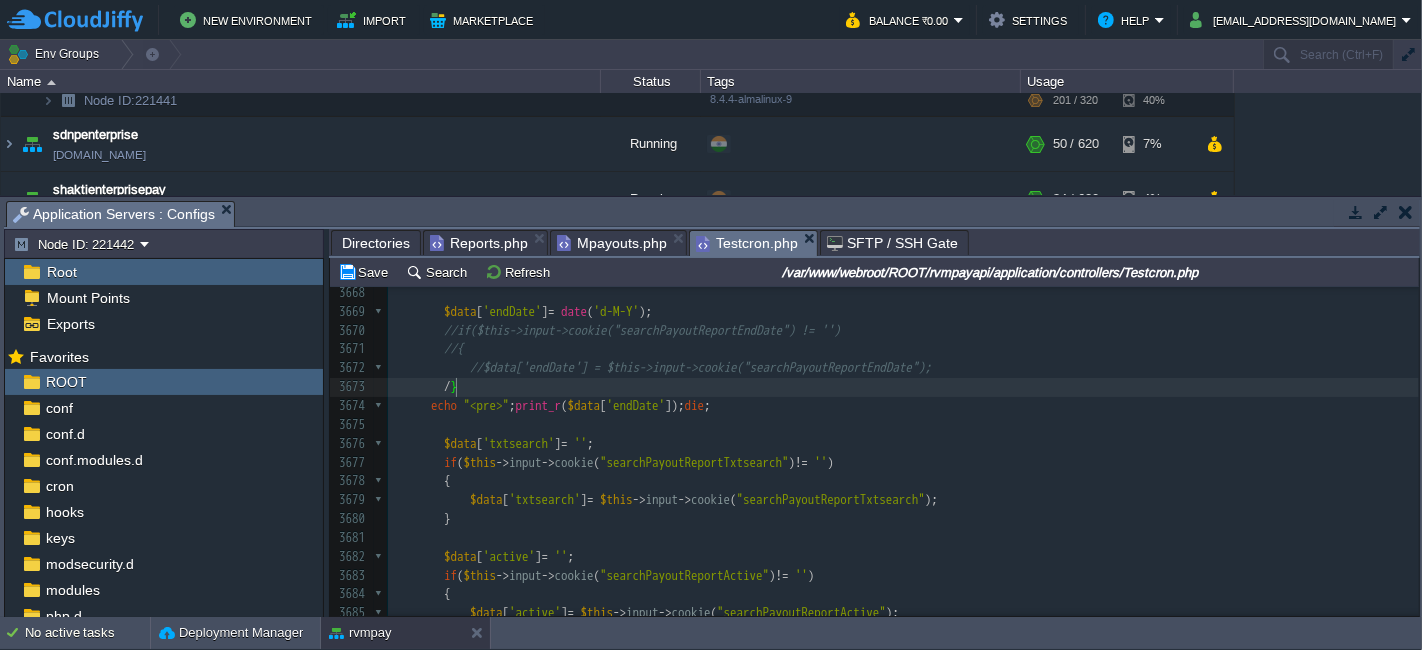 type on "//" 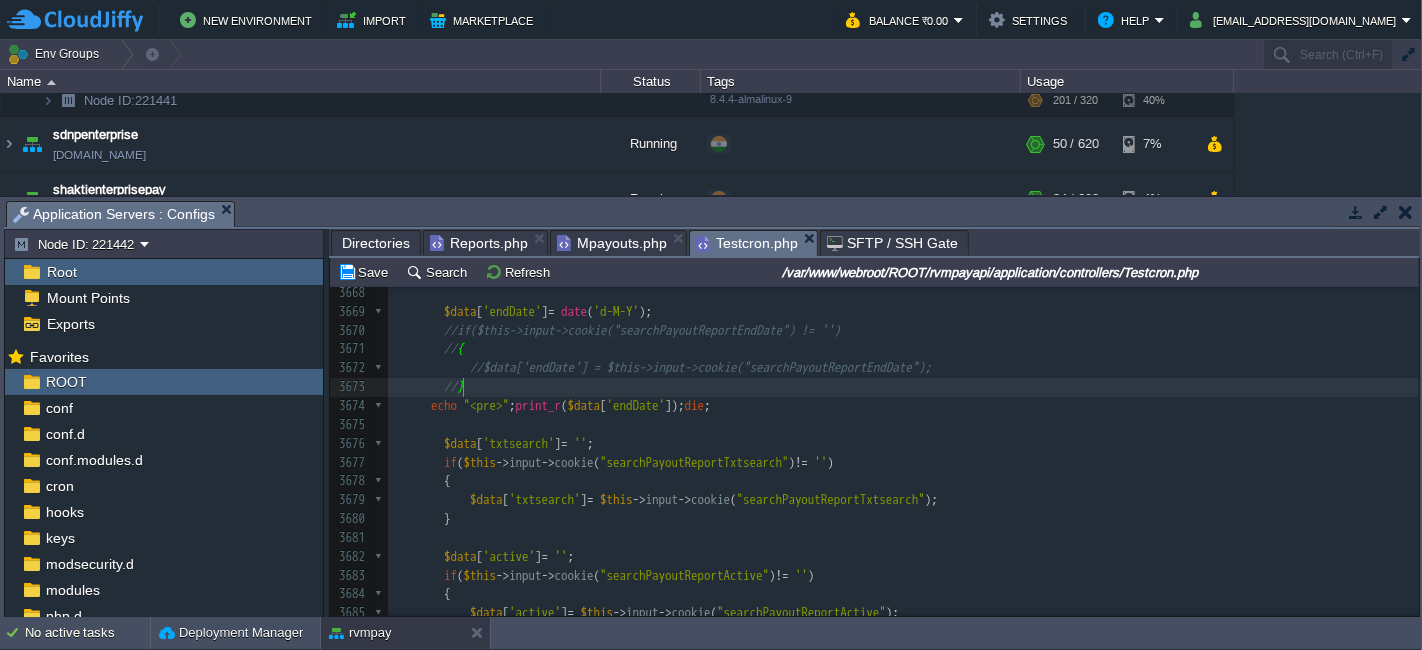 scroll, scrollTop: 6, scrollLeft: 13, axis: both 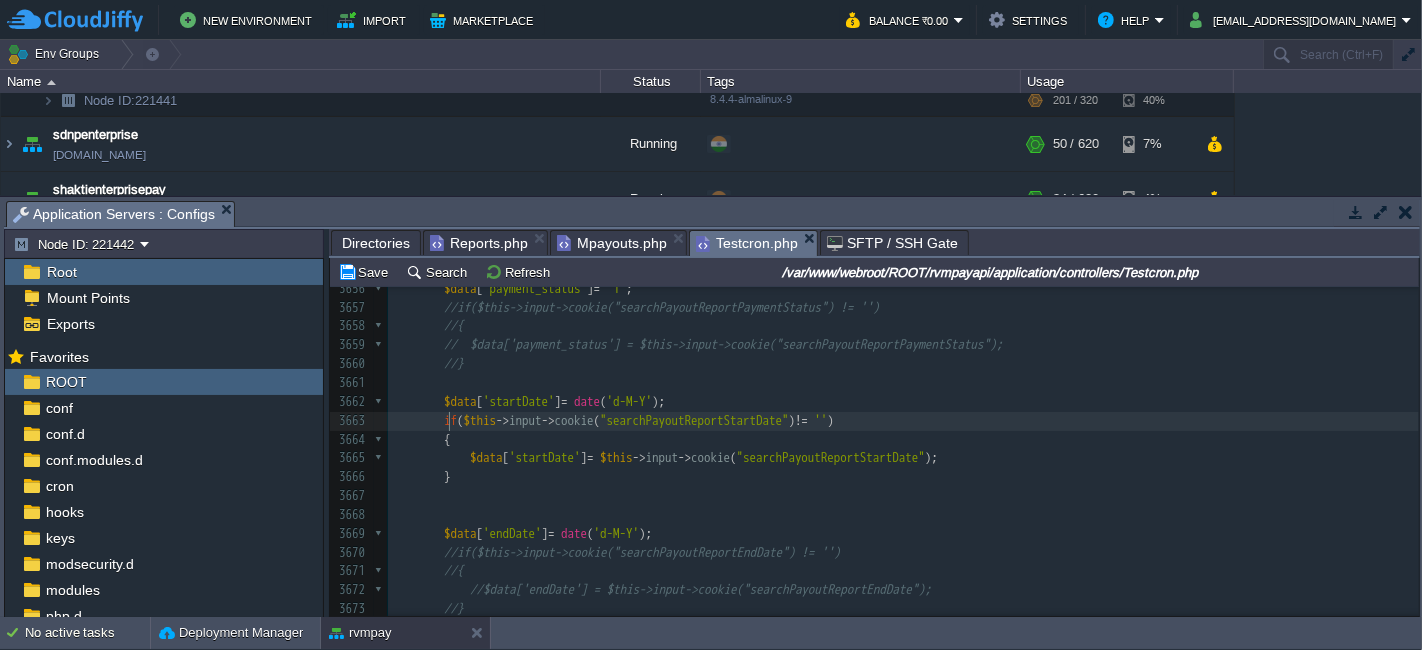 click on "x                  3645           if ( $this -> input -> cookie ( "searchPayoutReportEscrowId" )  !=   '' ) 3646           { 3647                $data [ 'escrow_id' ]  =   $this -> input -> cookie ( "searchPayoutReportEscrowId" ); 3648           } 3649           3650           $data [ 'payout_mode' ]  =   '' ; 3651           if ( $this -> input -> cookie ( "searchPayoutReportPayoutMode" )  !=   '' ) 3652           { 3653                $data [ 'payout_mode' ]  =   $this -> input -> cookie ( "searchPayoutReportPayoutMode" ); 3654           } 3655           3656           $data [ 'payment_status' ]  =   '1' ; 3657           //if($this->input->cookie("searchPayoutReportPaymentStatus") != '') 3658           //{ 3659           //    $data['payment_status'] = $this->input->cookie("searchPayoutReportPaymentStatus"); 3660           //} 3661           3662           $data [ 'startDate' ]  =   date ( 'd-M-Y' ); 3663           if ( $this -> input -> cookie ( "searchPayoutReportStartDate" )  !=   '' ) 3664           {" at bounding box center [903, 619] 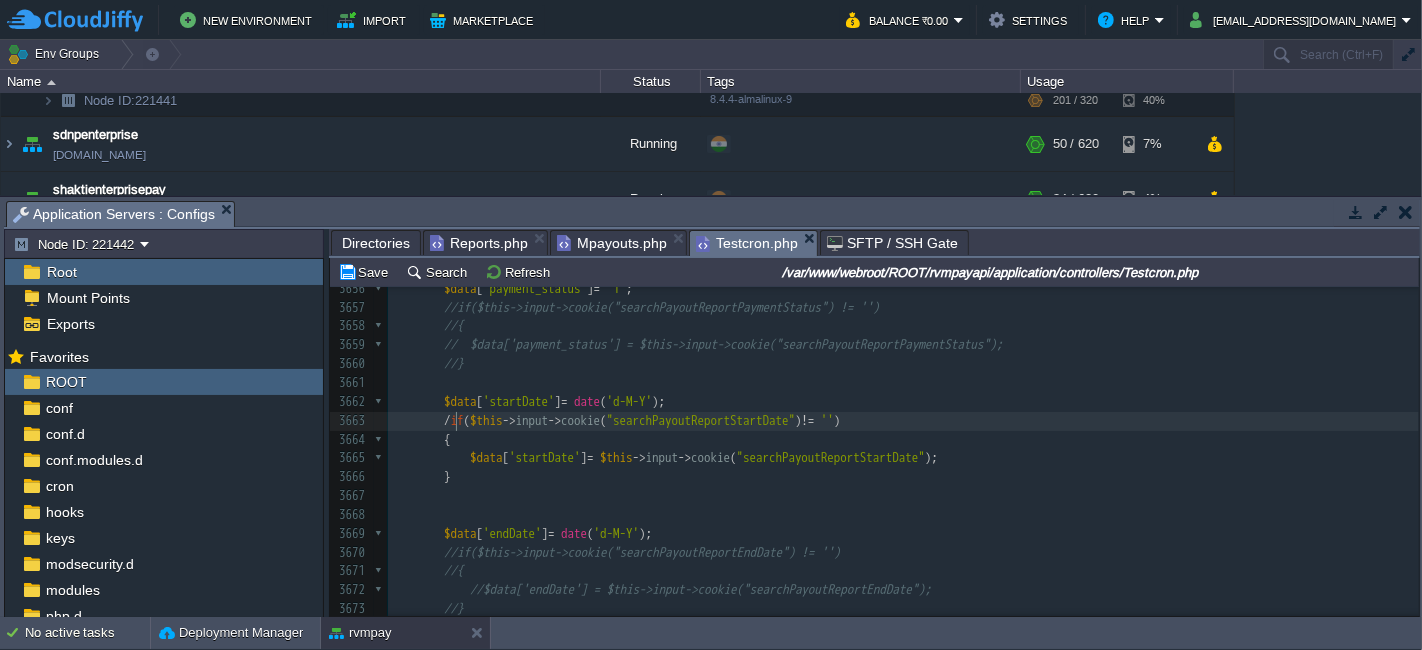 type on "//" 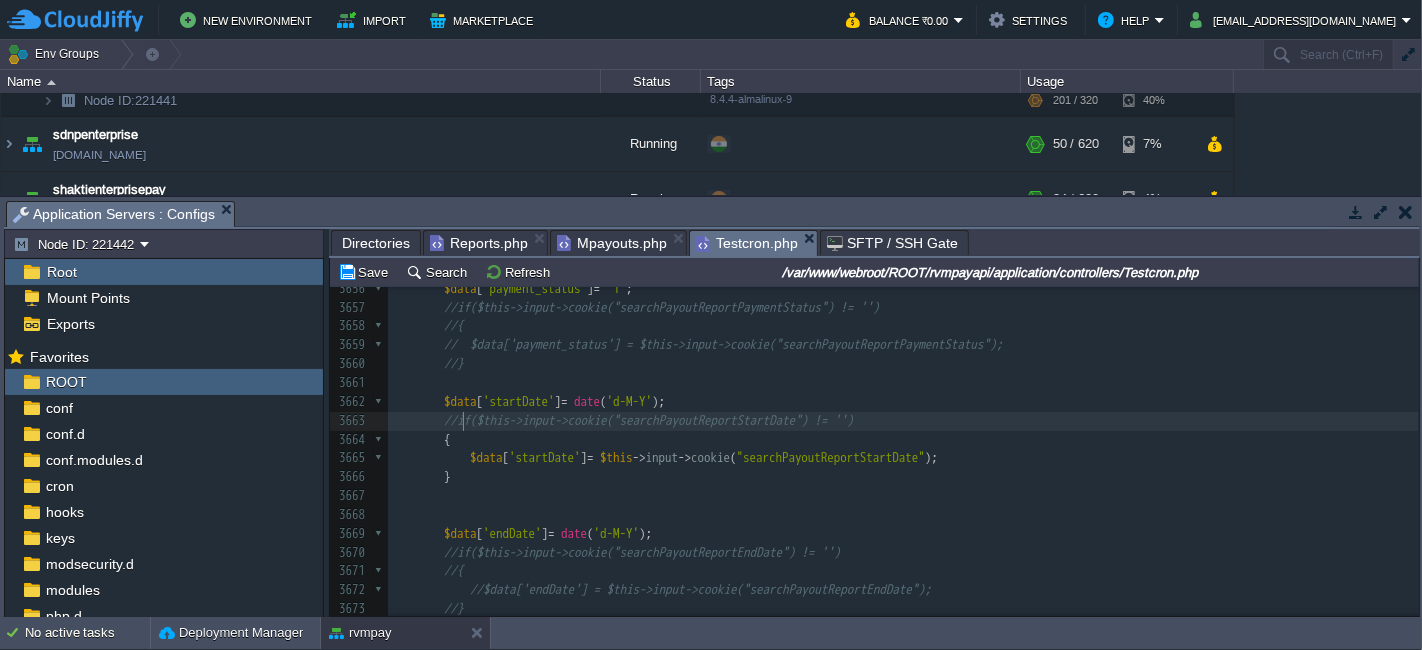 scroll, scrollTop: 6, scrollLeft: 13, axis: both 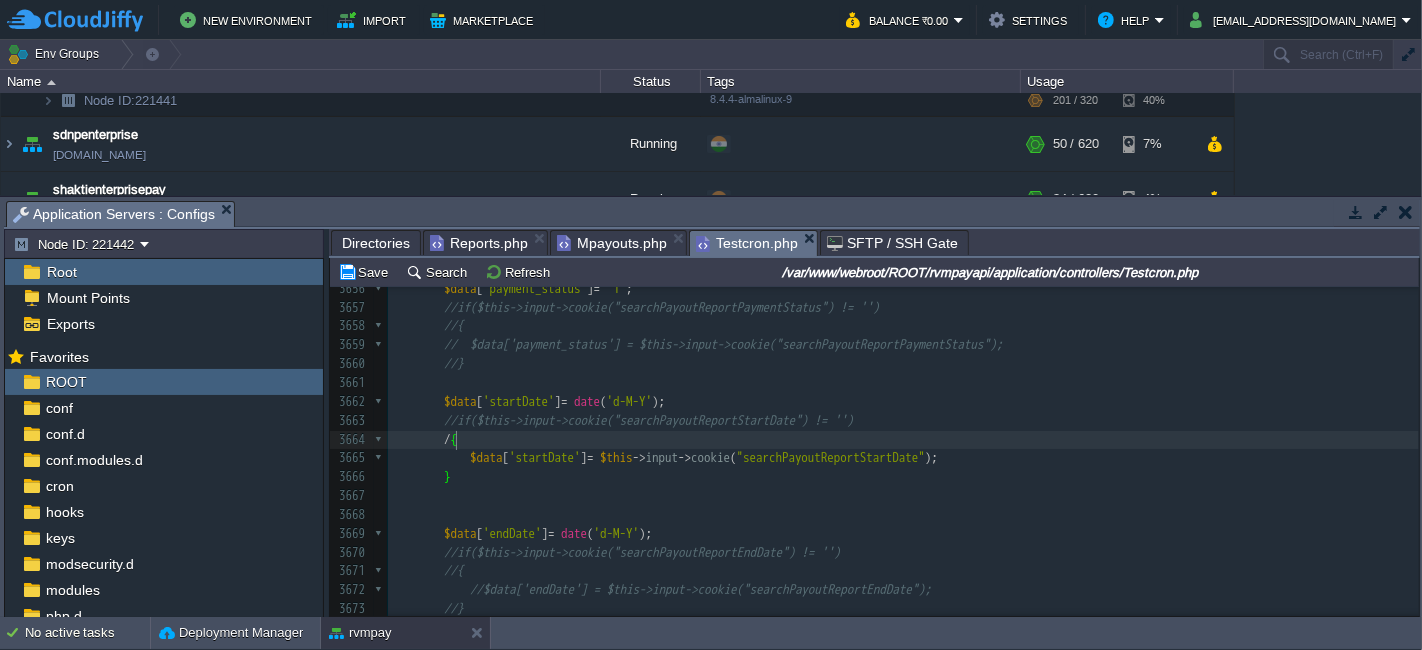 type on "//" 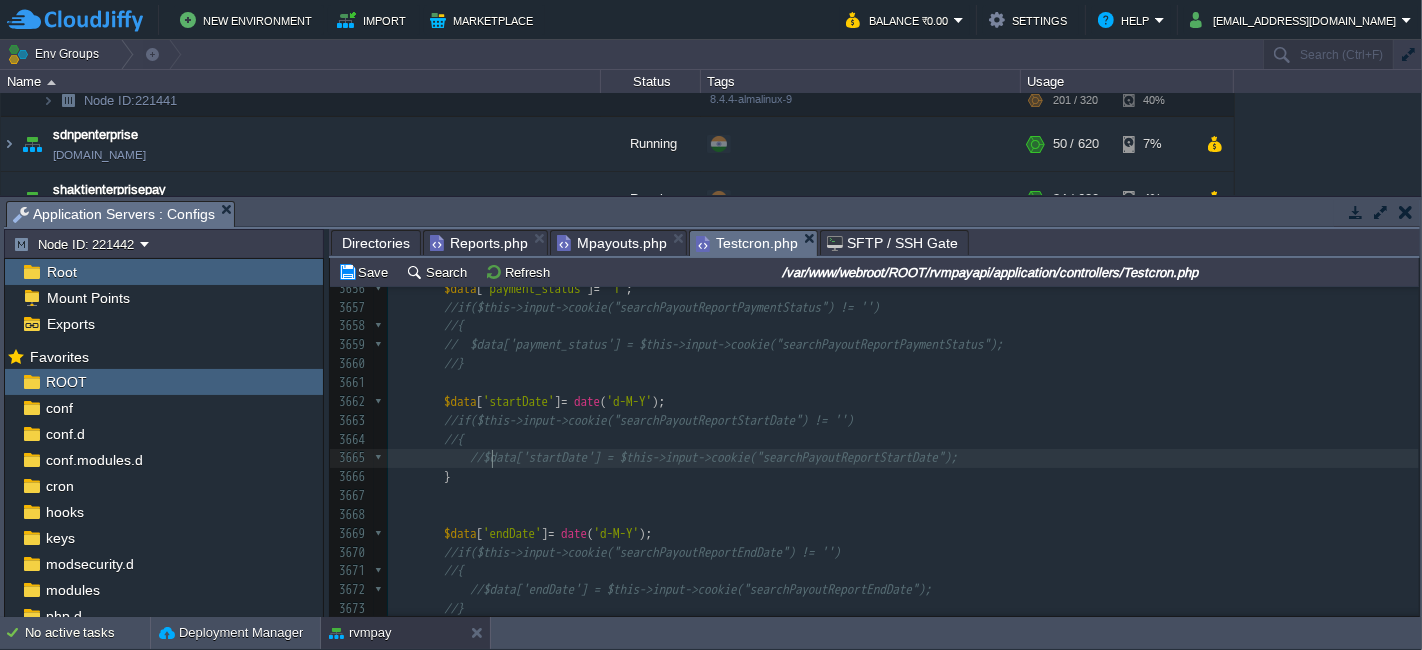type on "///" 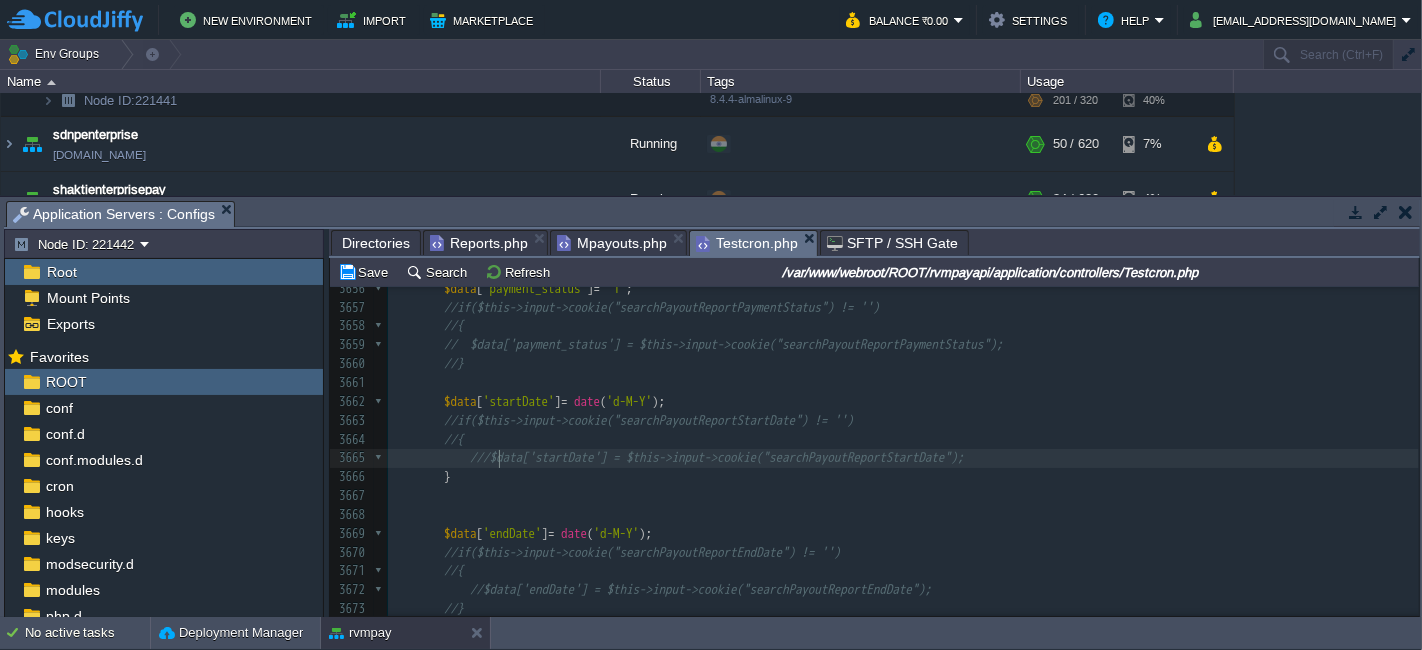 scroll, scrollTop: 6, scrollLeft: 20, axis: both 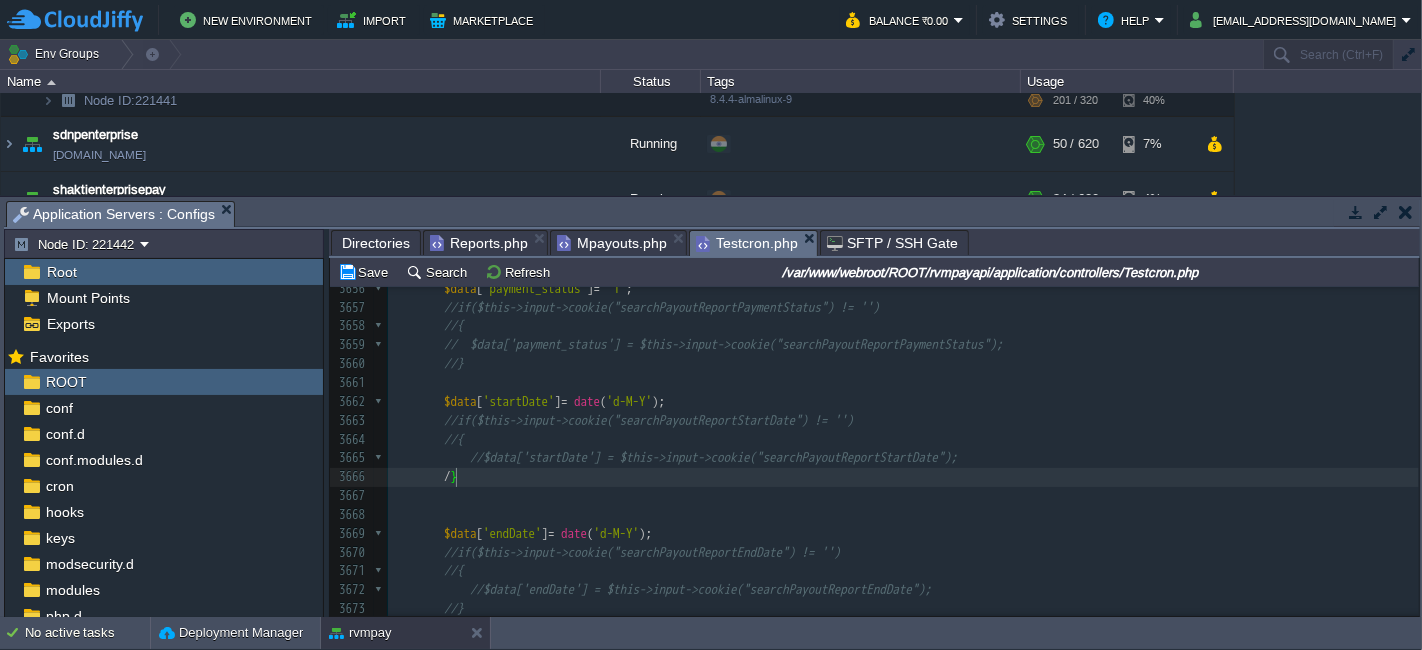 type on "//" 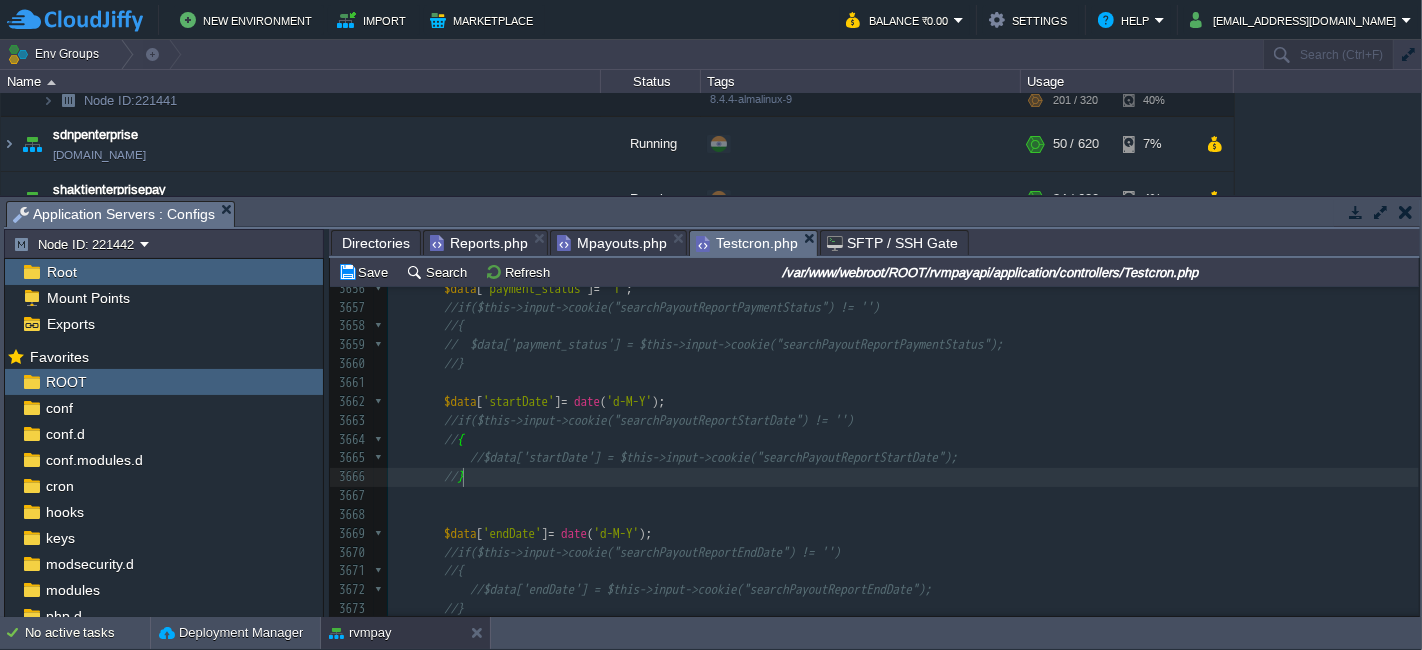 type 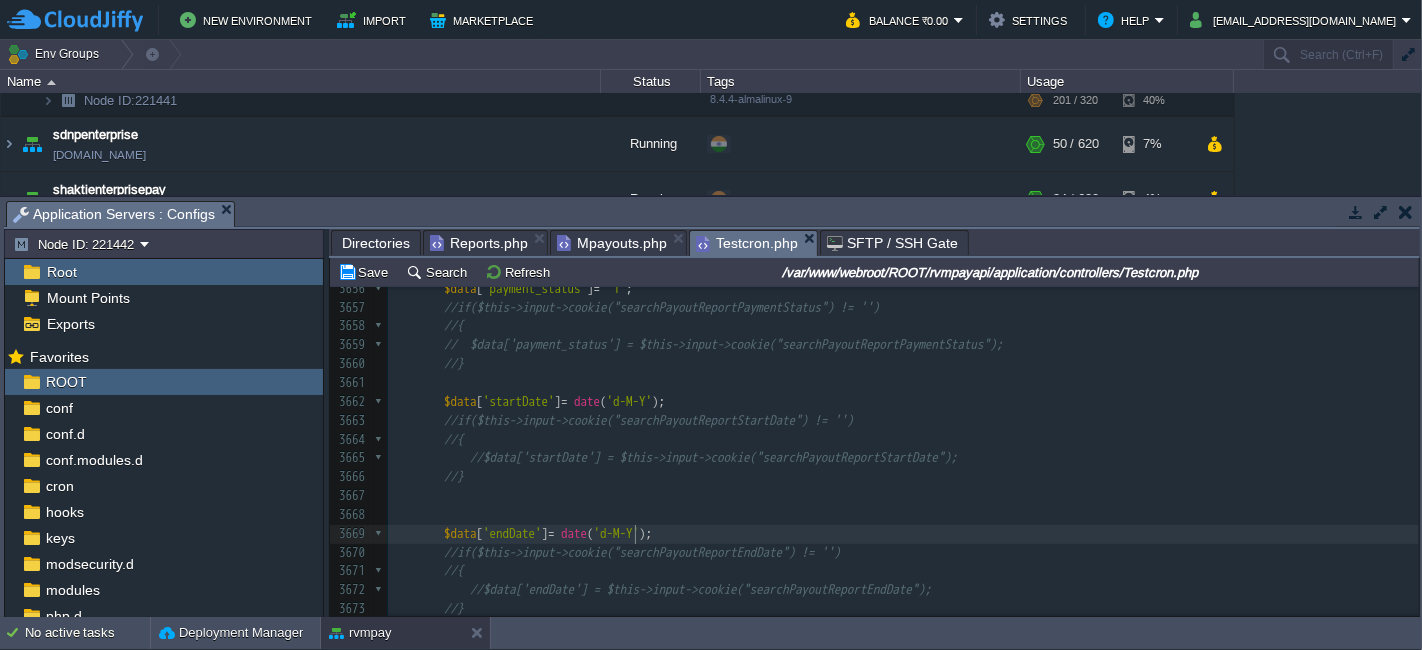 click on "$data [ 'endDate' ]  =   date ( 'd-M-Y' );" at bounding box center (903, 534) 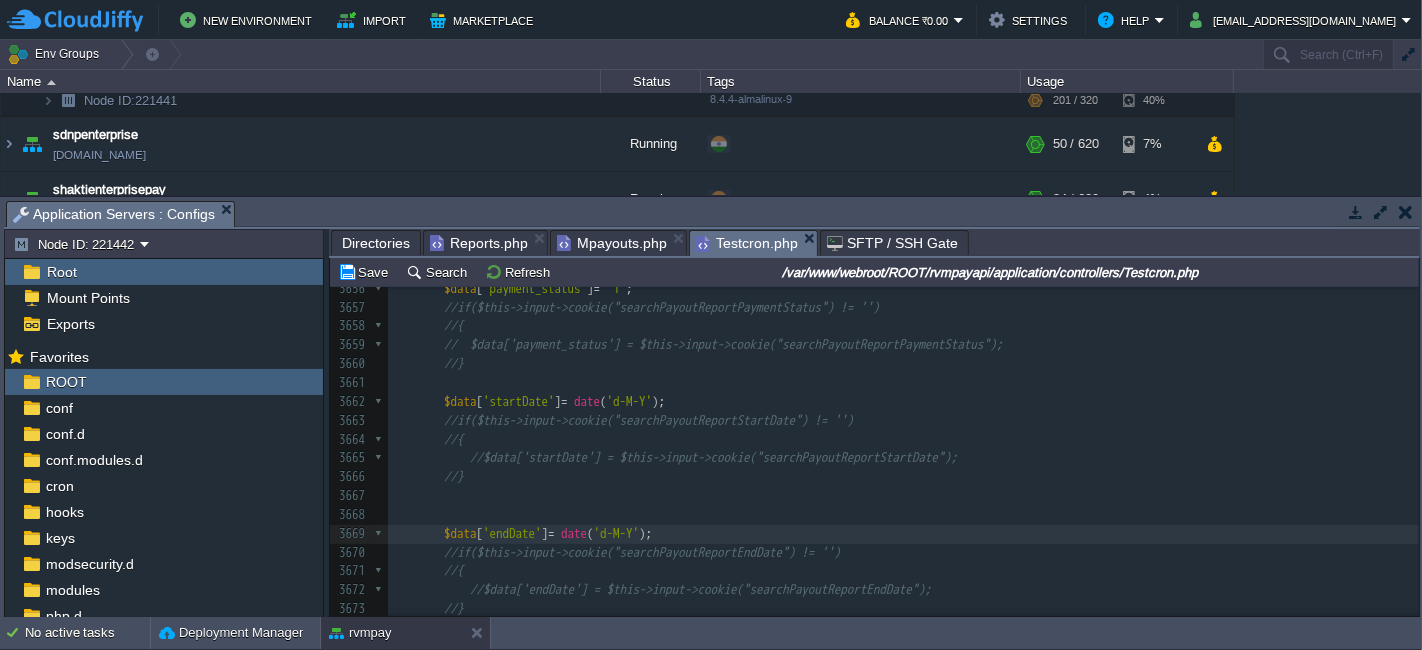 scroll, scrollTop: 1614, scrollLeft: 0, axis: vertical 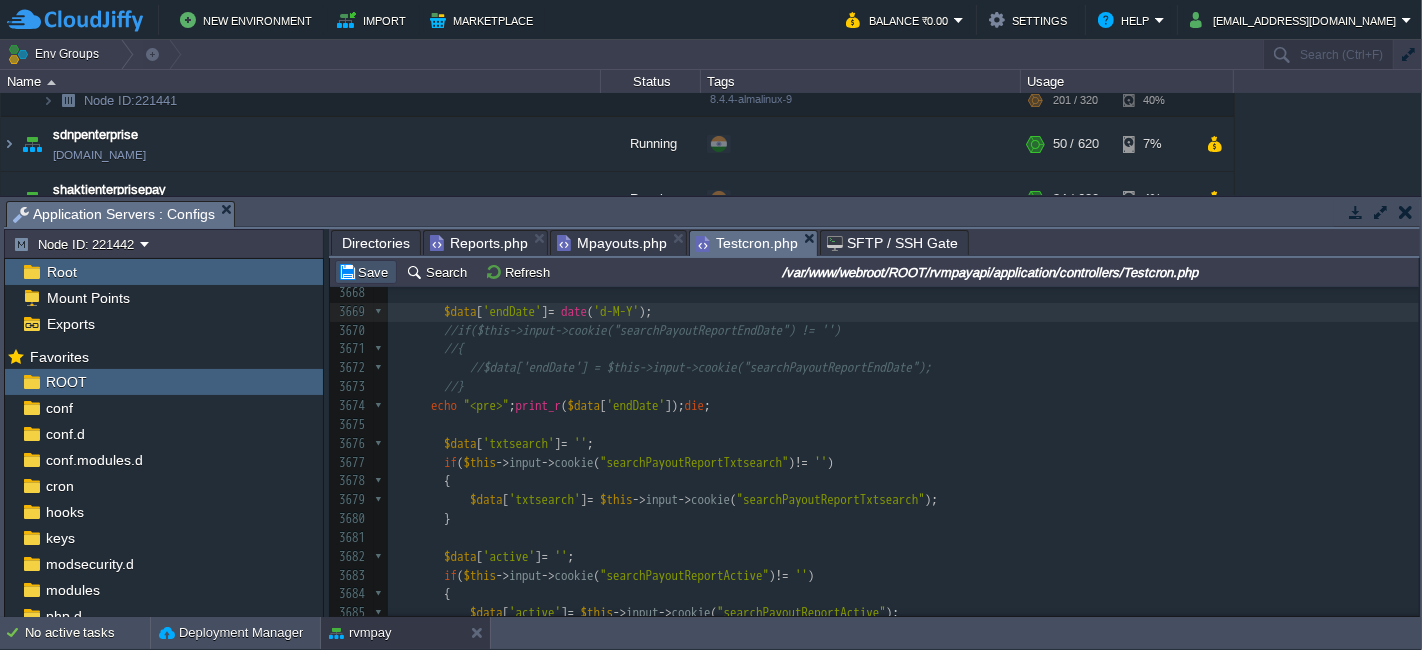click on "Save" at bounding box center (366, 272) 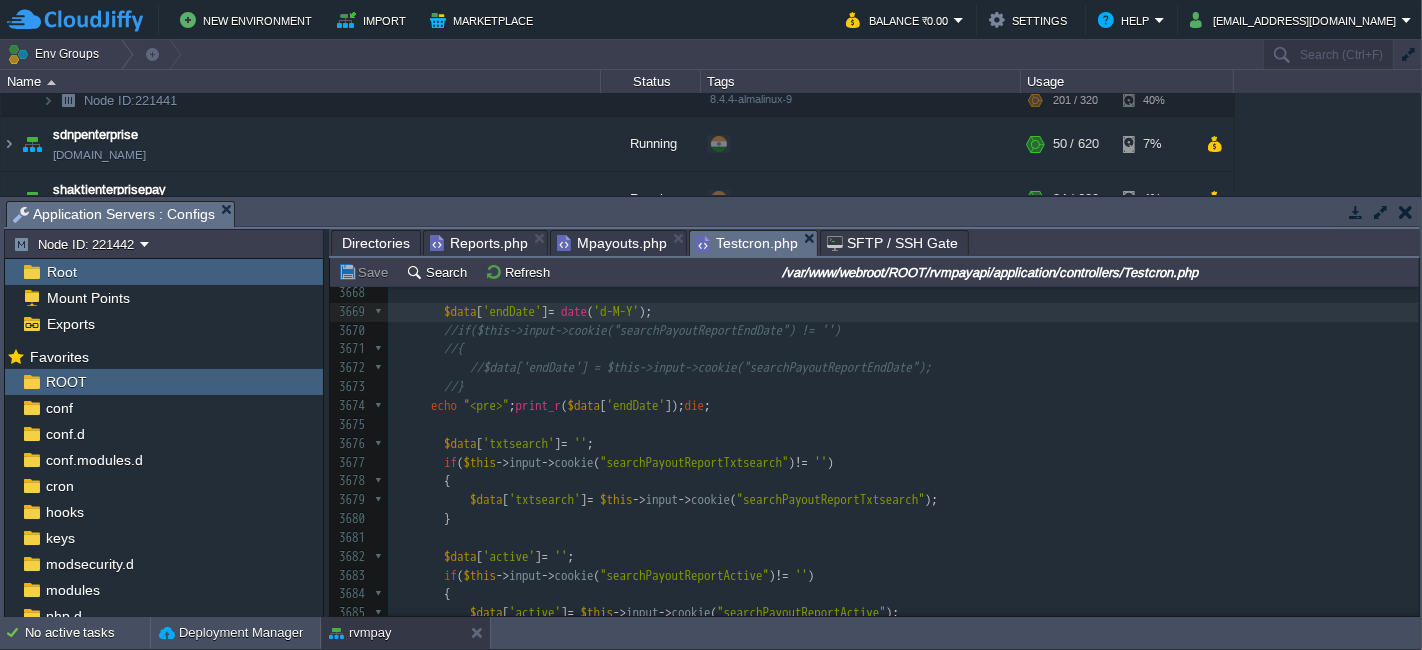 click on "echo   "<pre>" ; print_r ( $data [ 'endDate' ]); die ;" at bounding box center [903, 406] 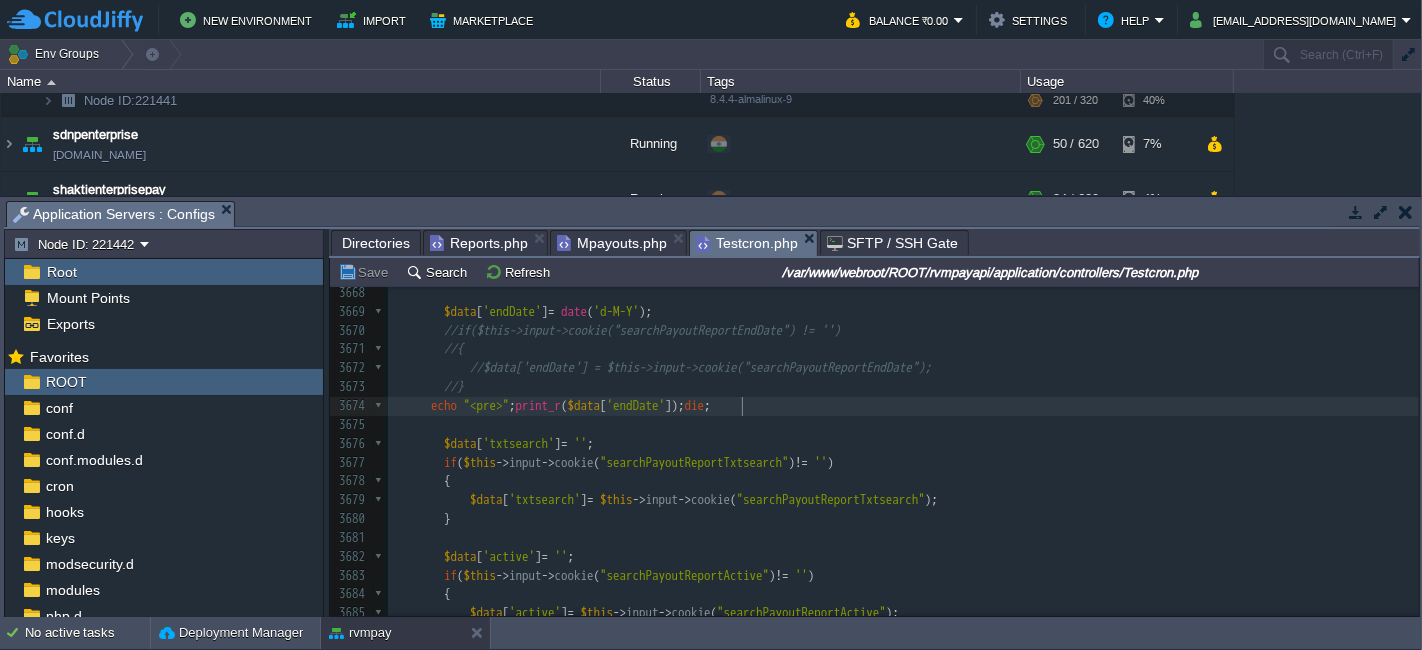 click on "Save" at bounding box center (366, 272) 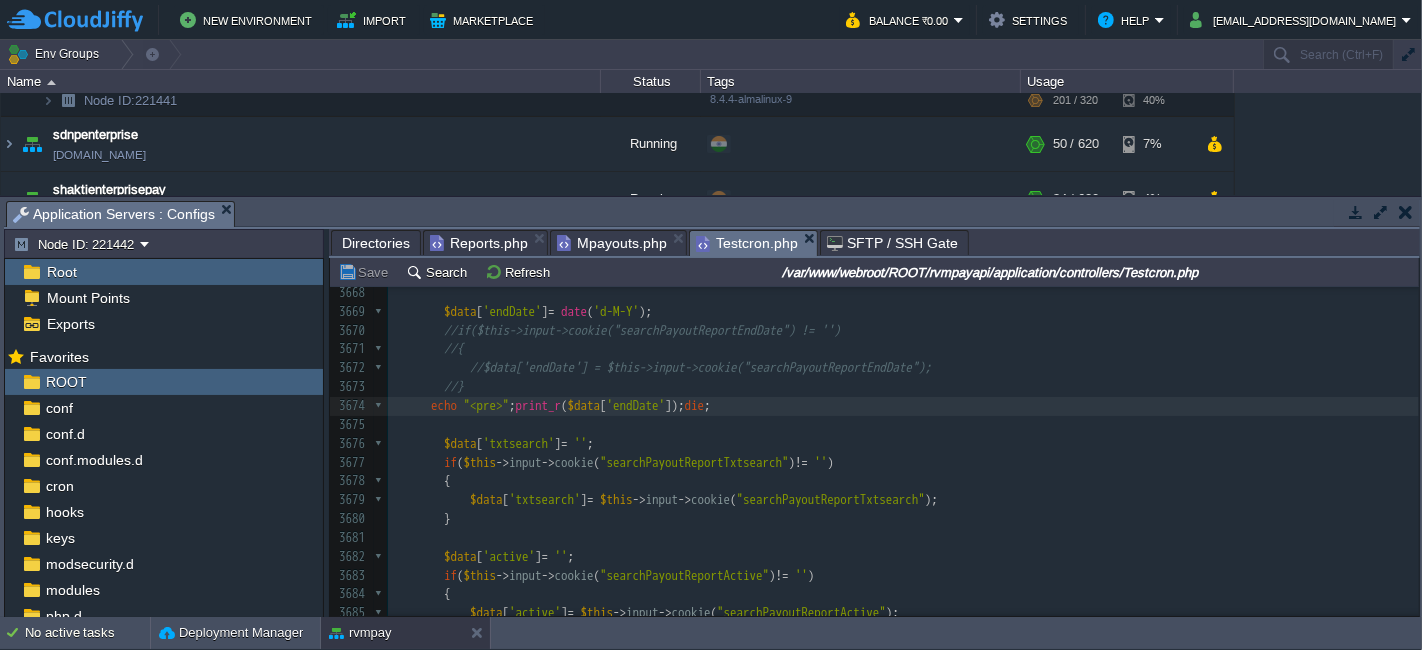 click on "Save" at bounding box center [366, 272] 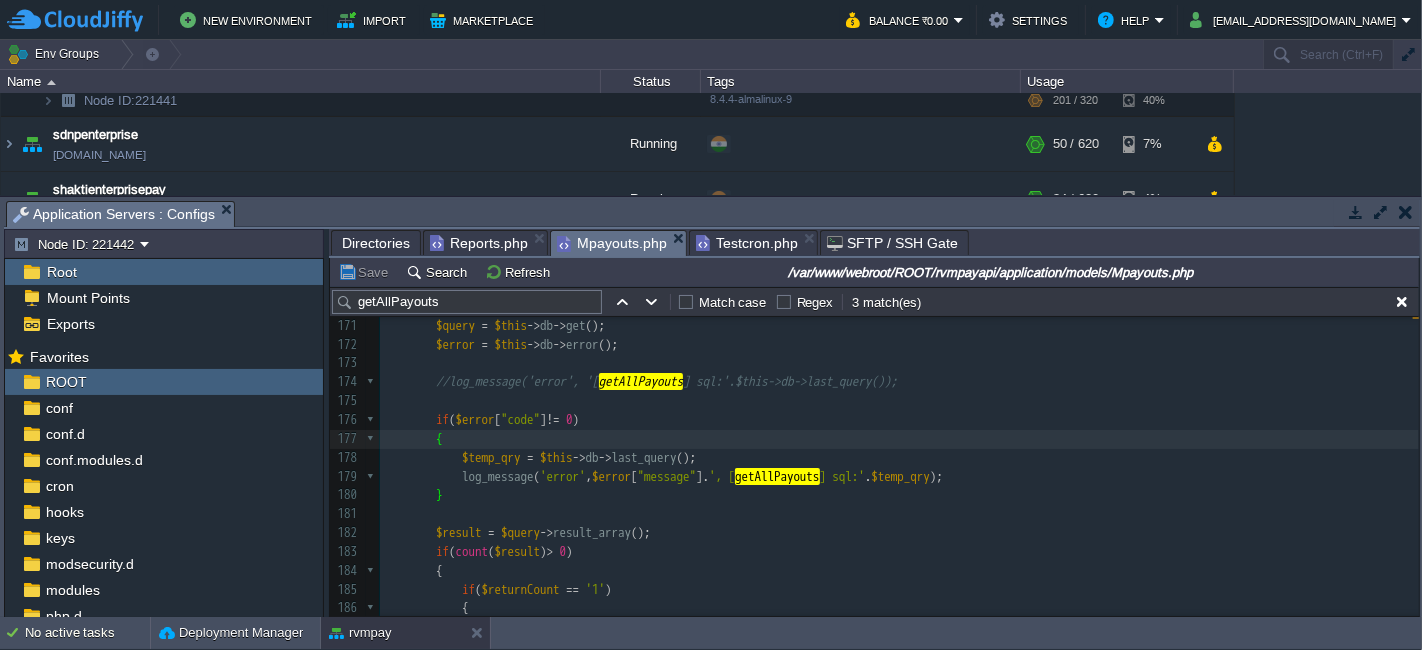 scroll, scrollTop: 343, scrollLeft: 0, axis: vertical 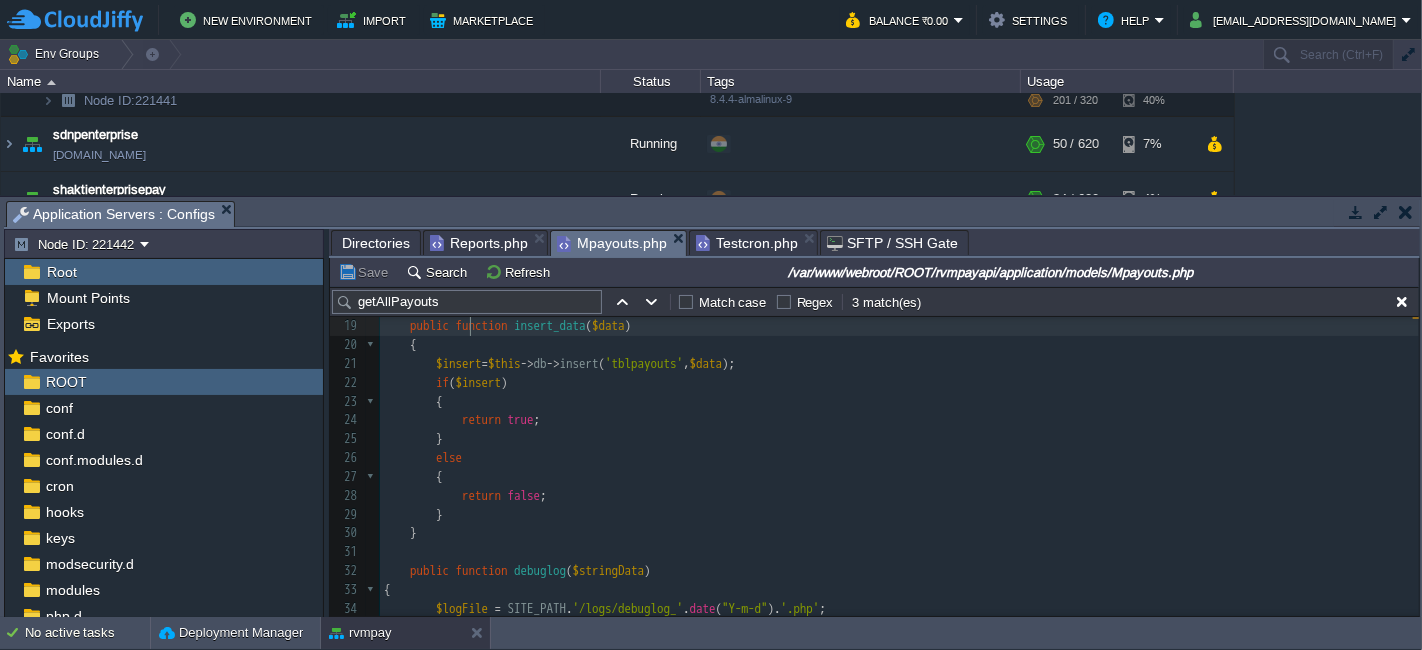 click on "else" at bounding box center [899, 458] 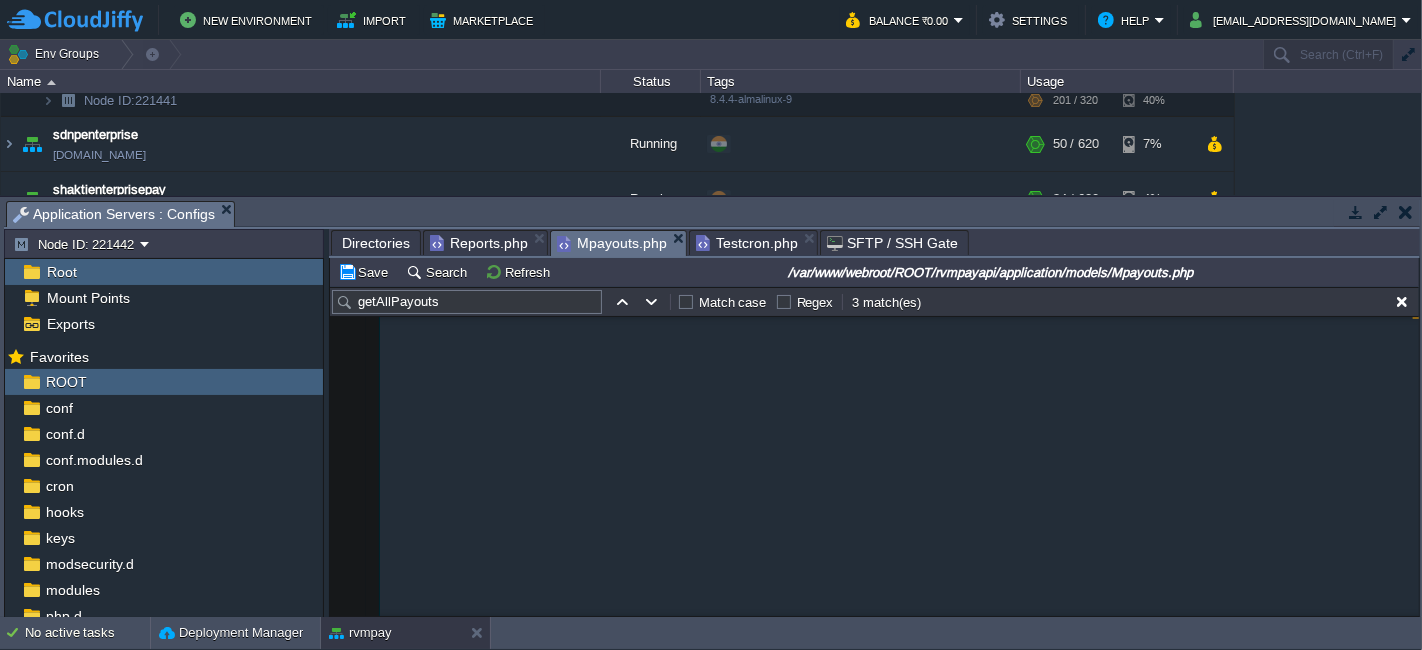 scroll, scrollTop: 3116, scrollLeft: 0, axis: vertical 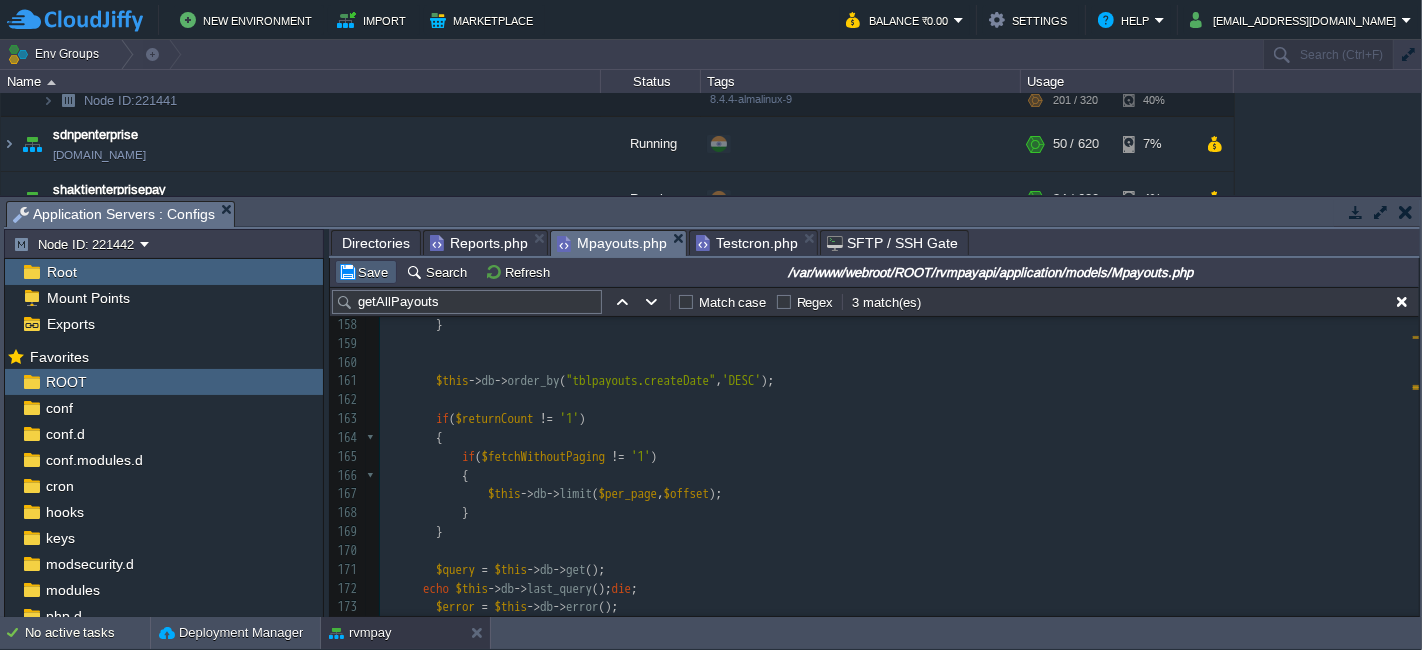 click on "Save" at bounding box center (366, 272) 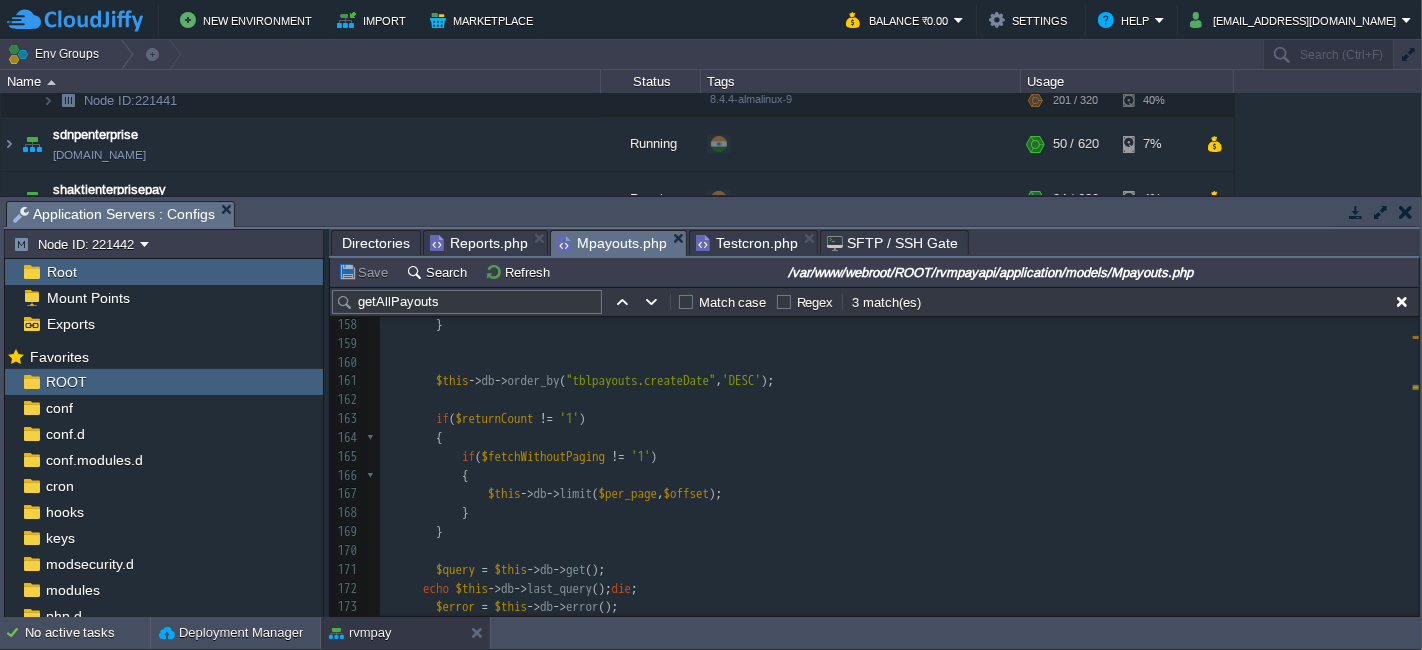 type 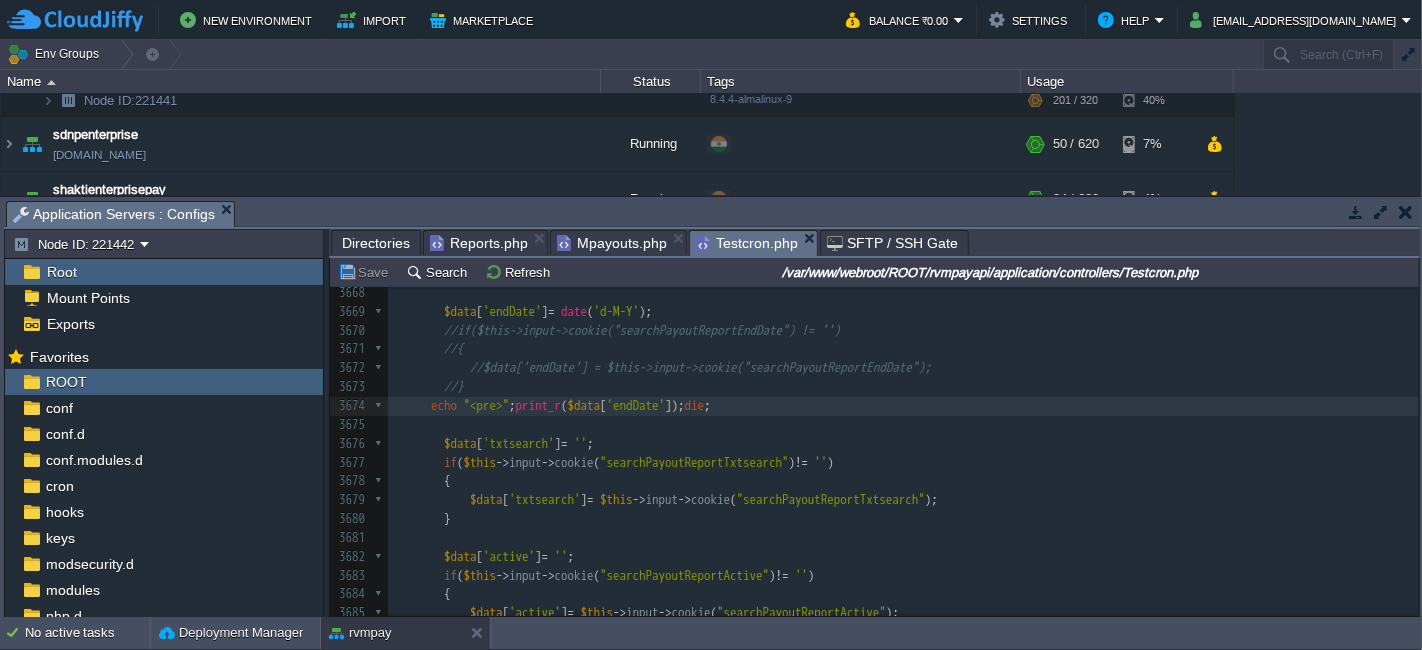 click at bounding box center [411, 405] 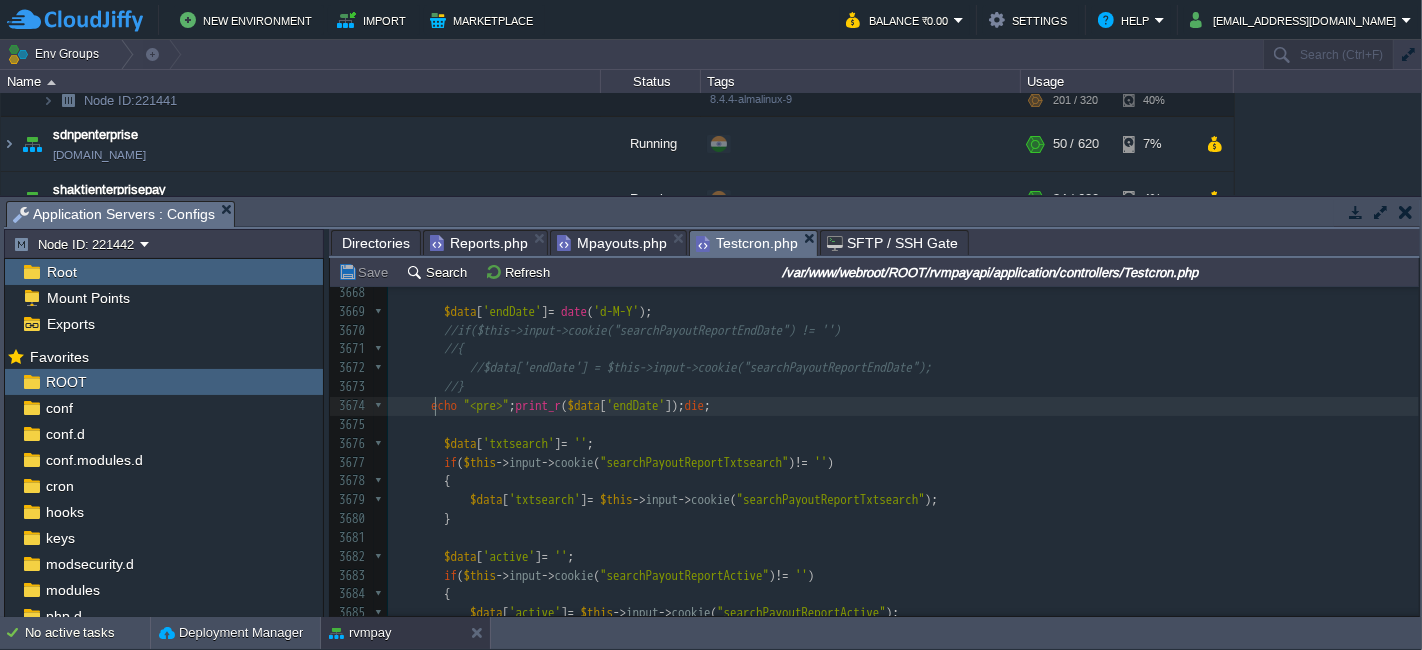 type on "echo "<pre>";print_r($data['endDate']);die;" 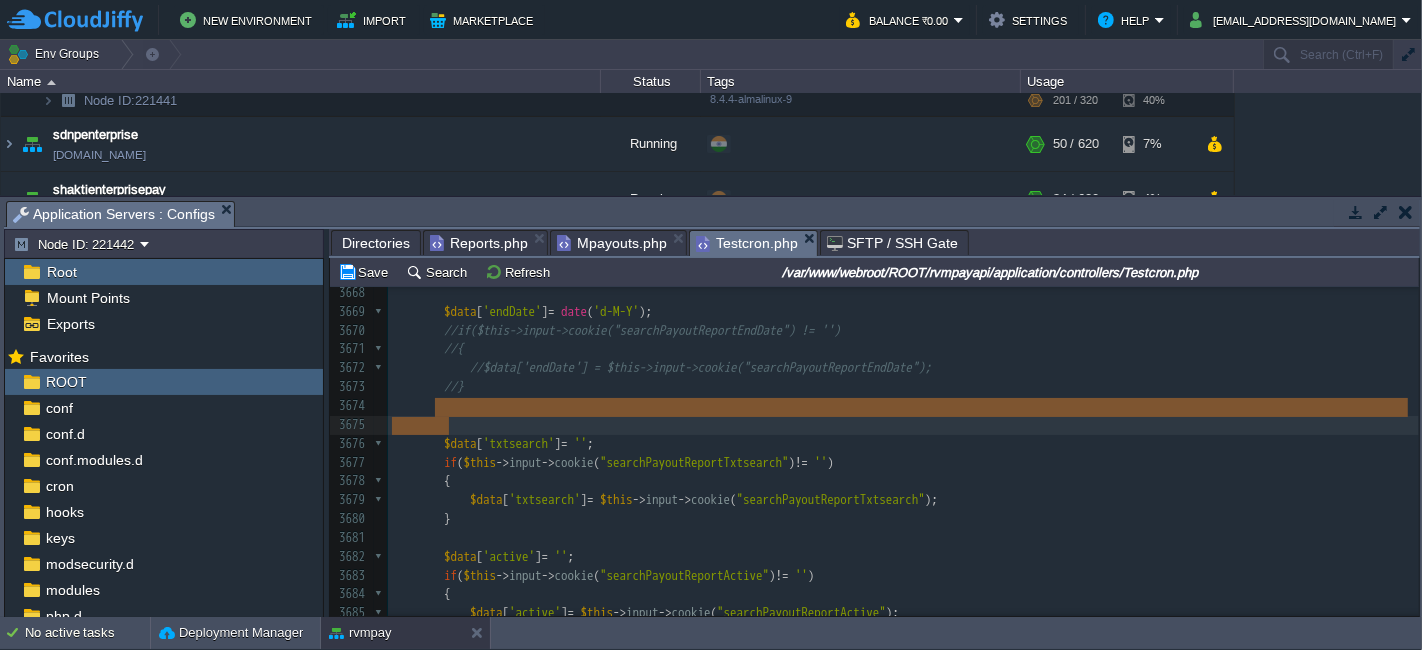 type 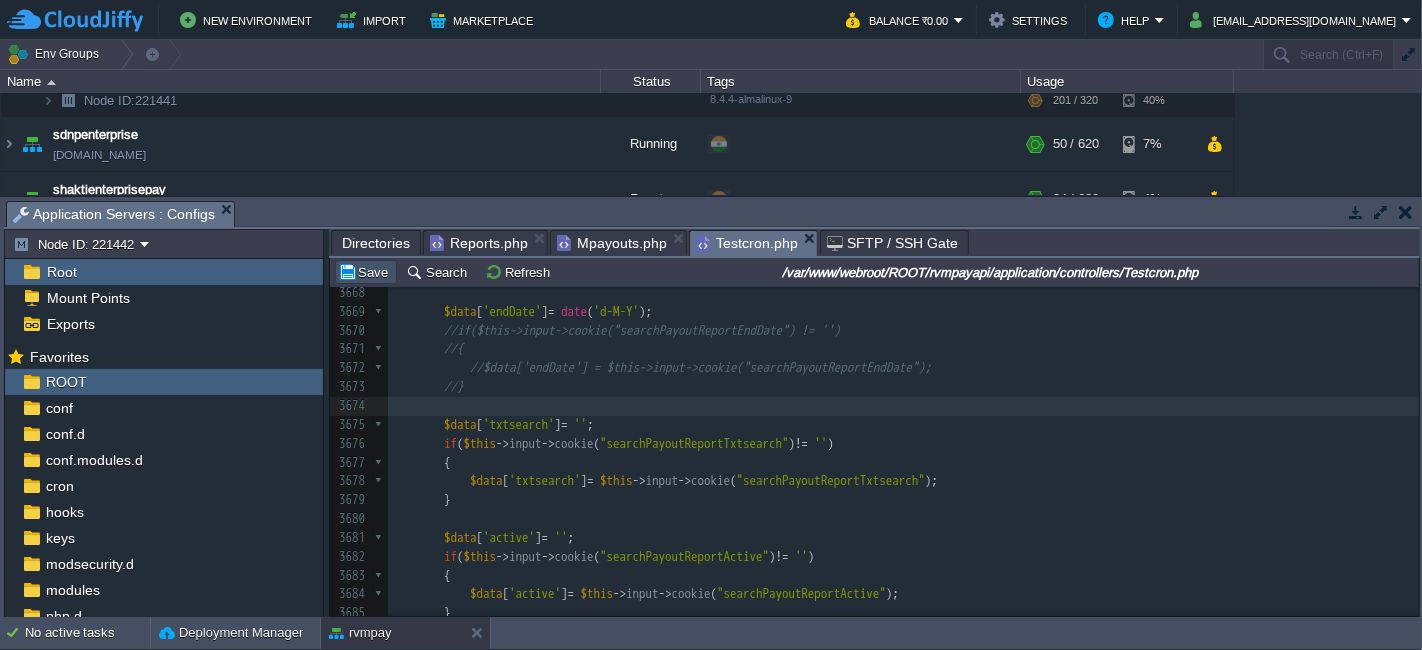 click on "Save" at bounding box center [366, 272] 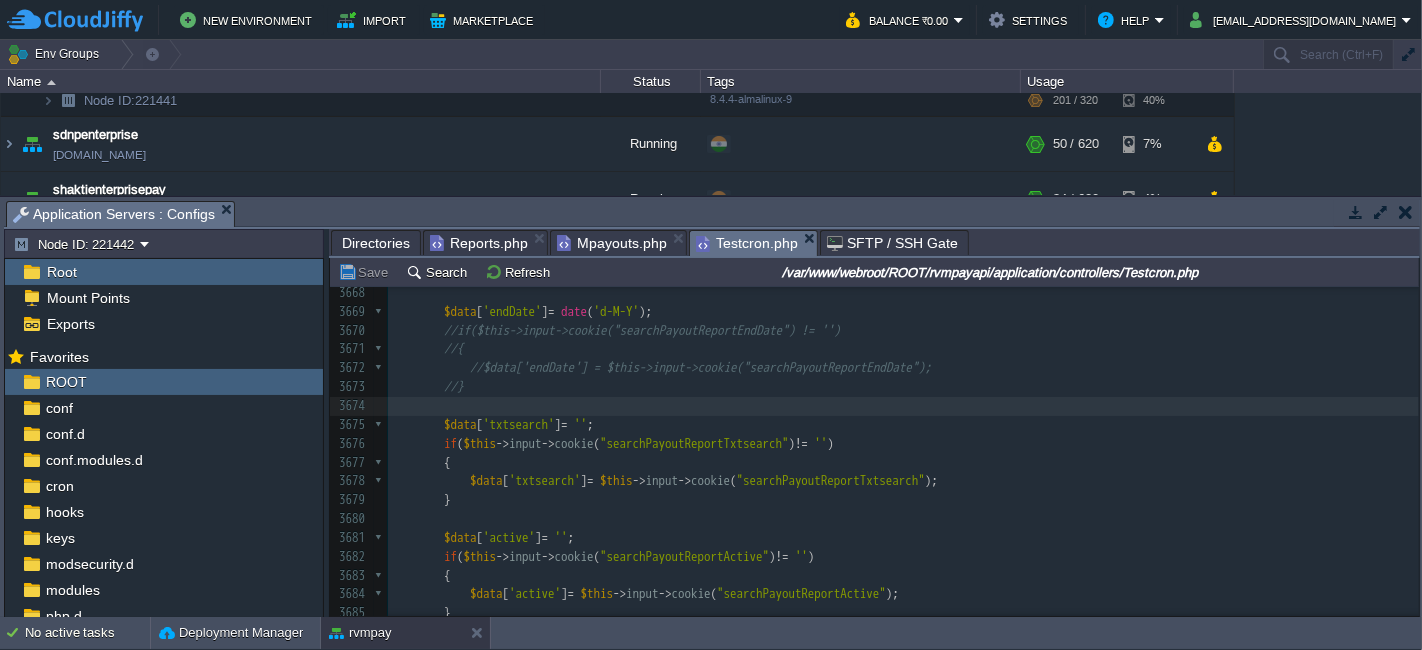click at bounding box center (903, 406) 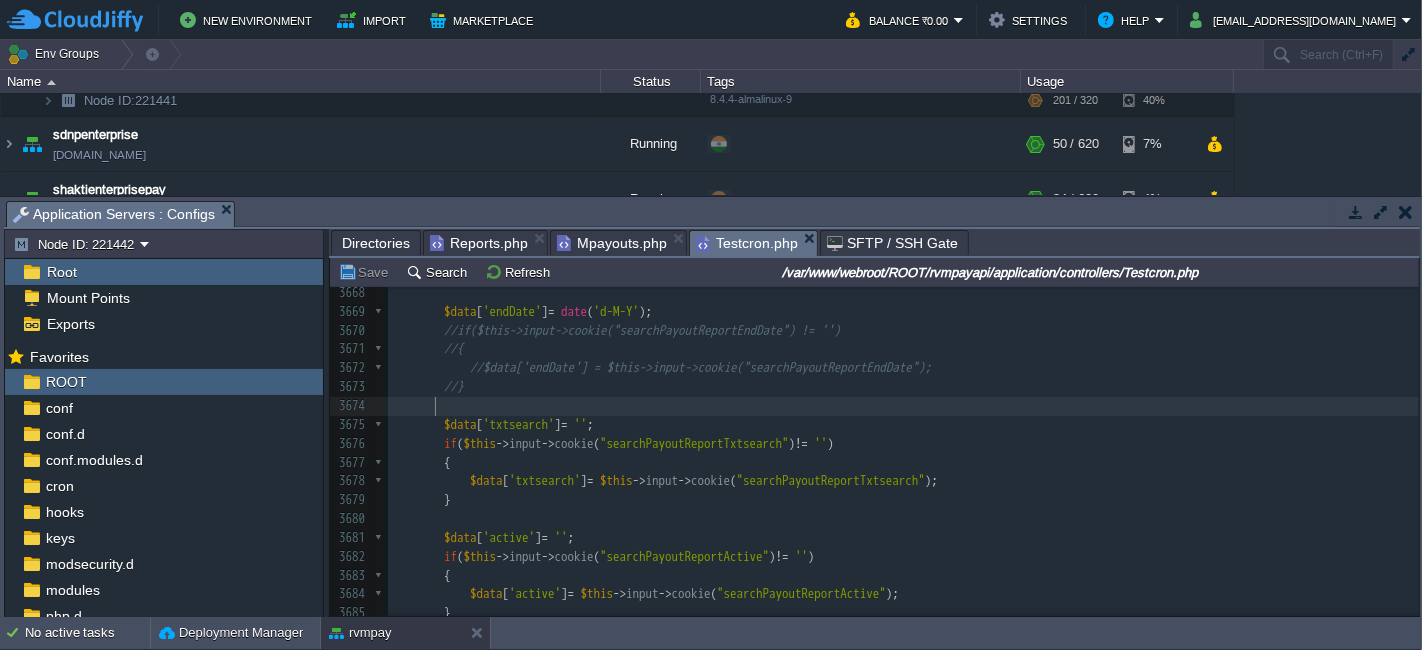 click on "Mpayouts.php" at bounding box center [612, 243] 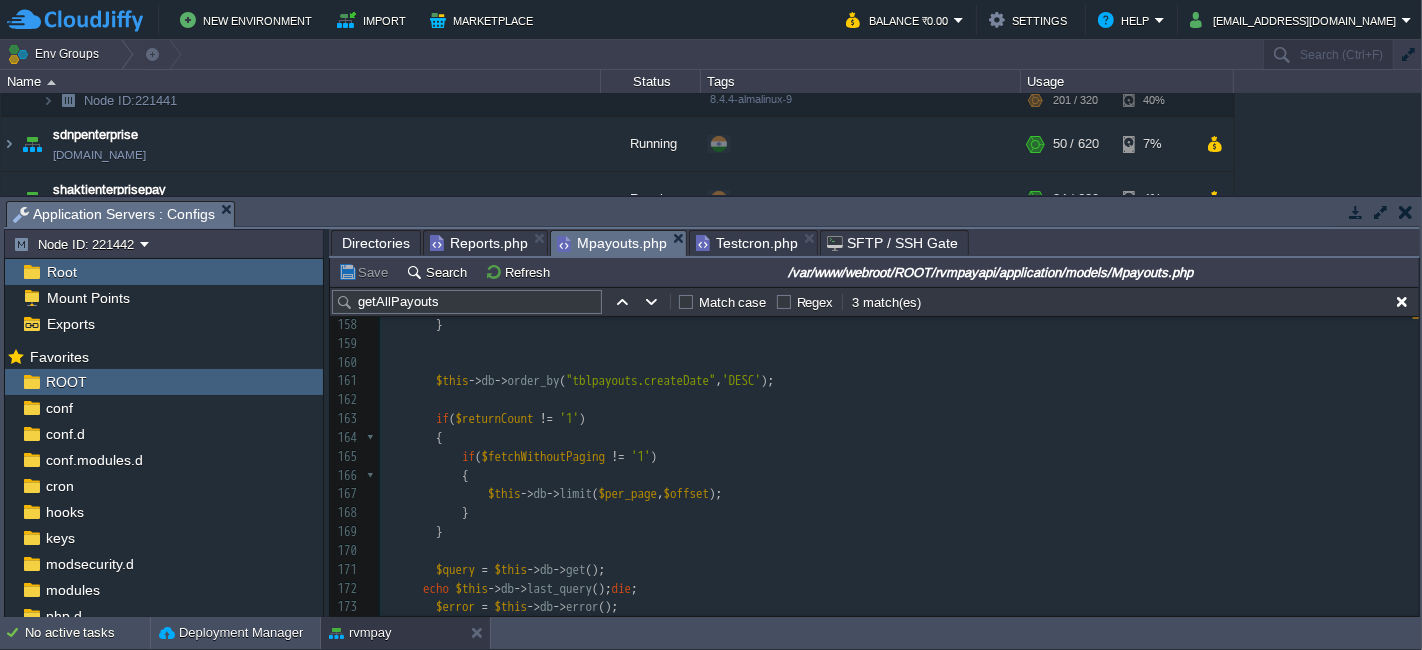 scroll, scrollTop: 305, scrollLeft: 0, axis: vertical 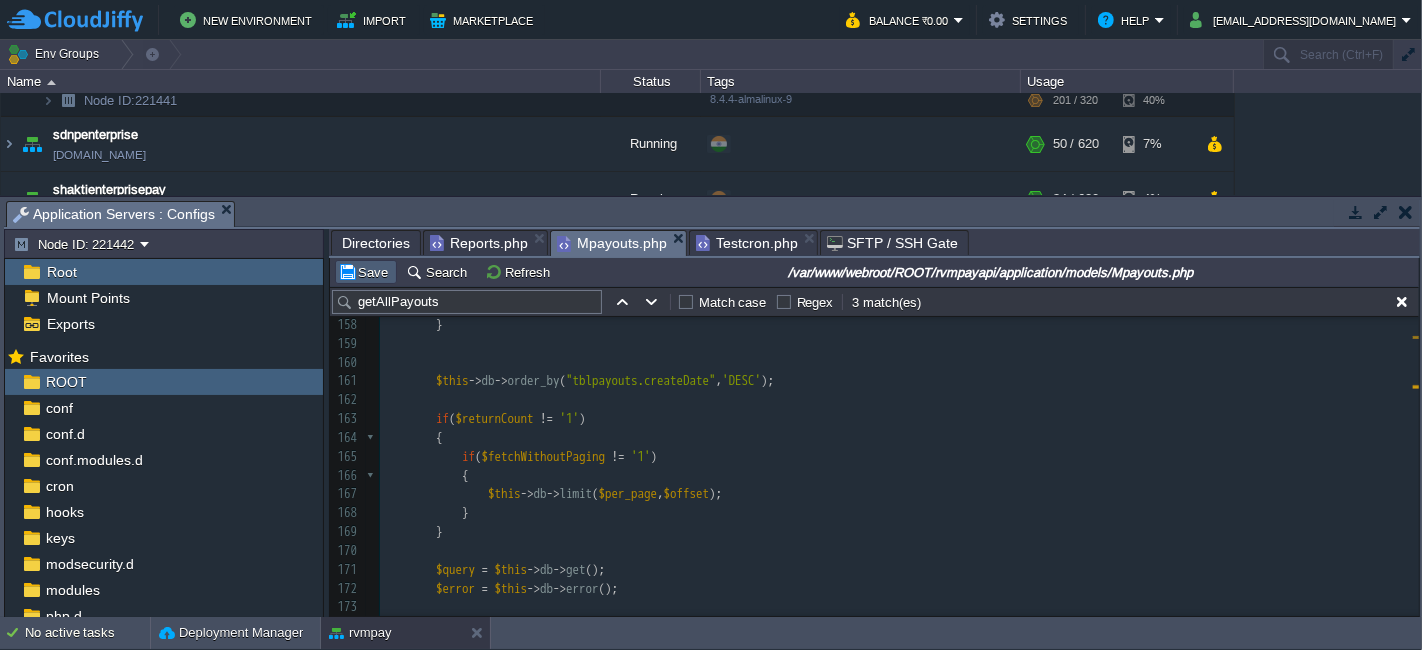 click on "Save" at bounding box center [366, 272] 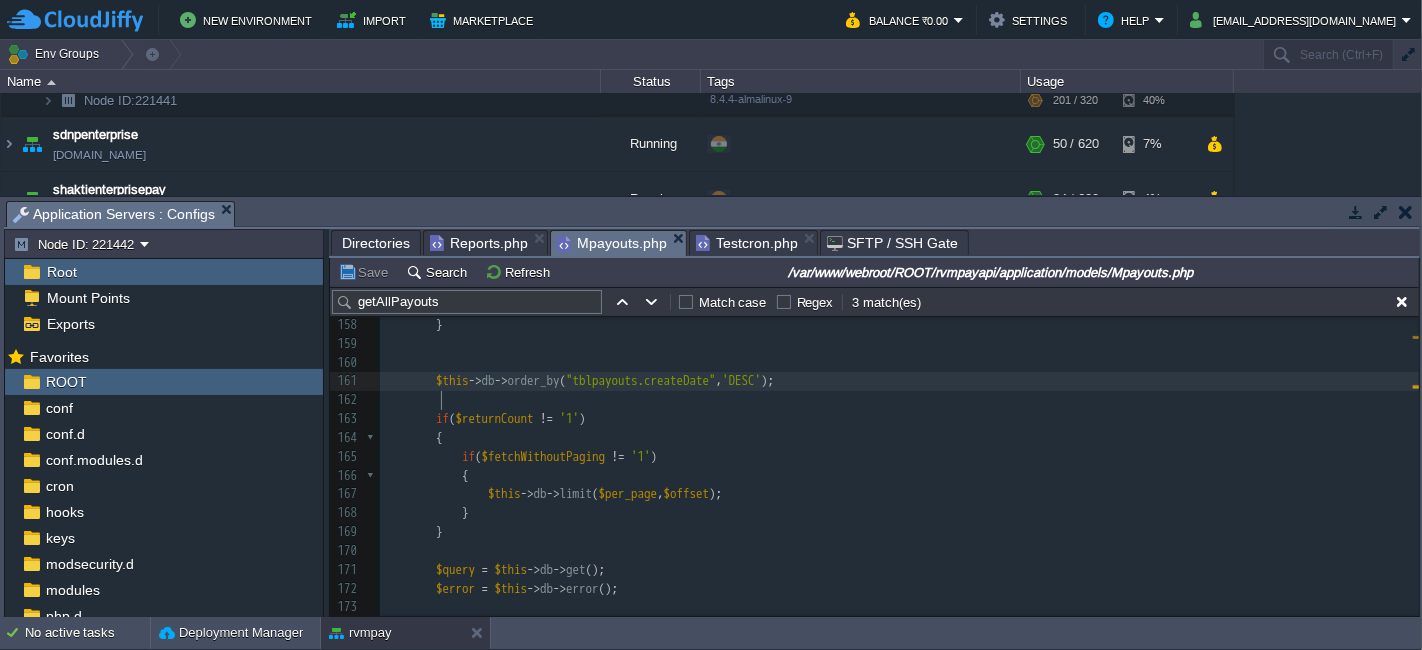 click on "xxxxxxxxxx           else   147                $this -> db -> where ( "tblpayouts.active" ,  $active ); 148           } 149           150           if ( $vendorId   !=   '' ) 151           { 152                $this -> db -> where ( "tblpayouts.vendorId" ,  $vendorId ); 153           } 154           155           if ( $hideFromList   !=   '' ) 156           { 157                $this -> db -> where ( "tblpayouts.retlId IN (SELECT retlId FROM tblretailers WHERE deleted = 0 AND hideFromList = '" . $hideFromList . "' )" ,  '' ,  FALSE );      158           } 159           160           161           $this -> db -> order_by ( "tblpayouts.createDate" ,  'DESC' ); 162           163           if ( $returnCount   !=   '1' ) 164           { 165                if ( $fetchWithoutPaging   !=   '1' ) 166                { 167                     $this -> db -> limit ( $per_page ,  $offset );     168                } 169           } 170           171           $query   =   $this -> db -> get (); 172           $error   =" at bounding box center [899, 439] 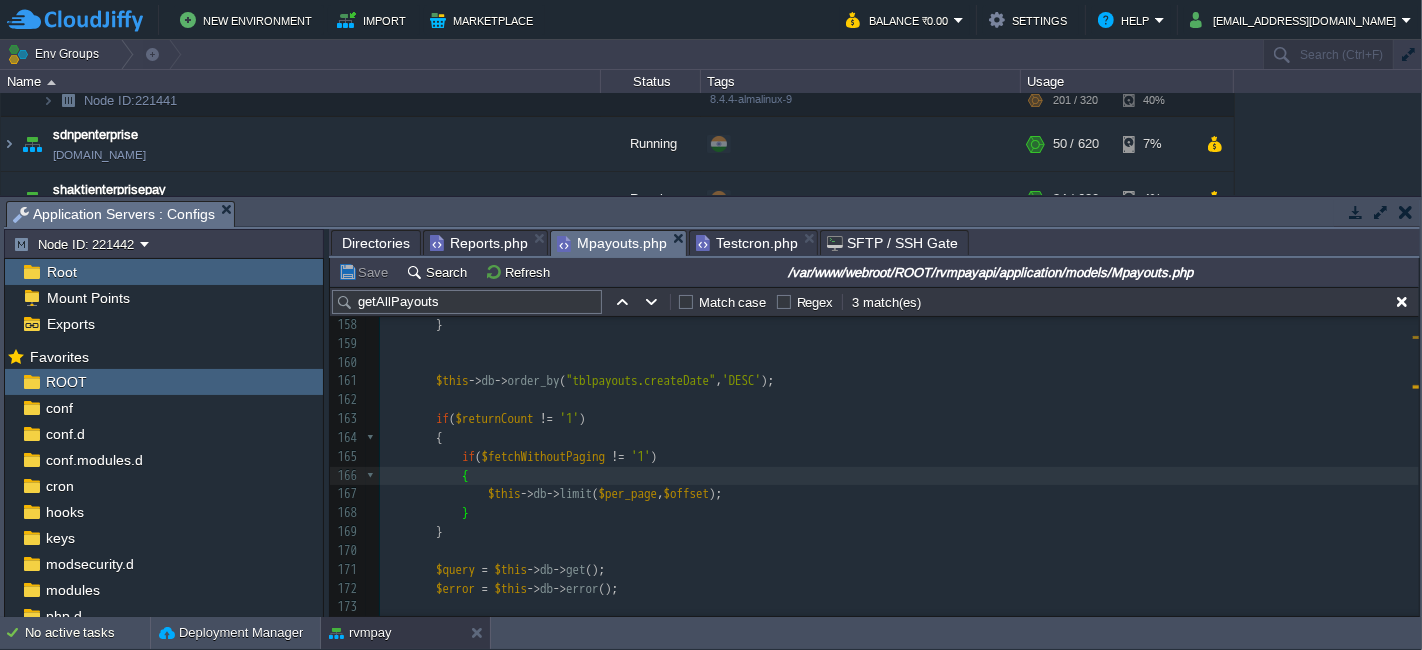 click on "$this -> db -> limit ( $per_page ,  $offset );" at bounding box center [899, 494] 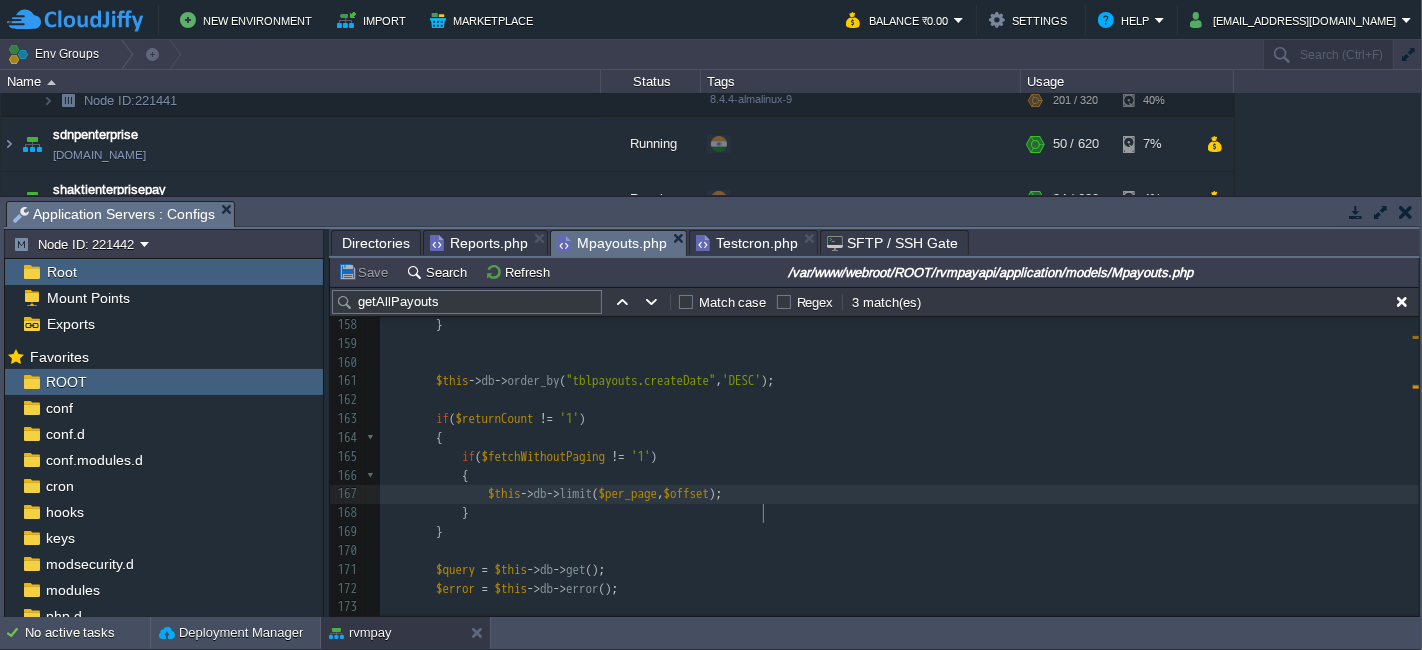click on ");" at bounding box center (725, 493) 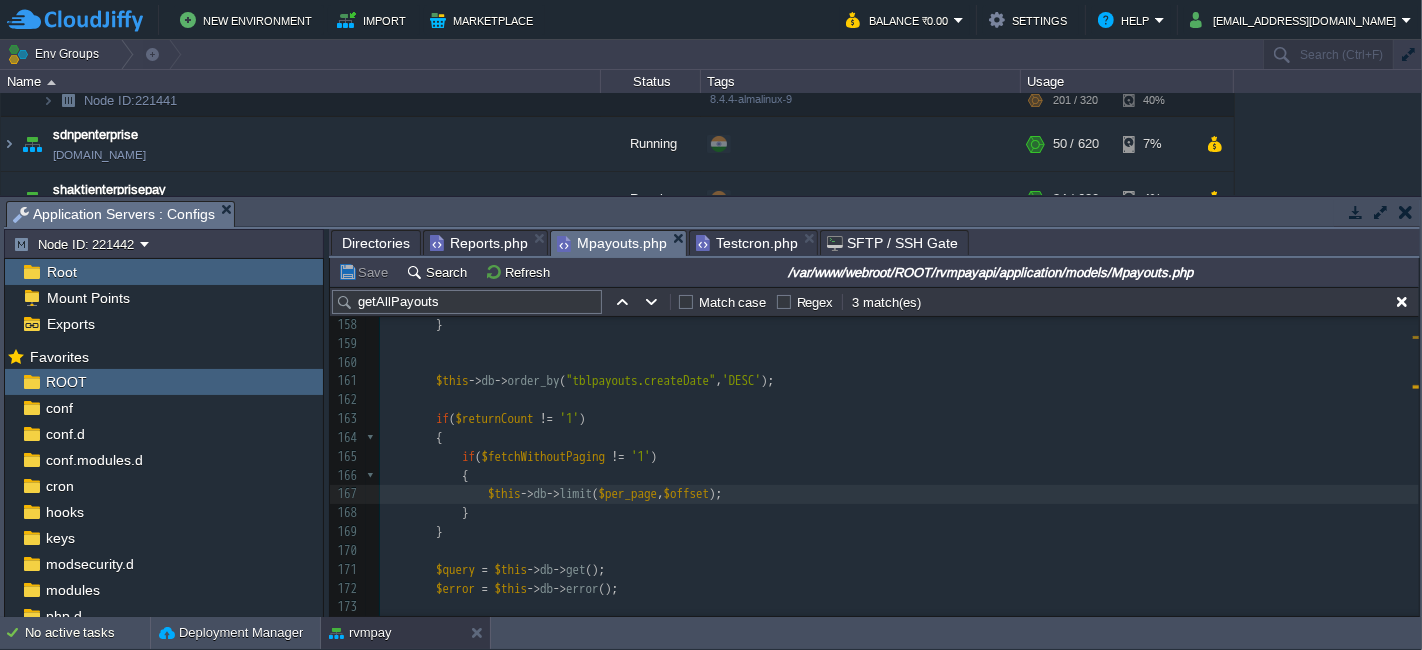 click on "$query   =   $this -> db -> get ();" at bounding box center (899, 570) 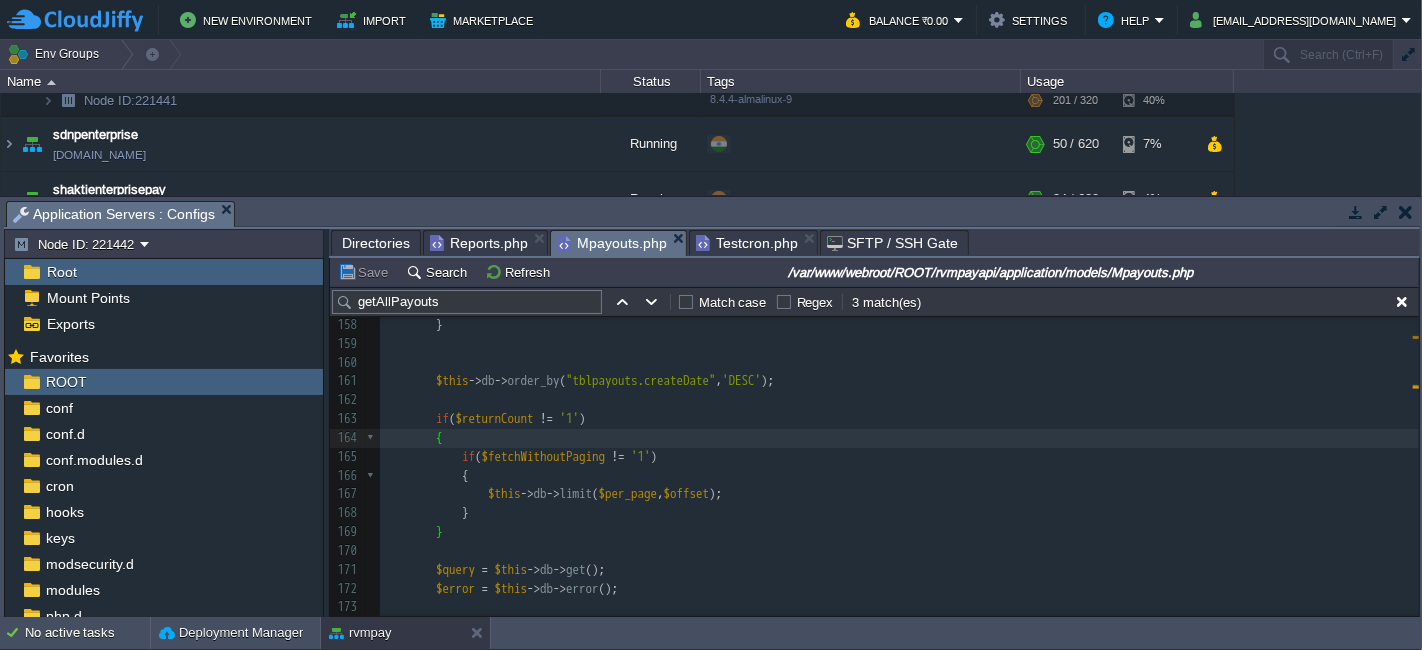 scroll, scrollTop: 3179, scrollLeft: 0, axis: vertical 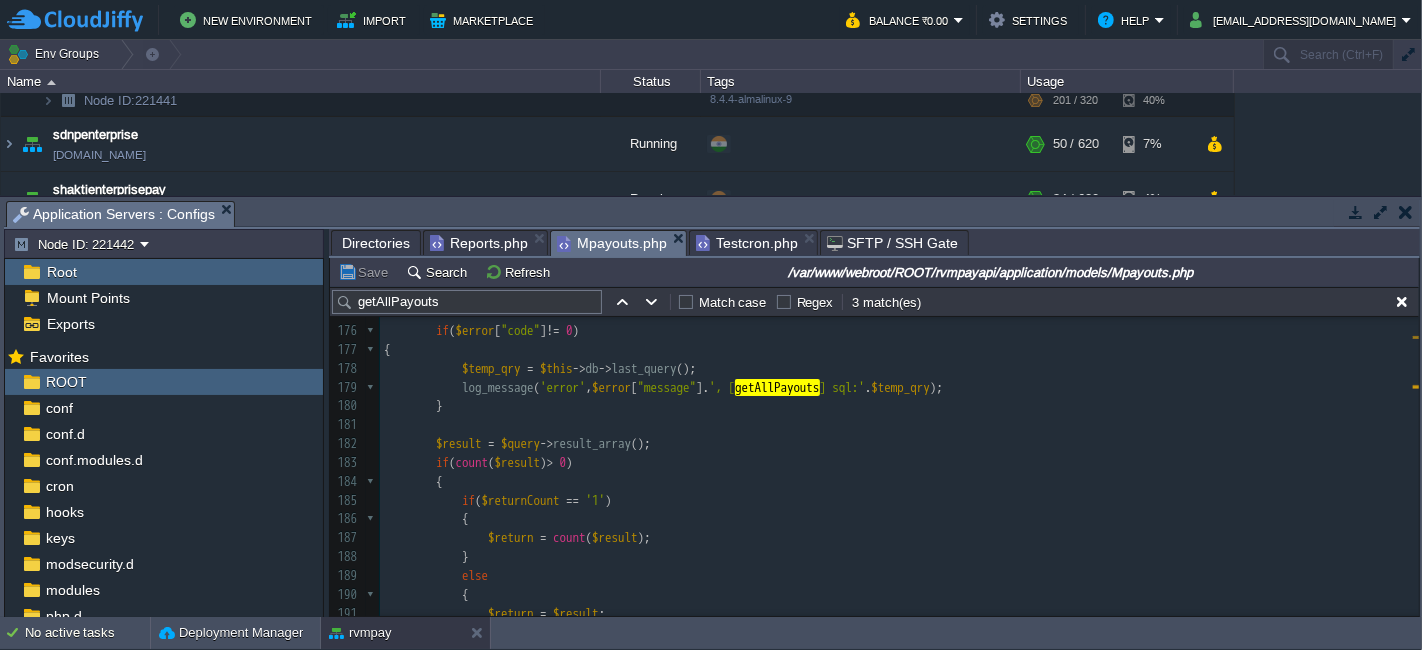 click on "Testcron.php" at bounding box center [747, 243] 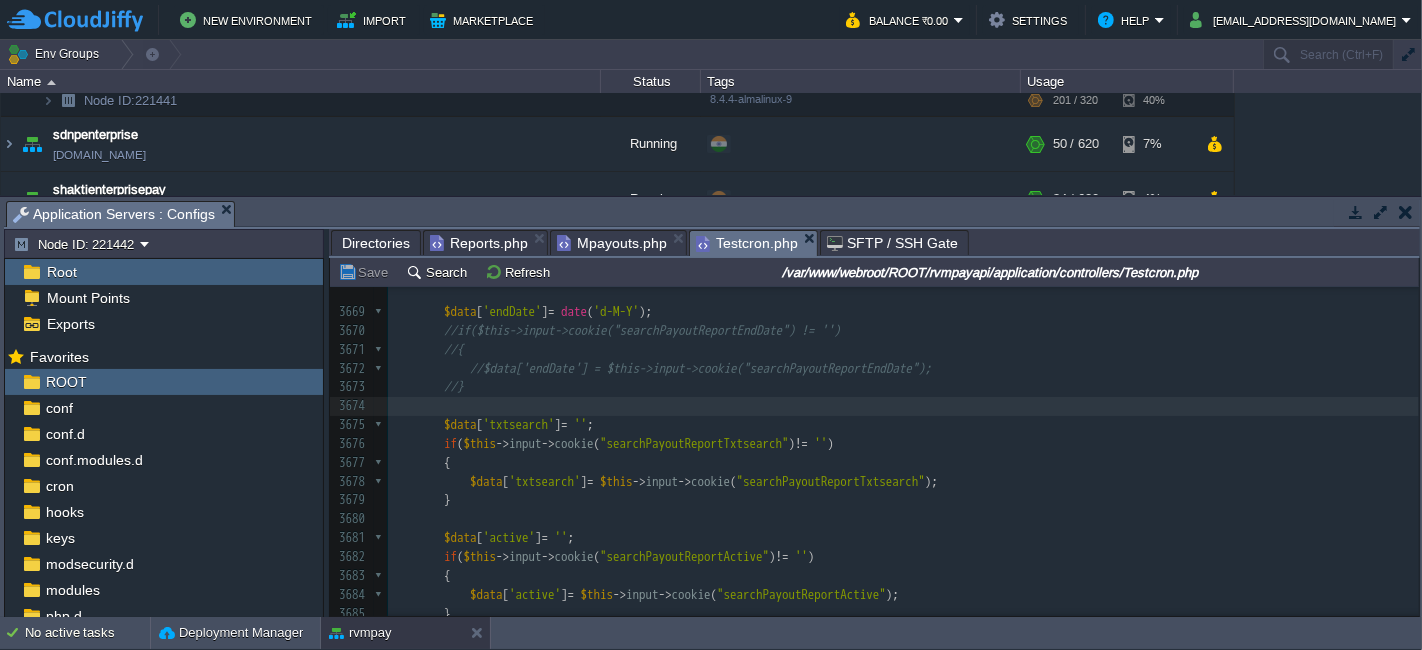 scroll, scrollTop: 2213, scrollLeft: 0, axis: vertical 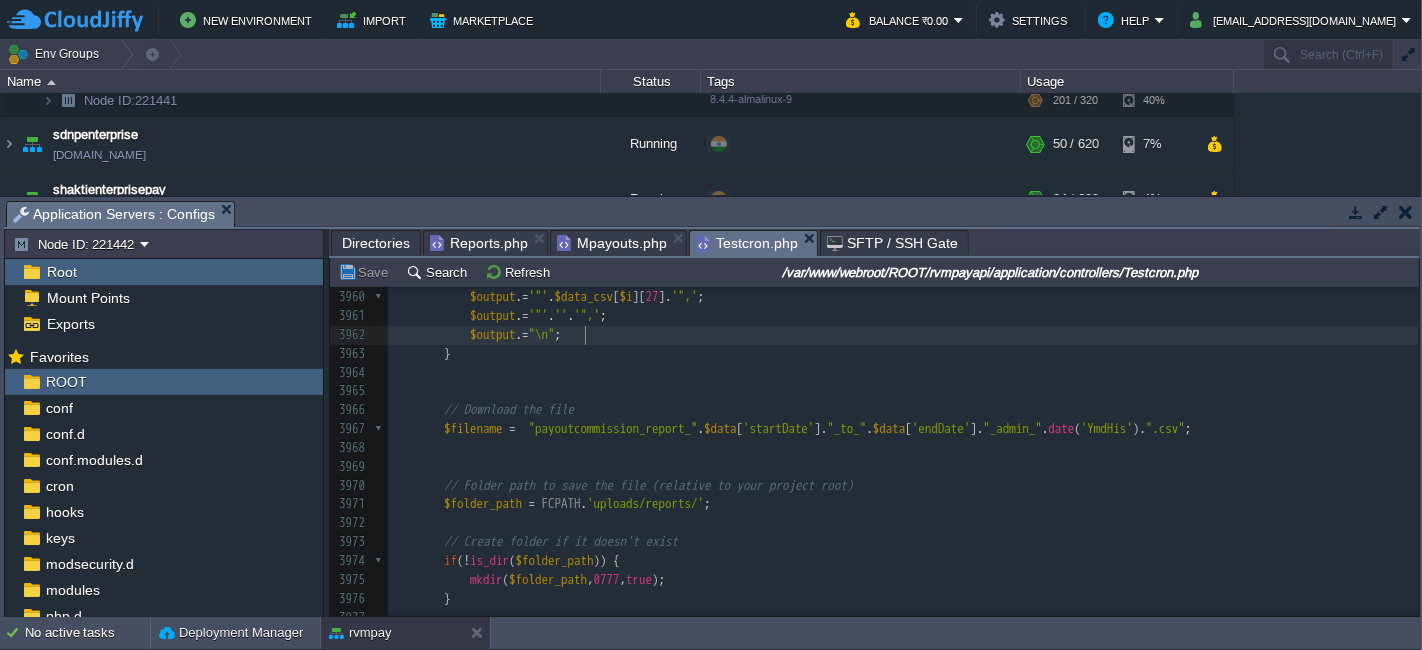click on "x          3949                $output  . = '"' . $data_csv [ $i ][ 16 ]. '",' ; 3950                $output  . = '"' . $data_csv [ $i ][ 17 ]. '",' ; 3951                $output  . = '"' . $data_csv [ $i ][ 18 ]. '",' ; 3952                $output  . = '"' . $data_csv [ $i ][ 19 ]. '",' ; 3953                $output  . = '"' . $data_csv [ $i ][ 20 ]. '",' ; 3954                $output  . = '"' . $data_csv [ $i ][ 21 ]. '",' ; 3955                $output  . = '"' . $data_csv [ $i ][ 22 ]. '",' ; 3956                $output  . = '"' . $data_csv [ $i ][ 23 ]. '",' ; 3957                $output  . = '"' . $data_csv [ $i ][ 24 ]. '",' ; 3958                $output  . = '"' . $data_csv [ $i ][ 25 ]. '",' ; 3959                $output  . = '"' . $data_csv [ $i ][ 26 ]. '",' ; 3960                $output  . = '"' . $data_csv [ $i ][ 27 ]. '",' ; 3961                $output  . = '"' . '' . '",' ; 3962                $output  . = "\n" ; 3963           } 3964           3965           3966           3967" at bounding box center (903, 458) 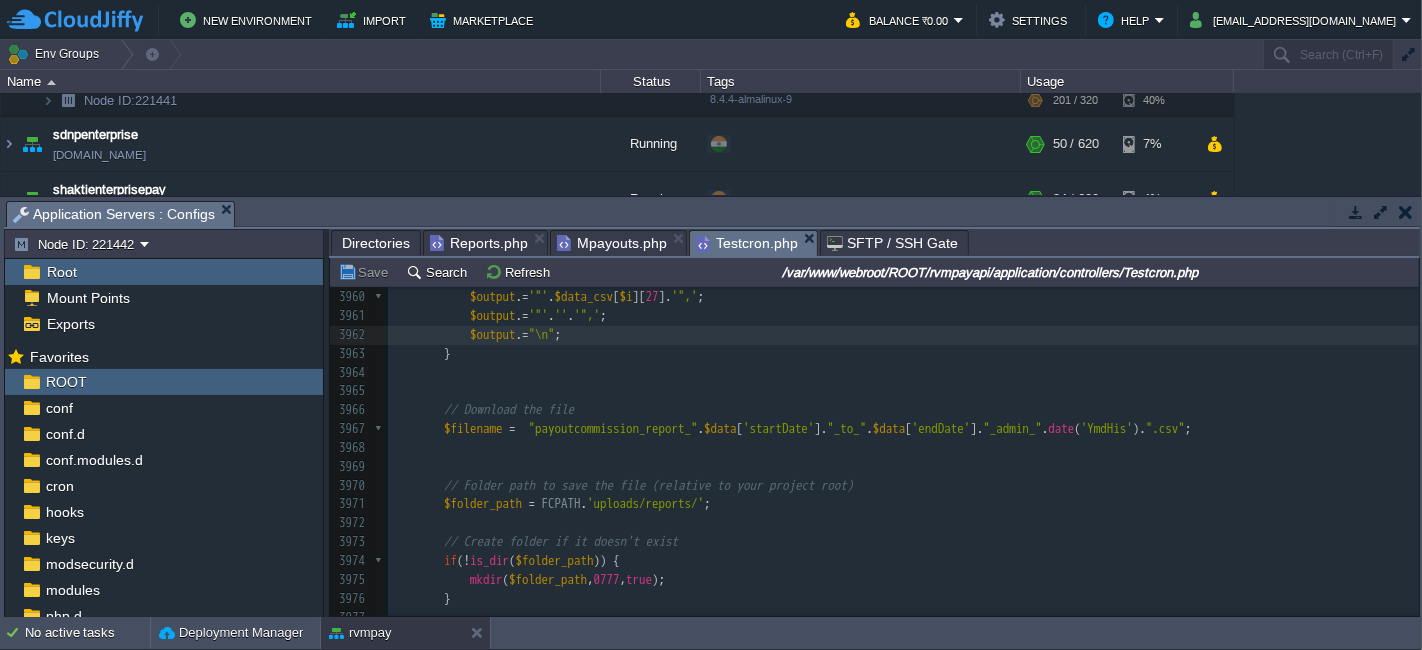click on "Reports.php" at bounding box center (479, 243) 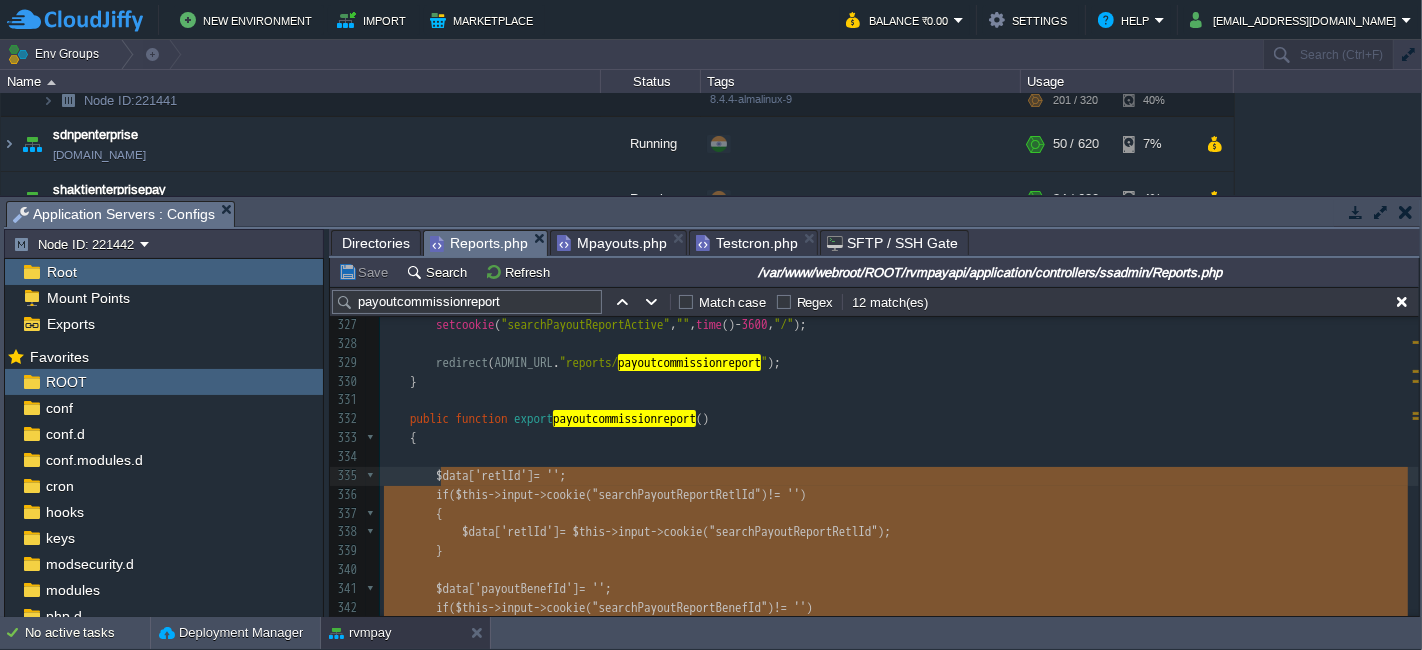 type 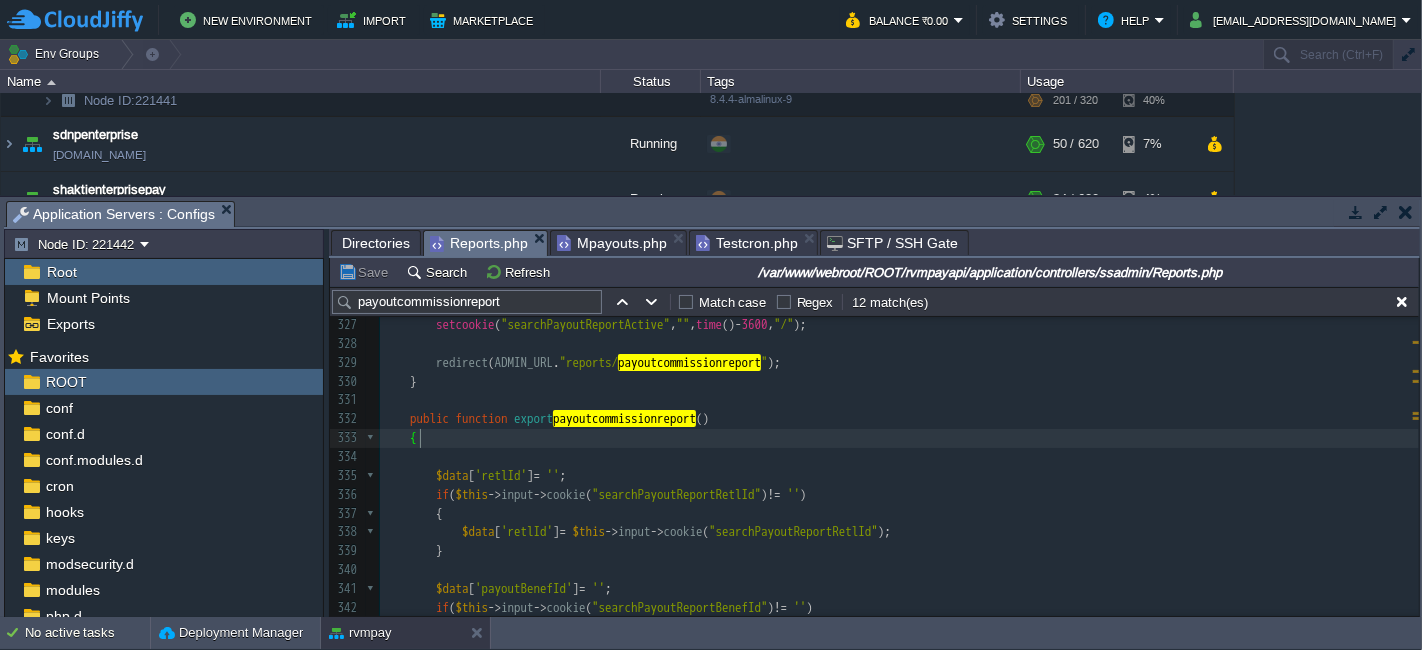 click on "Directories" at bounding box center (376, 243) 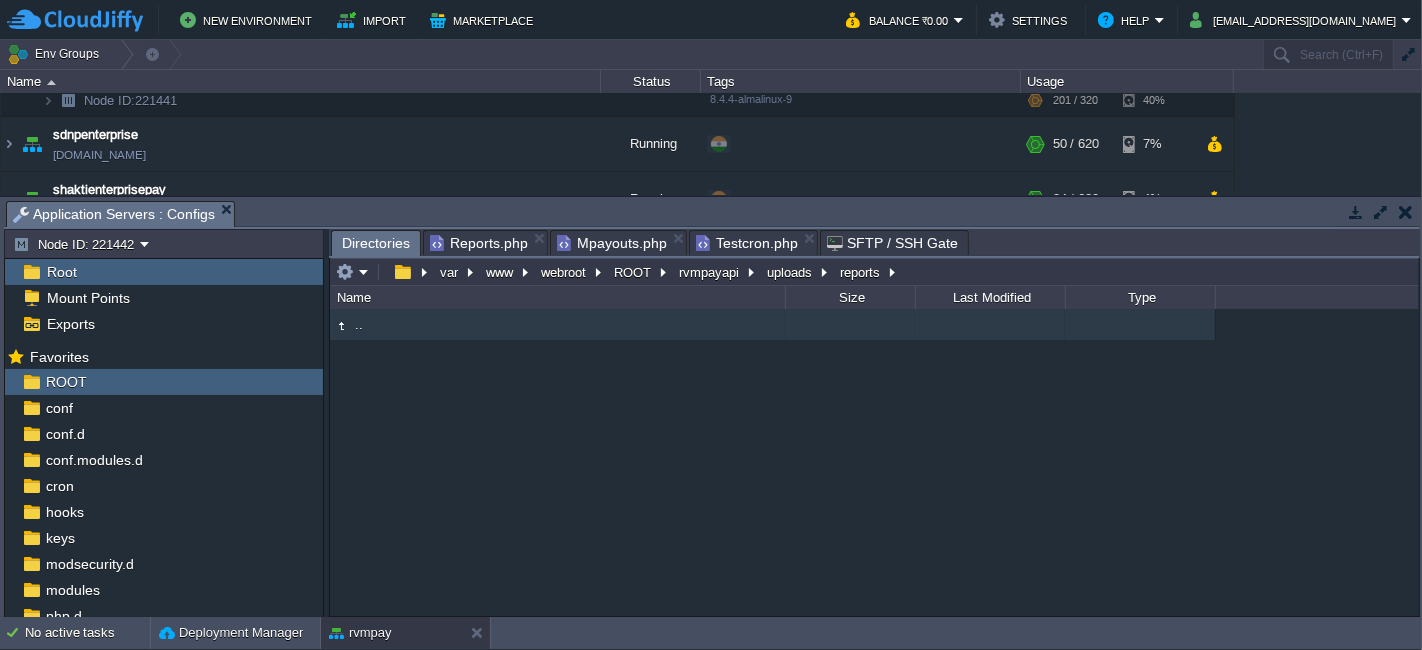 click on ".." at bounding box center [557, 325] 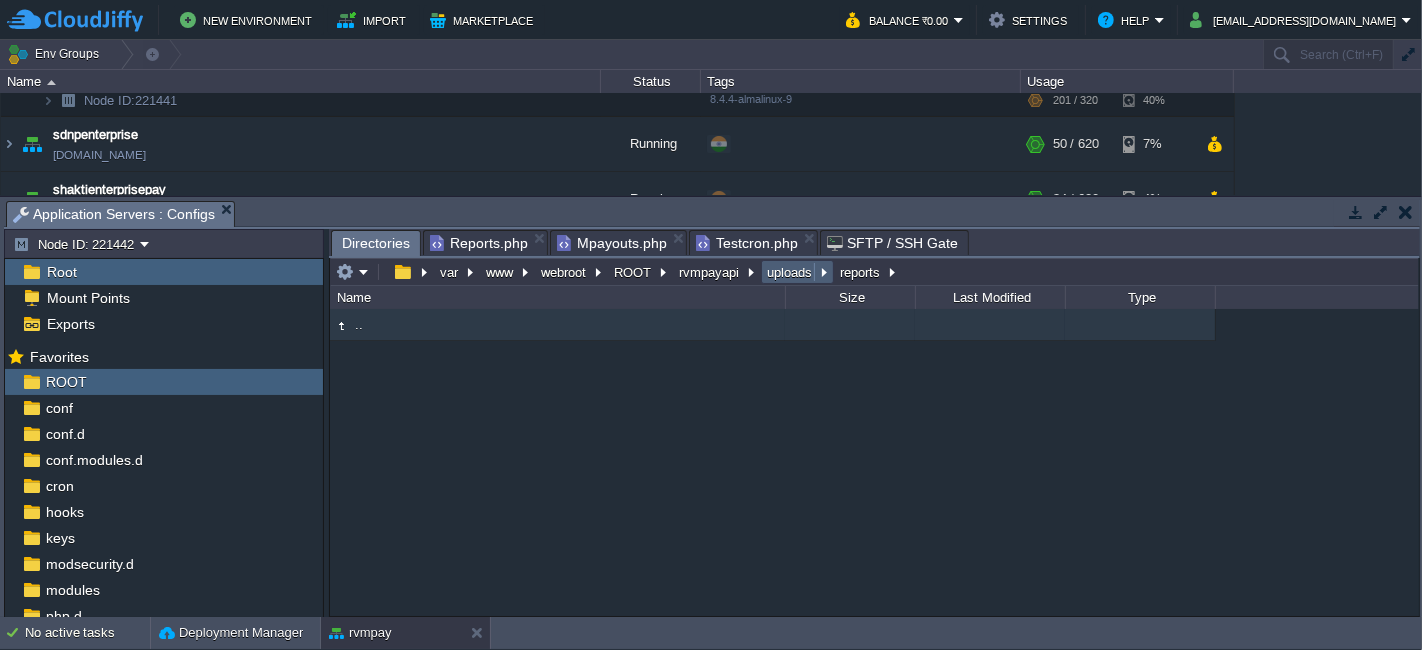 click on "uploads" at bounding box center [797, 272] 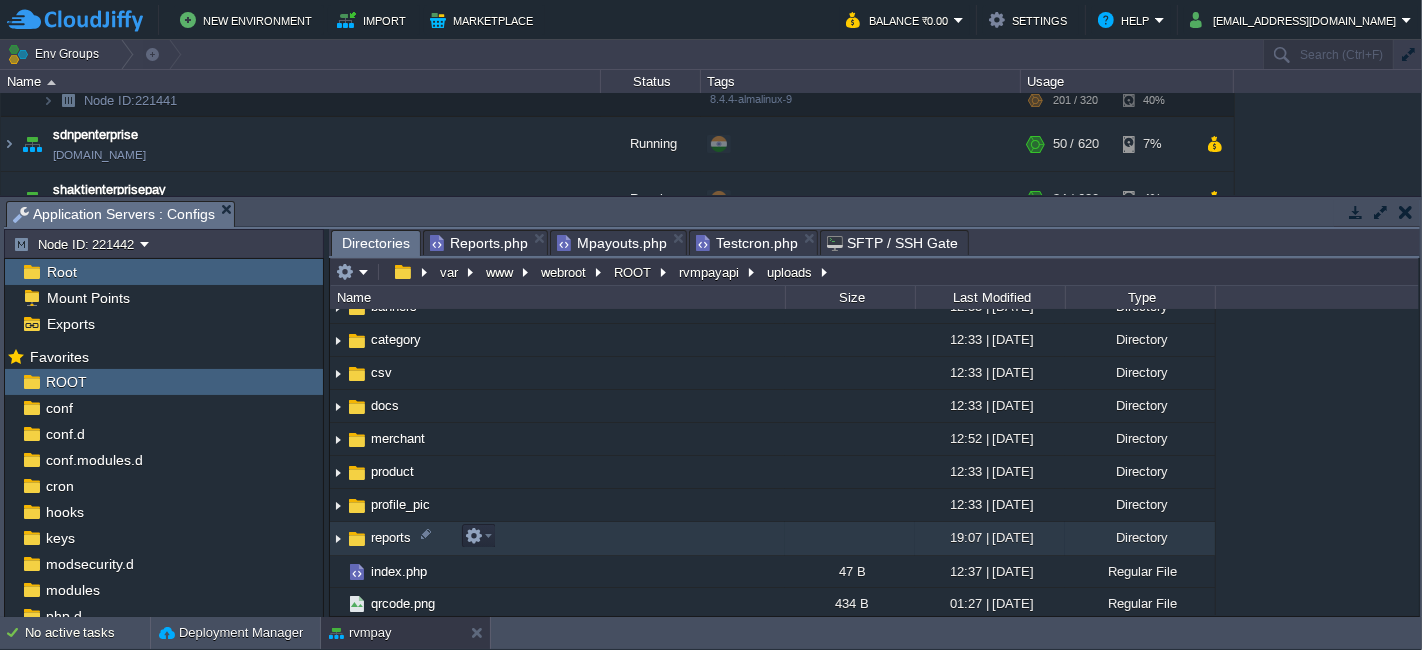 click on "reports" at bounding box center [557, 538] 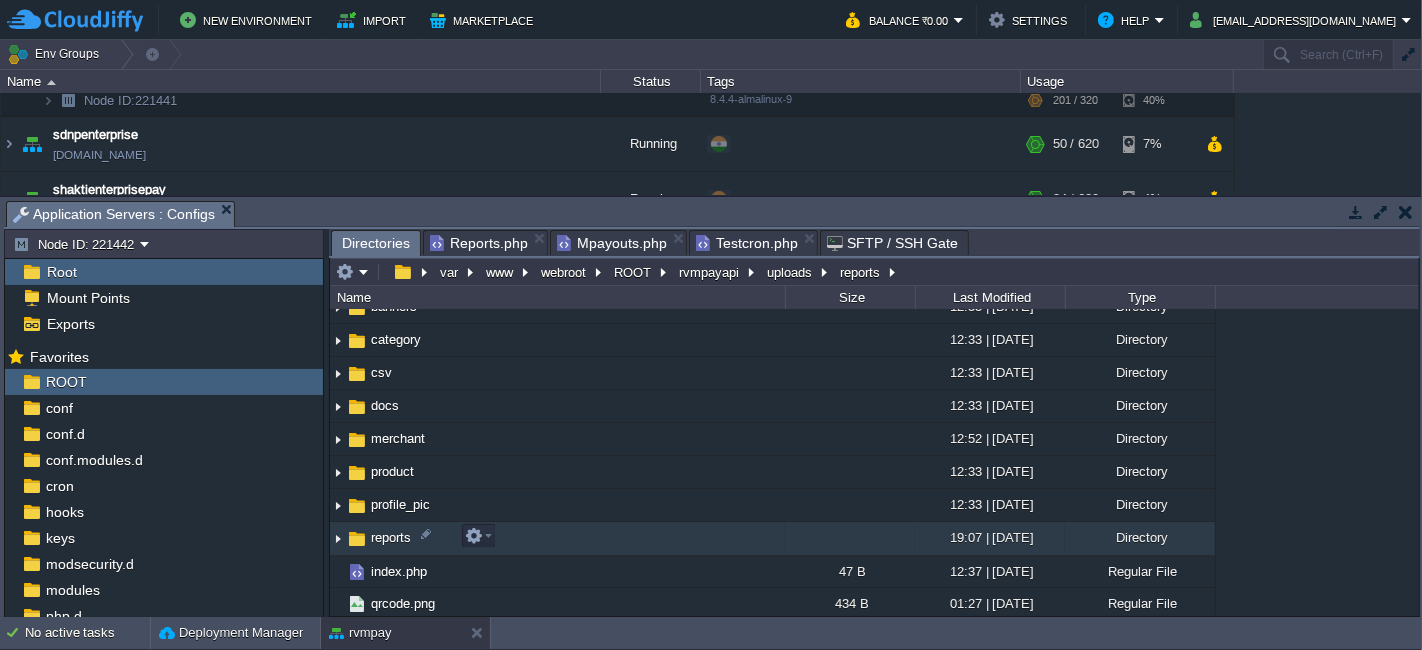 click on "reports" at bounding box center [557, 538] 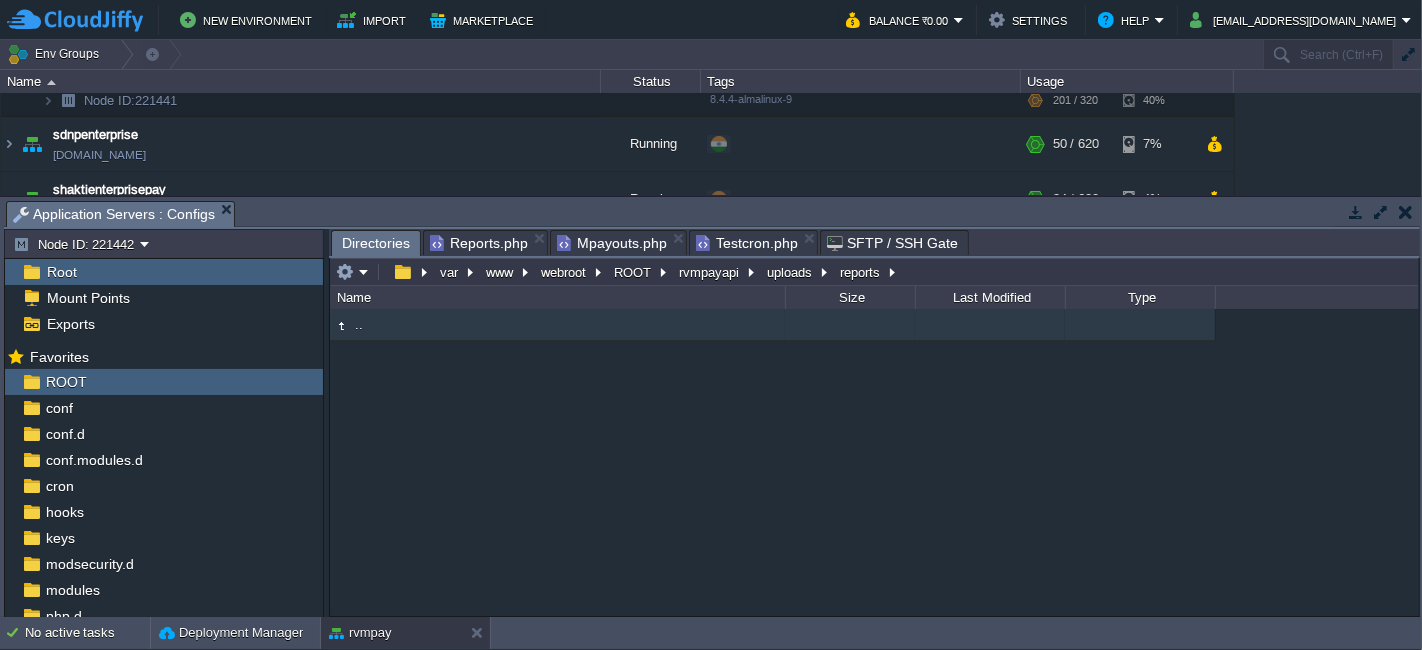 click on "Testcron.php" at bounding box center [747, 243] 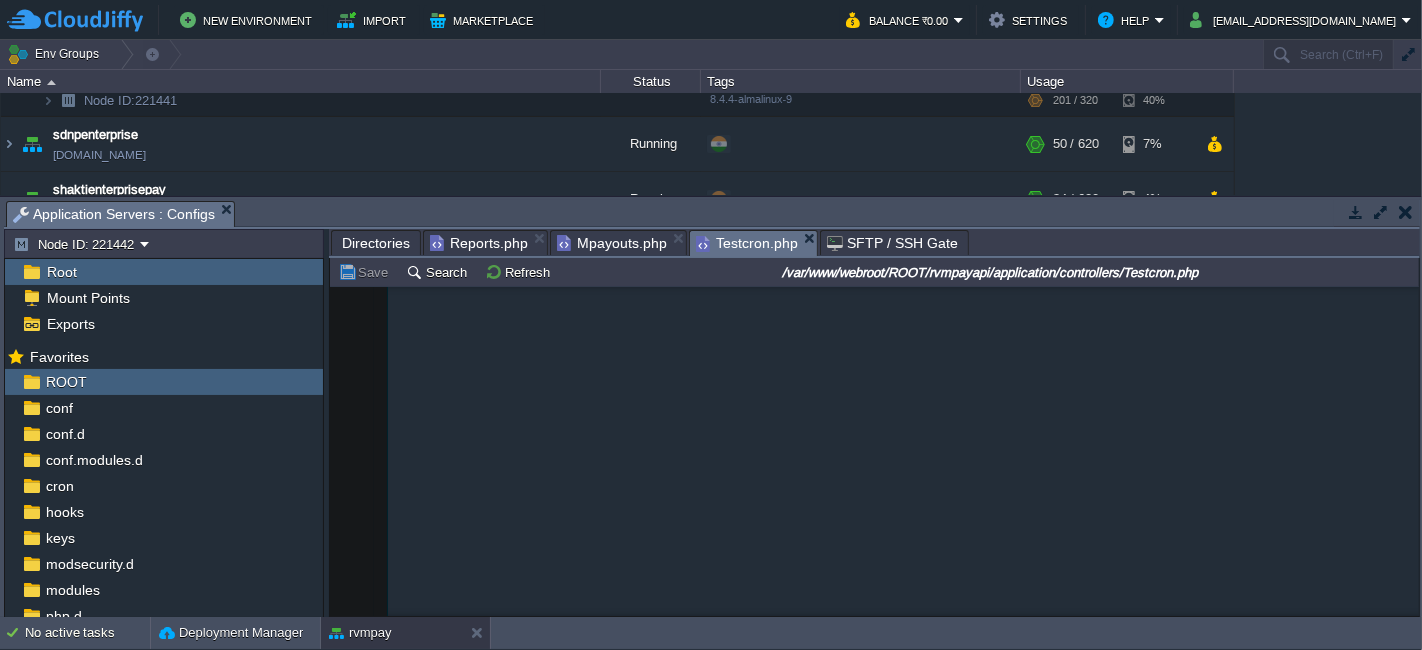 scroll, scrollTop: 6649, scrollLeft: 0, axis: vertical 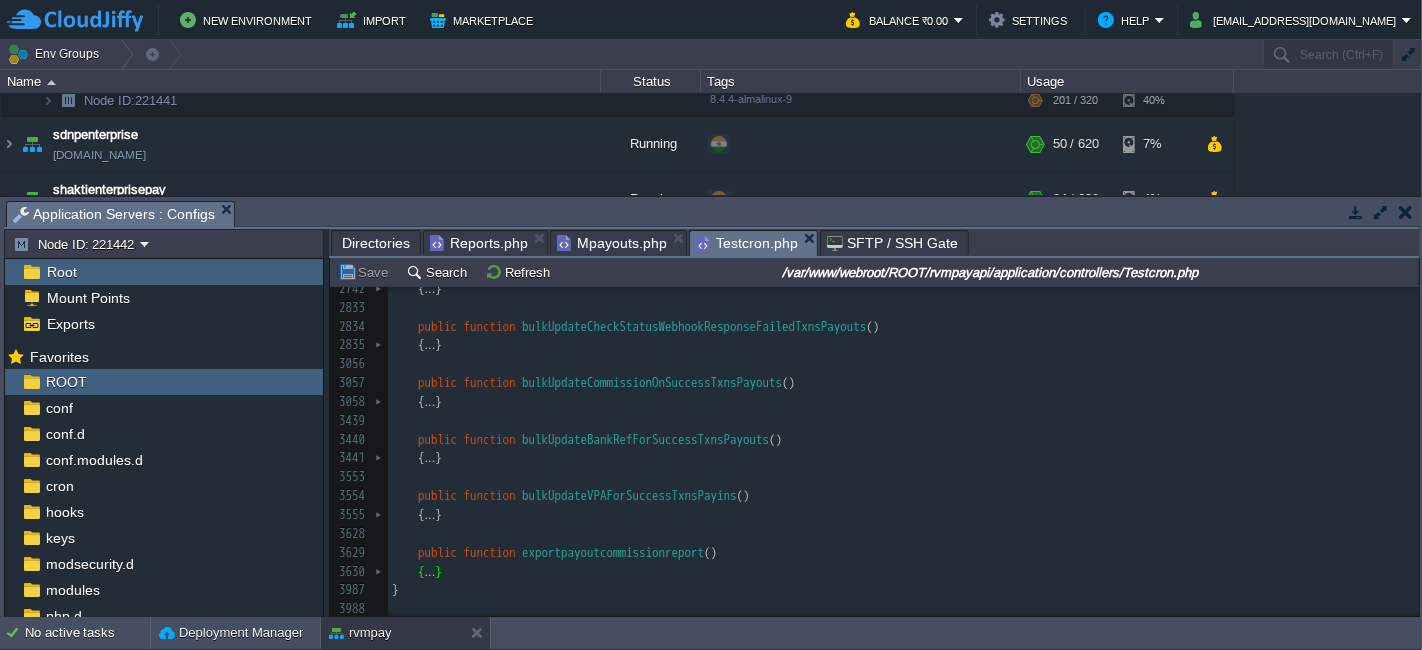 click at bounding box center (411, 553) 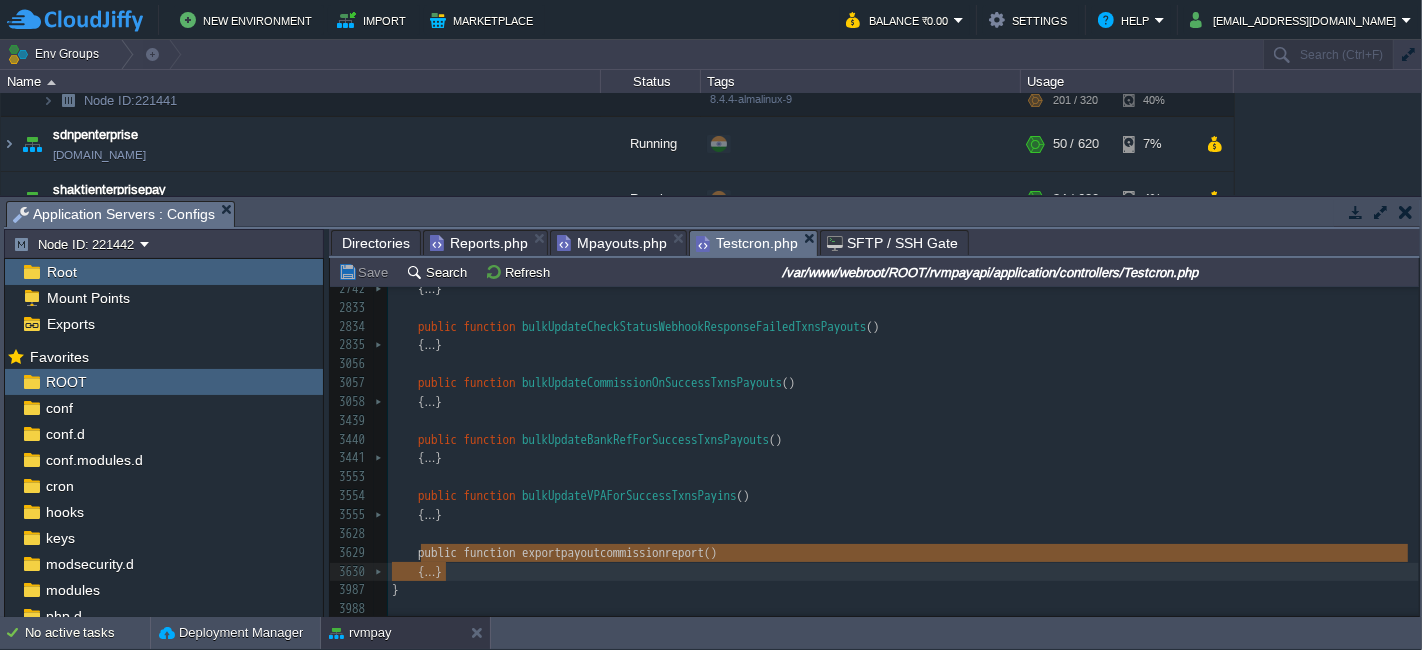 type on "-" 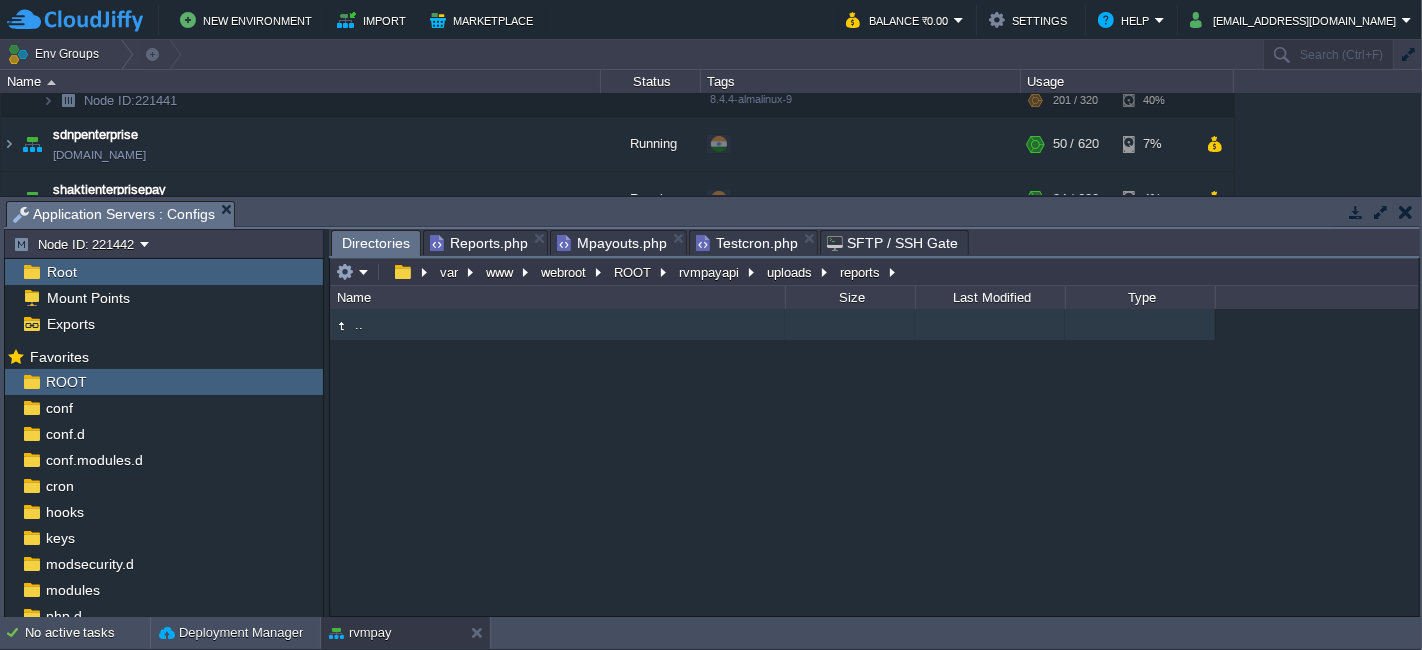 click on ".." at bounding box center [557, 325] 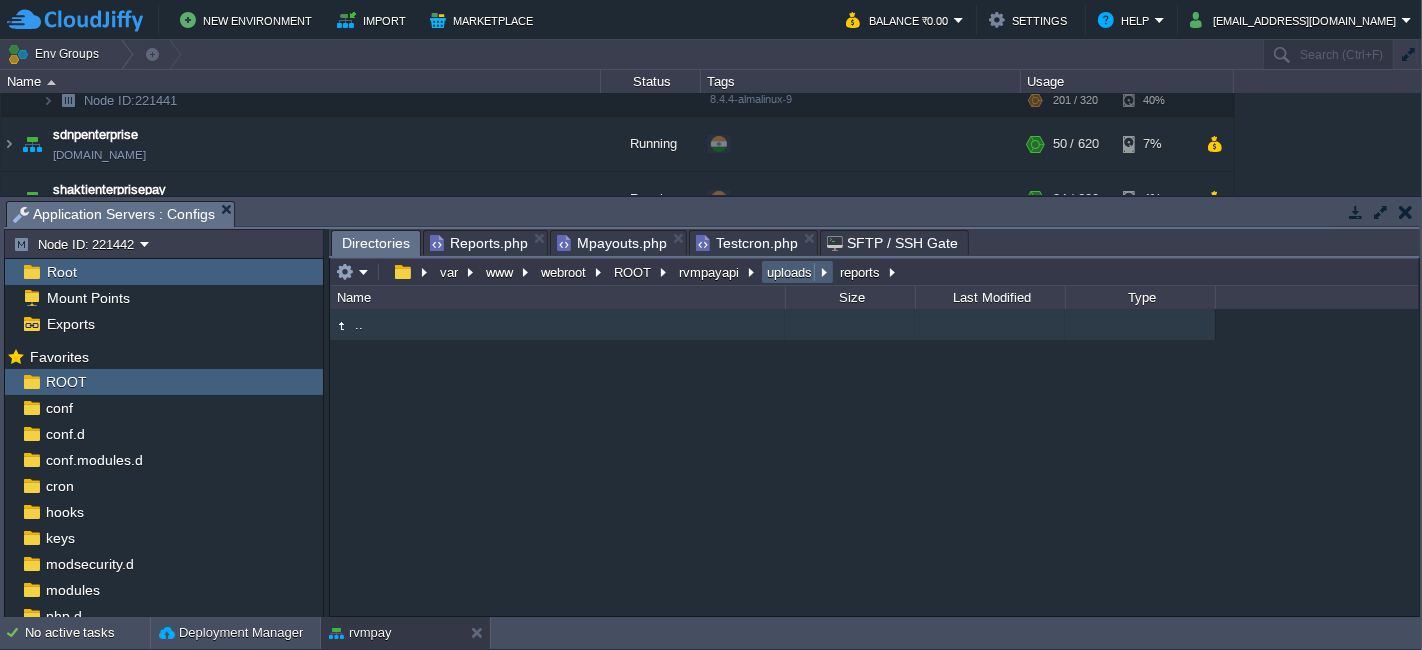 click on "uploads" at bounding box center [790, 272] 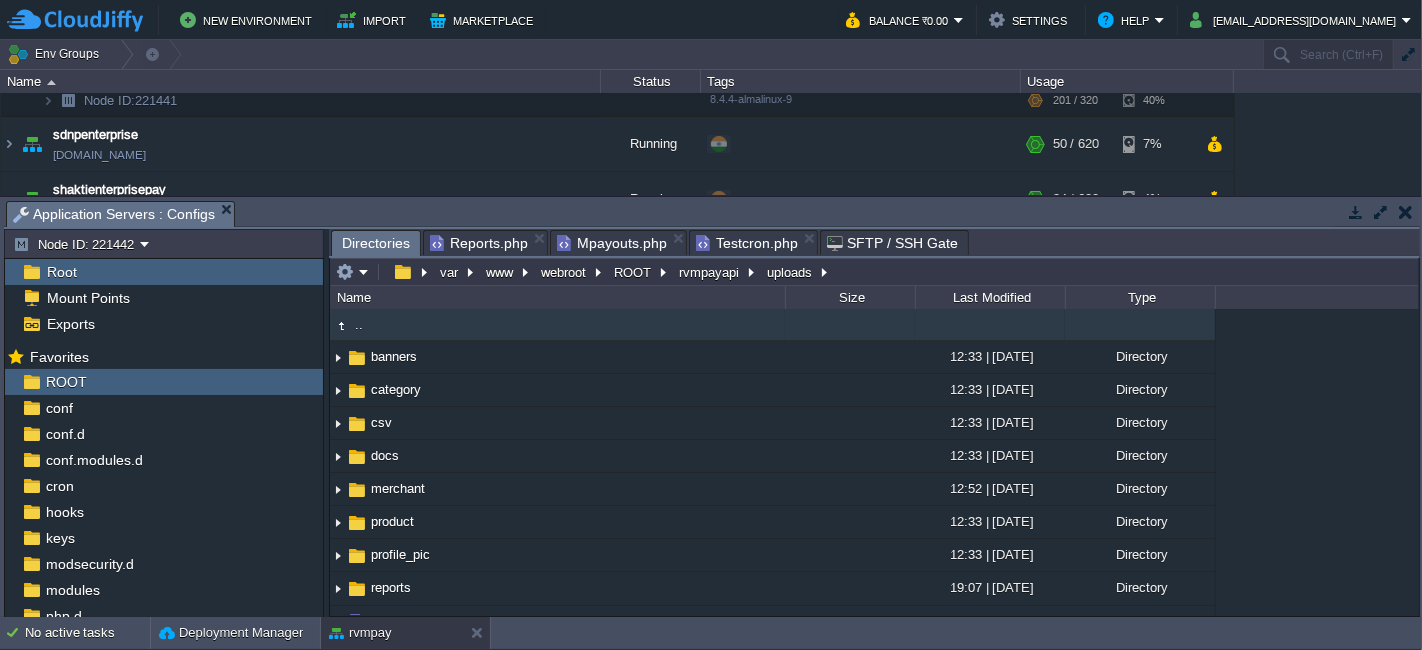 click on "Testcron.php" at bounding box center [747, 243] 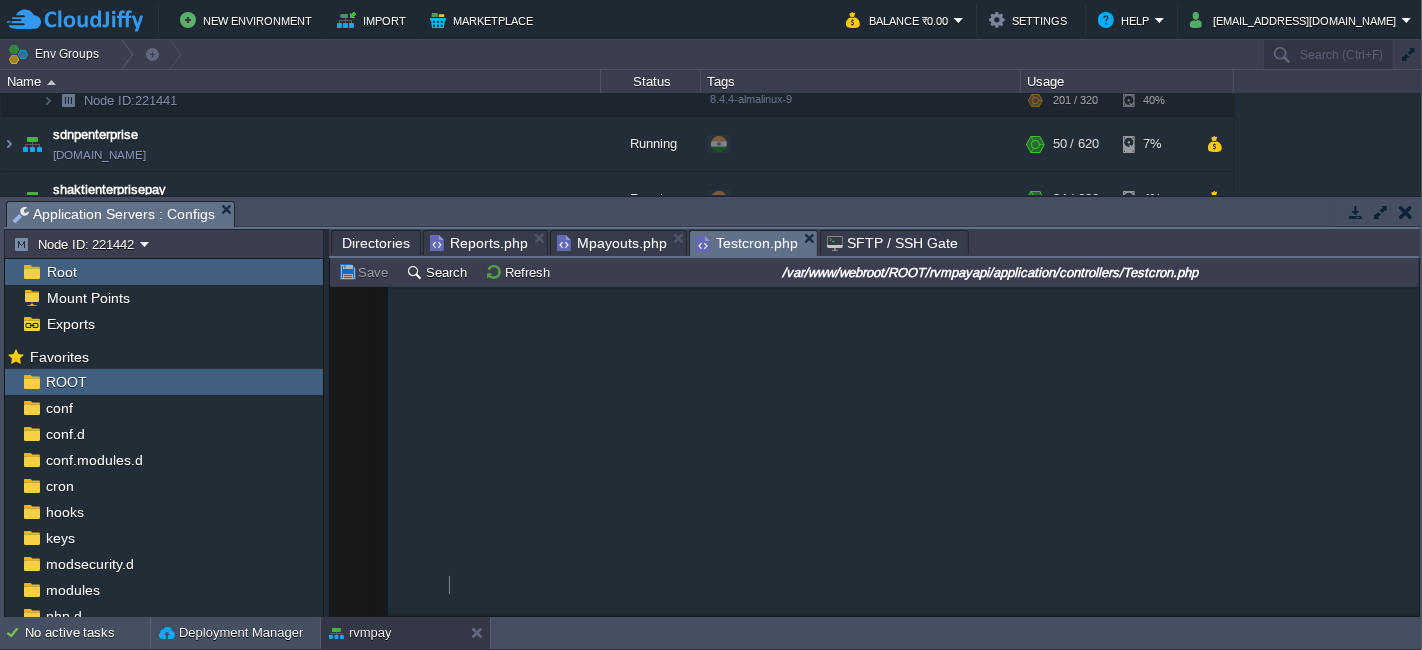 scroll, scrollTop: 2409, scrollLeft: 0, axis: vertical 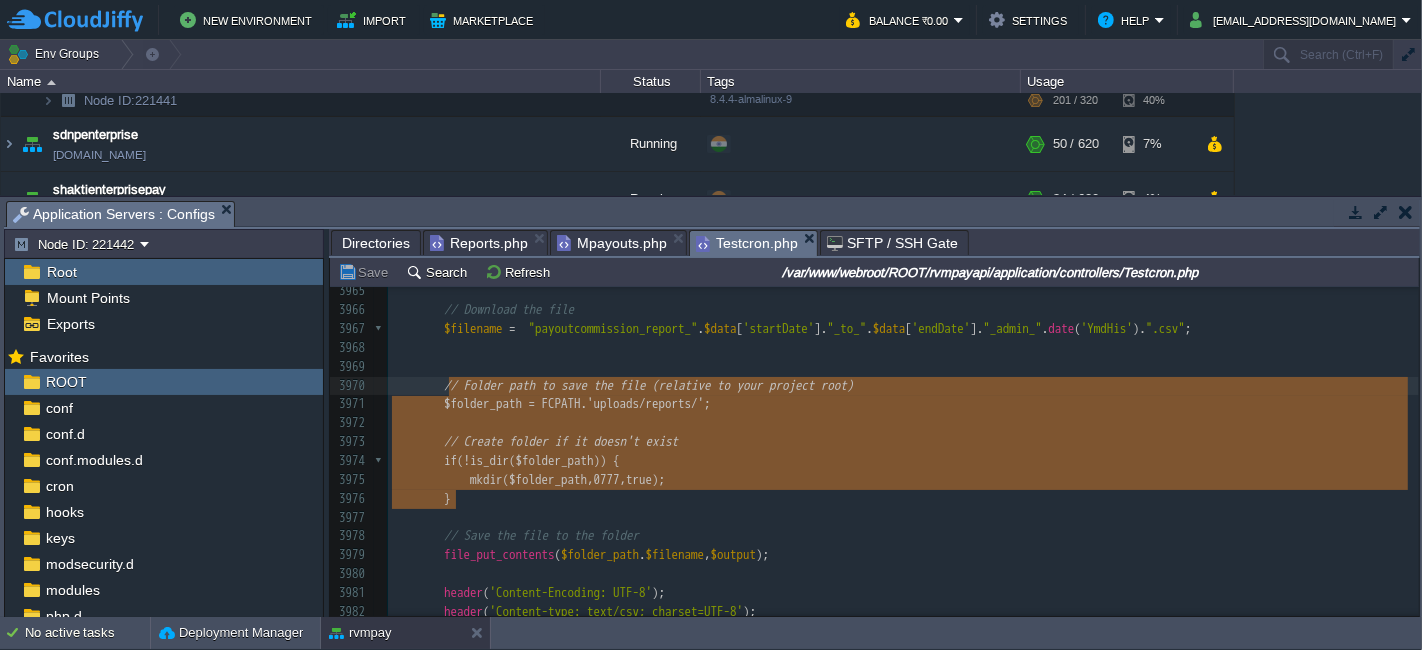 paste on "l_path = $folder_path . $filename;
if (!is_dir($folder_path)) {
mkdir($folder_path, 0777, true);" 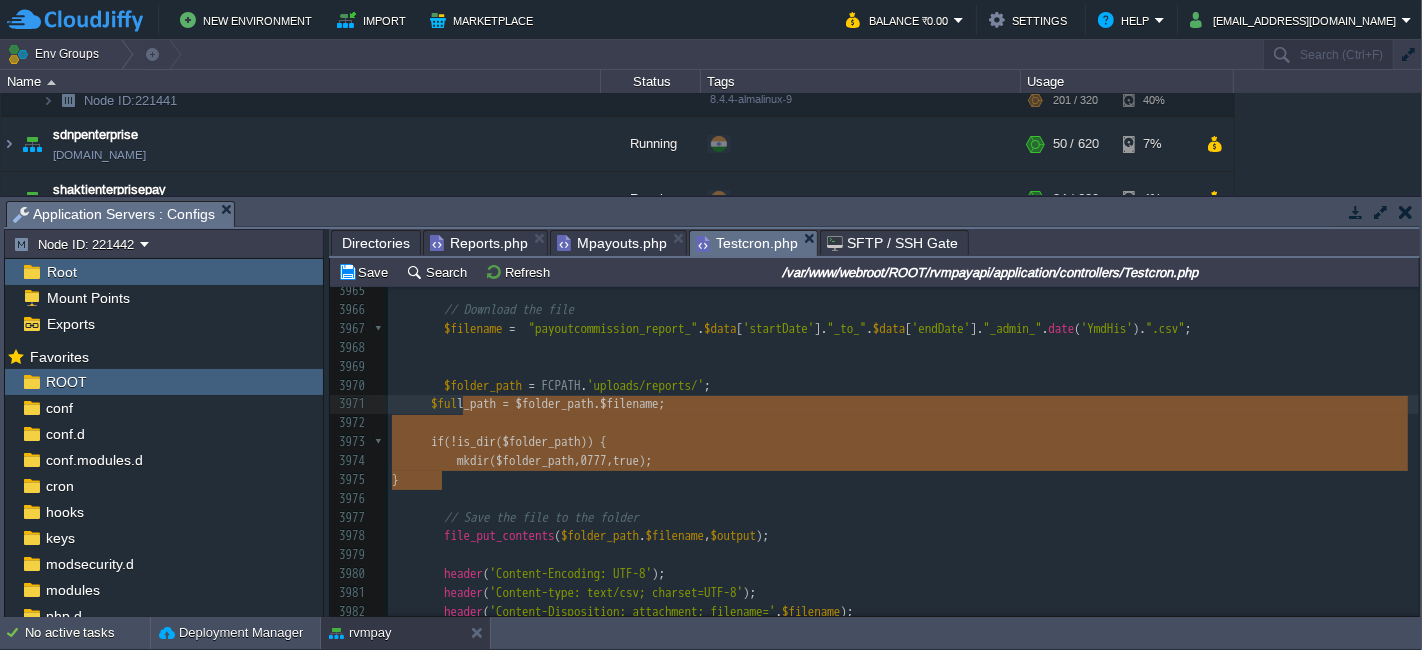 type on "l_path = $folder_path . $filename;
if (!is_dir($folder_path)) {
mkdir($folder_path, 0777, true);
}" 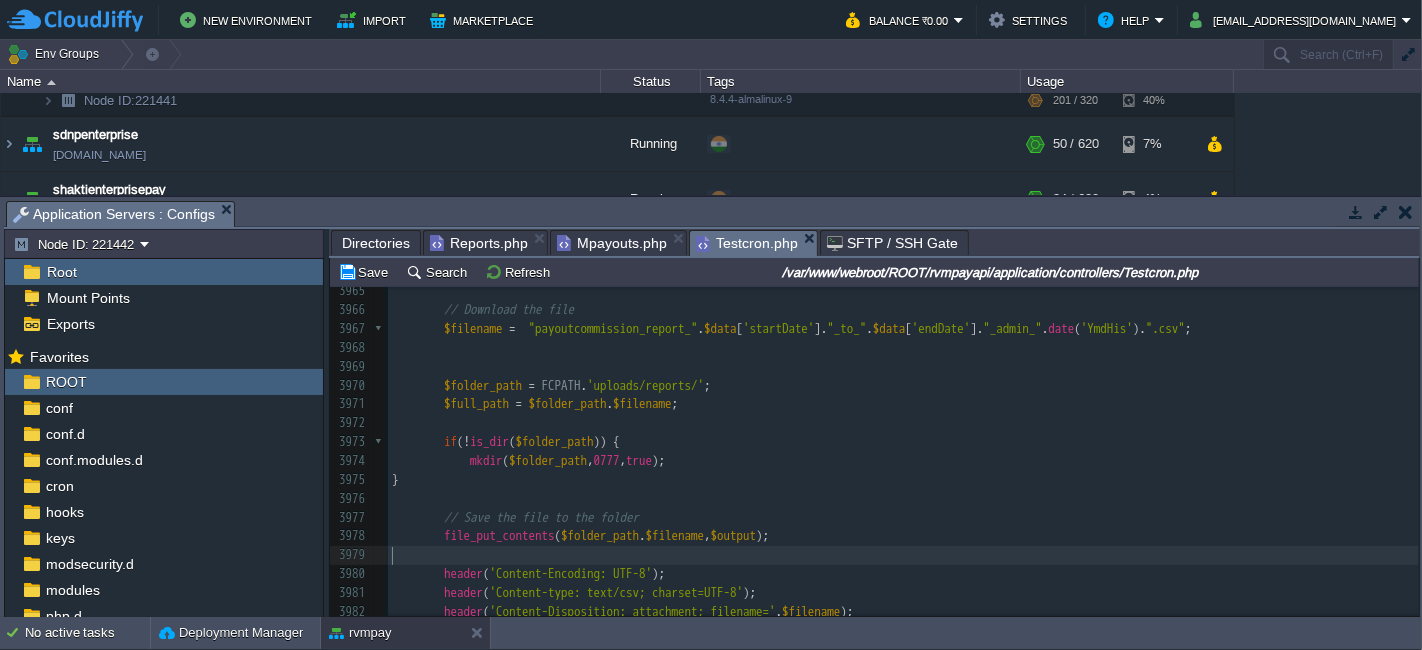 click on "​" at bounding box center (903, 555) 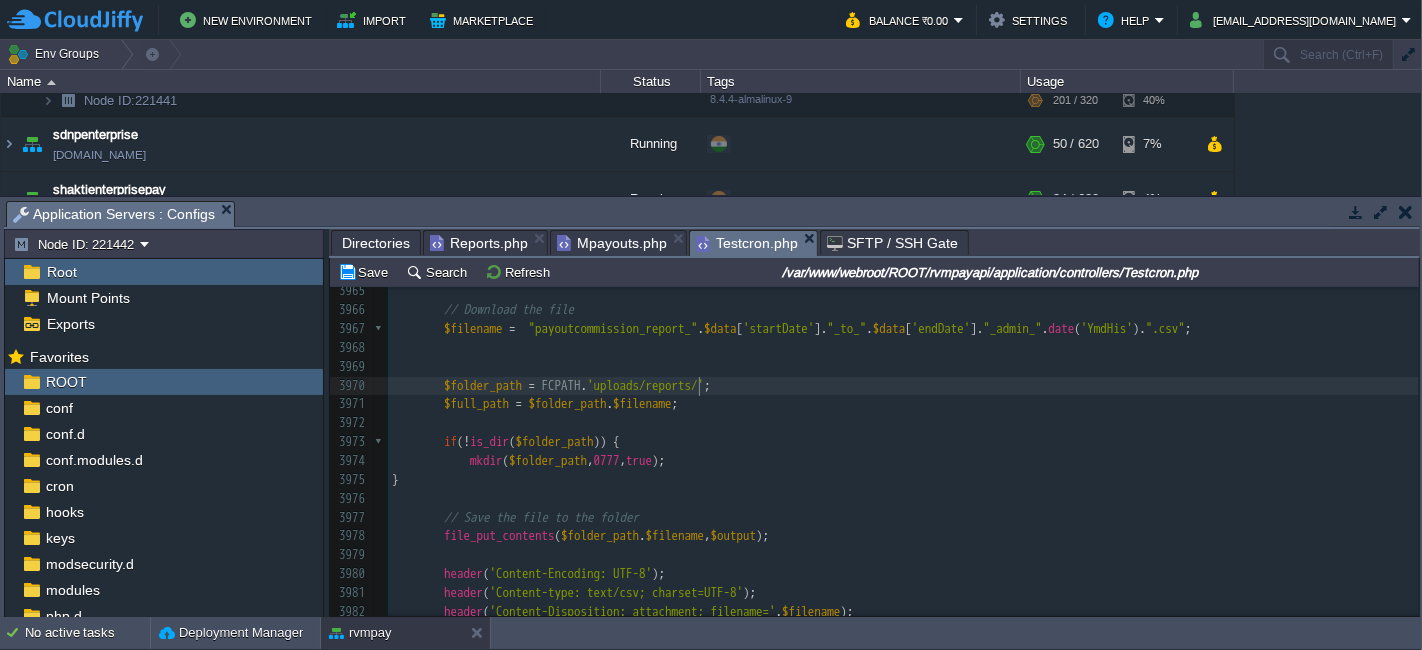 click on "x             3948                $output  . = '"' . $data_csv [ $i ][ 15 ]. '",' ; 3949                $output  . = '"' . $data_csv [ $i ][ 16 ]. '",' ; 3950                $output  . = '"' . $data_csv [ $i ][ 17 ]. '",' ; 3951                $output  . = '"' . $data_csv [ $i ][ 18 ]. '",' ; 3952                $output  . = '"' . $data_csv [ $i ][ 19 ]. '",' ; 3953                $output  . = '"' . $data_csv [ $i ][ 20 ]. '",' ; 3954                $output  . = '"' . $data_csv [ $i ][ 21 ]. '",' ; 3955                $output  . = '"' . $data_csv [ $i ][ 22 ]. '",' ; 3956                $output  . = '"' . $data_csv [ $i ][ 23 ]. '",' ; 3957                $output  . = '"' . $data_csv [ $i ][ 24 ]. '",' ; 3958                $output  . = '"' . $data_csv [ $i ][ 25 ]. '",' ; 3959                $output  . = '"' . $data_csv [ $i ][ 26 ]. '",' ; 3960                $output  . = '"' . $data_csv [ $i ][ 27 ]. '",' ; 3961                $output  . = '"' . '' . '",' ; 3962                $output  . = "\n" ; 3963 }" at bounding box center [903, 339] 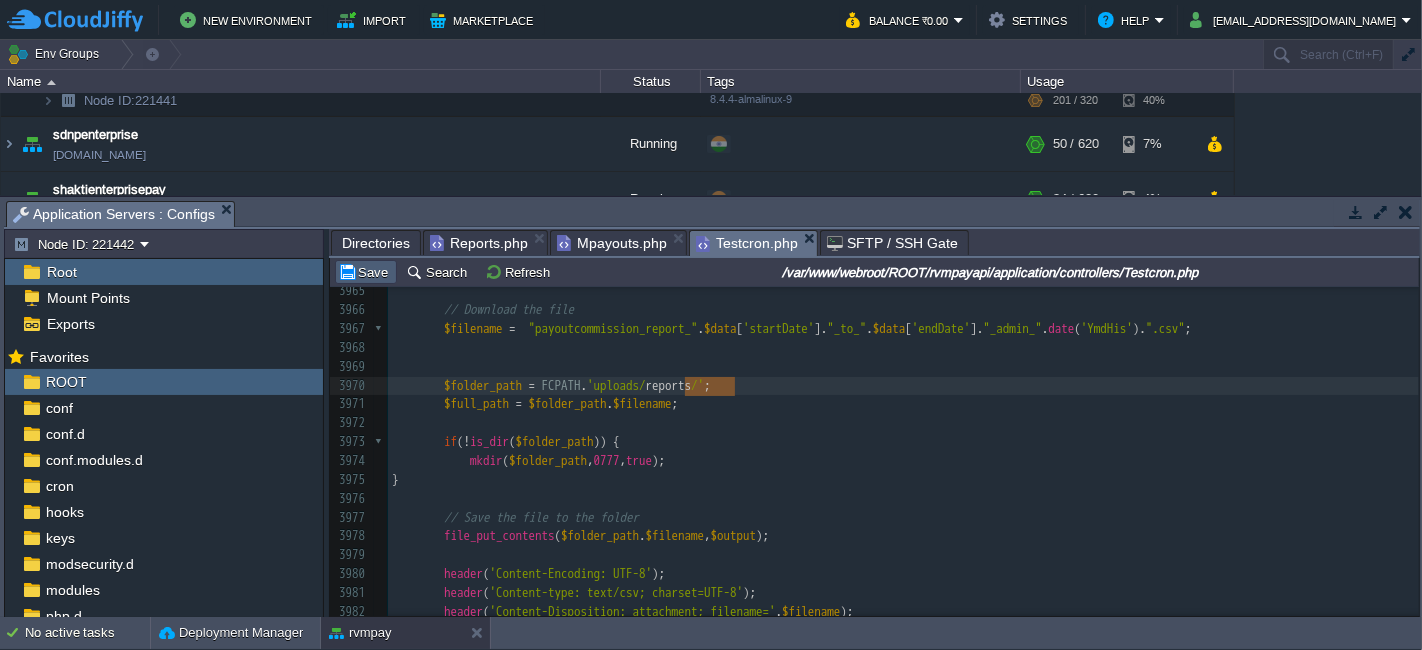 click on "Save" at bounding box center (366, 272) 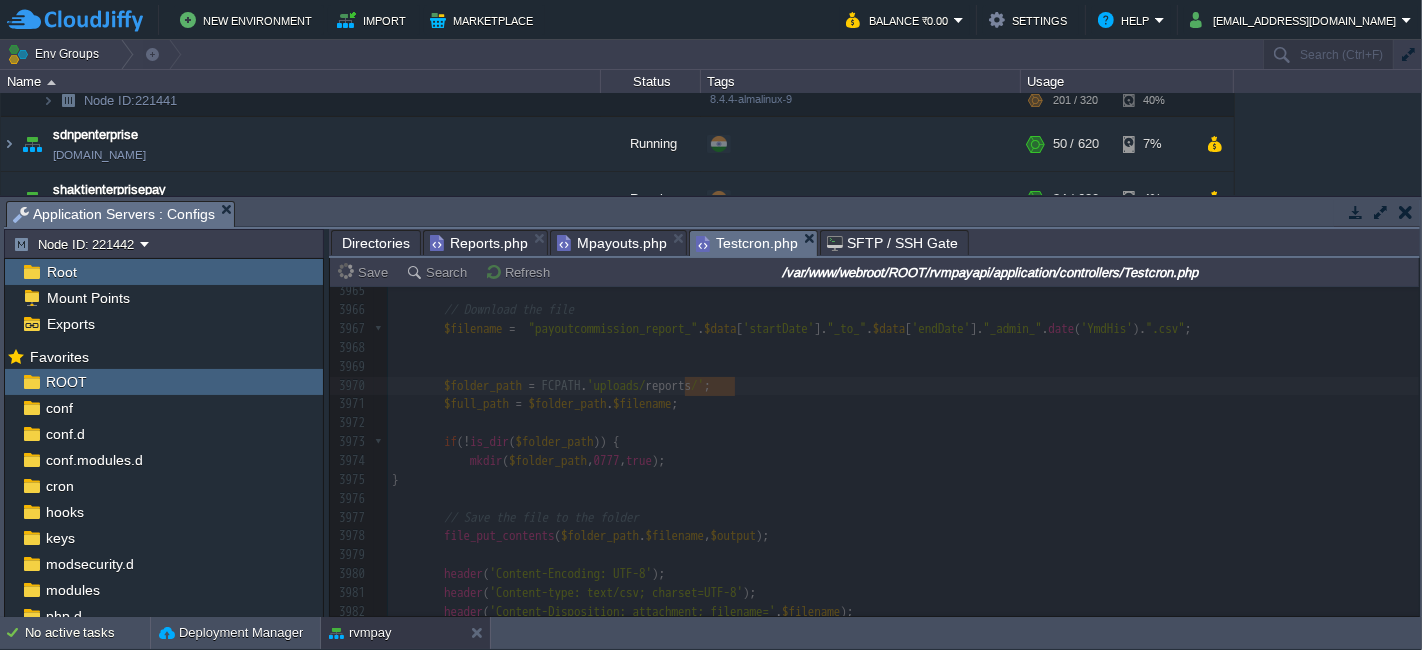 click at bounding box center (874, 451) 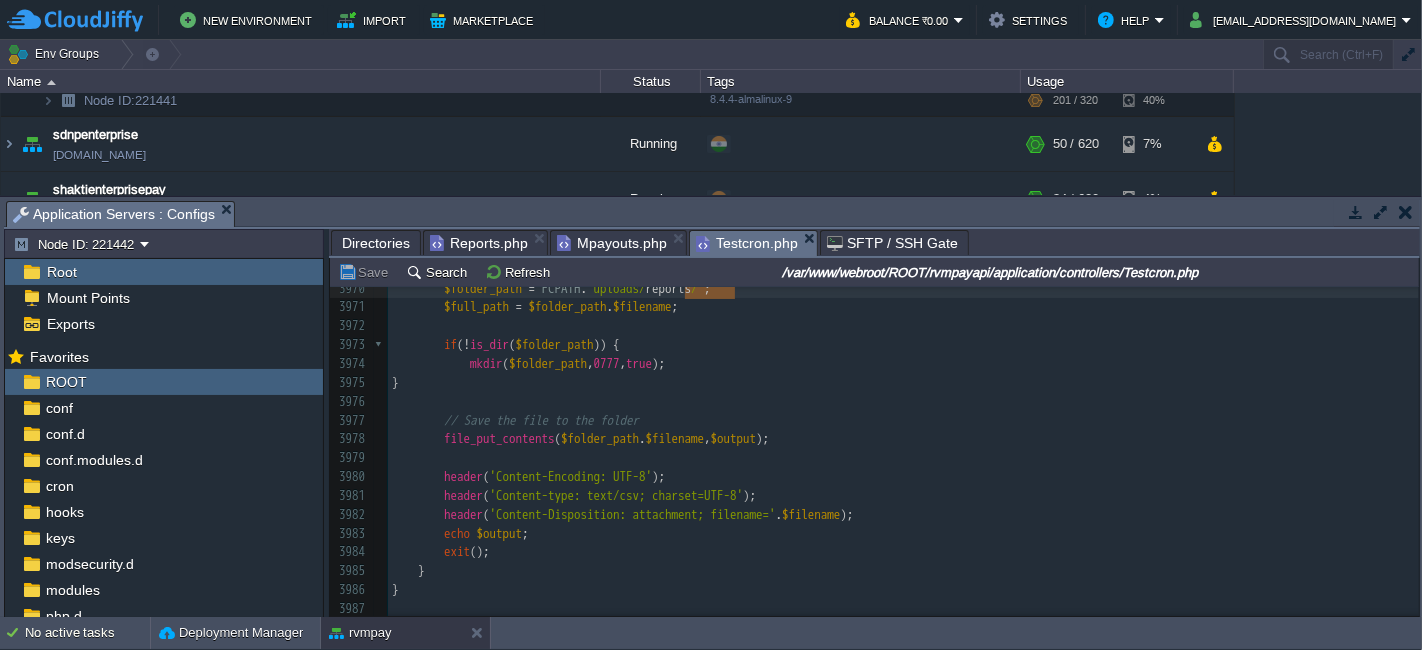 type 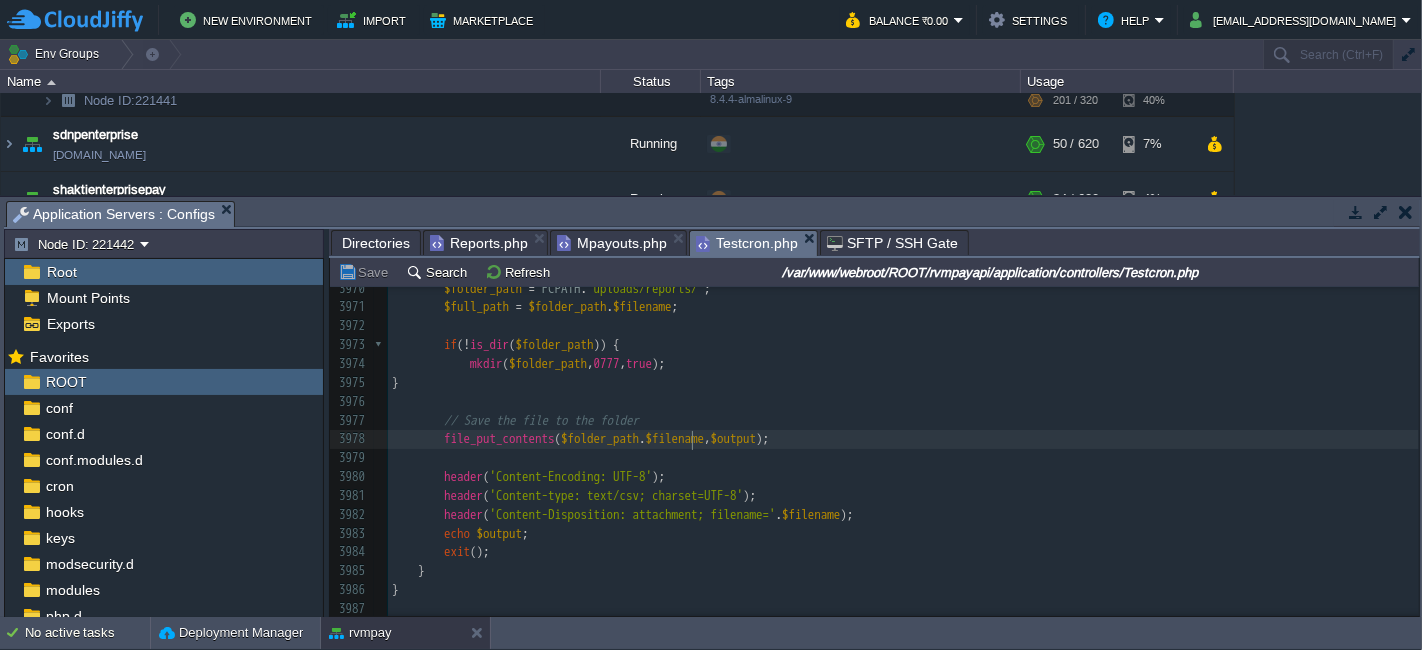 click on "x             3948                $output  . = '"' . $data_csv [ $i ][ 15 ]. '",' ; 3949                $output  . = '"' . $data_csv [ $i ][ 16 ]. '",' ; 3950                $output  . = '"' . $data_csv [ $i ][ 17 ]. '",' ; 3951                $output  . = '"' . $data_csv [ $i ][ 18 ]. '",' ; 3952                $output  . = '"' . $data_csv [ $i ][ 19 ]. '",' ; 3953                $output  . = '"' . $data_csv [ $i ][ 20 ]. '",' ; 3954                $output  . = '"' . $data_csv [ $i ][ 21 ]. '",' ; 3955                $output  . = '"' . $data_csv [ $i ][ 22 ]. '",' ; 3956                $output  . = '"' . $data_csv [ $i ][ 23 ]. '",' ; 3957                $output  . = '"' . $data_csv [ $i ][ 24 ]. '",' ; 3958                $output  . = '"' . $data_csv [ $i ][ 25 ]. '",' ; 3959                $output  . = '"' . $data_csv [ $i ][ 26 ]. '",' ; 3960                $output  . = '"' . $data_csv [ $i ][ 27 ]. '",' ; 3961                $output  . = '"' . '' . '",' ; 3962                $output  . = "\n" ; 3963 }" at bounding box center [903, 242] 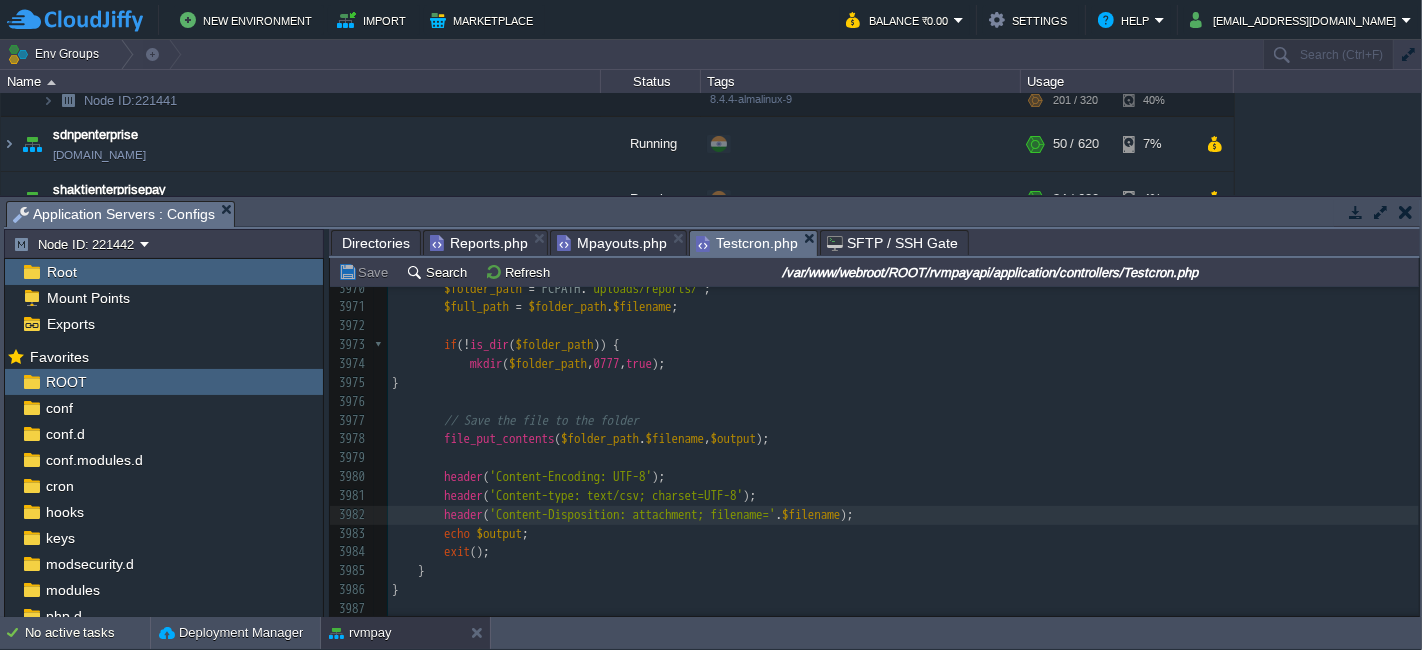 click on "Save" at bounding box center (366, 272) 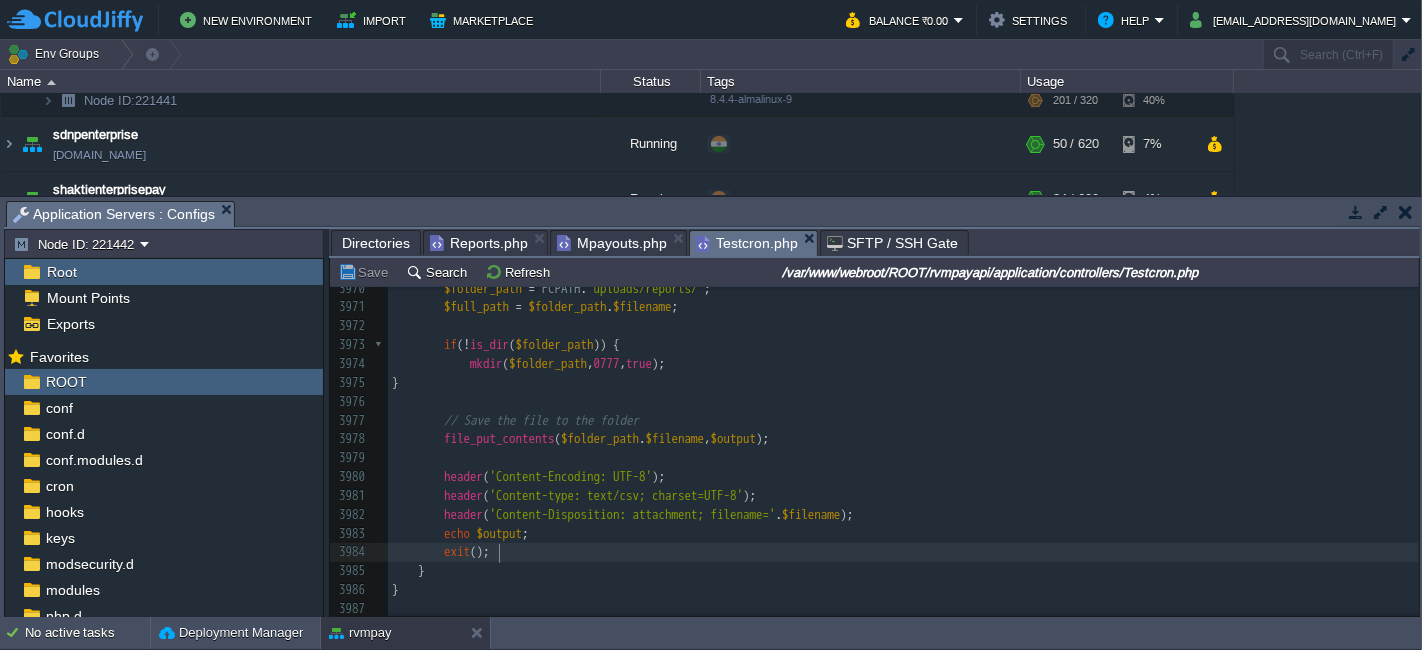click on "exit ();" at bounding box center (903, 552) 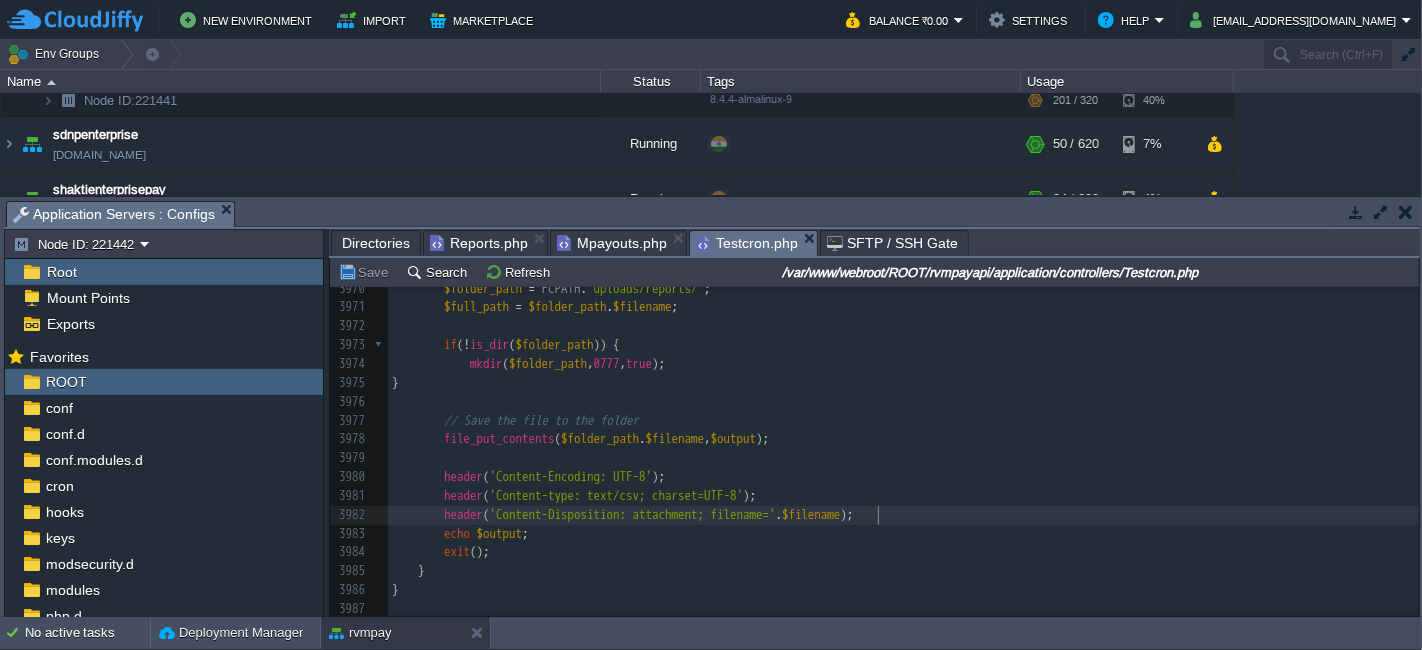 click on "$filename" at bounding box center [811, 514] 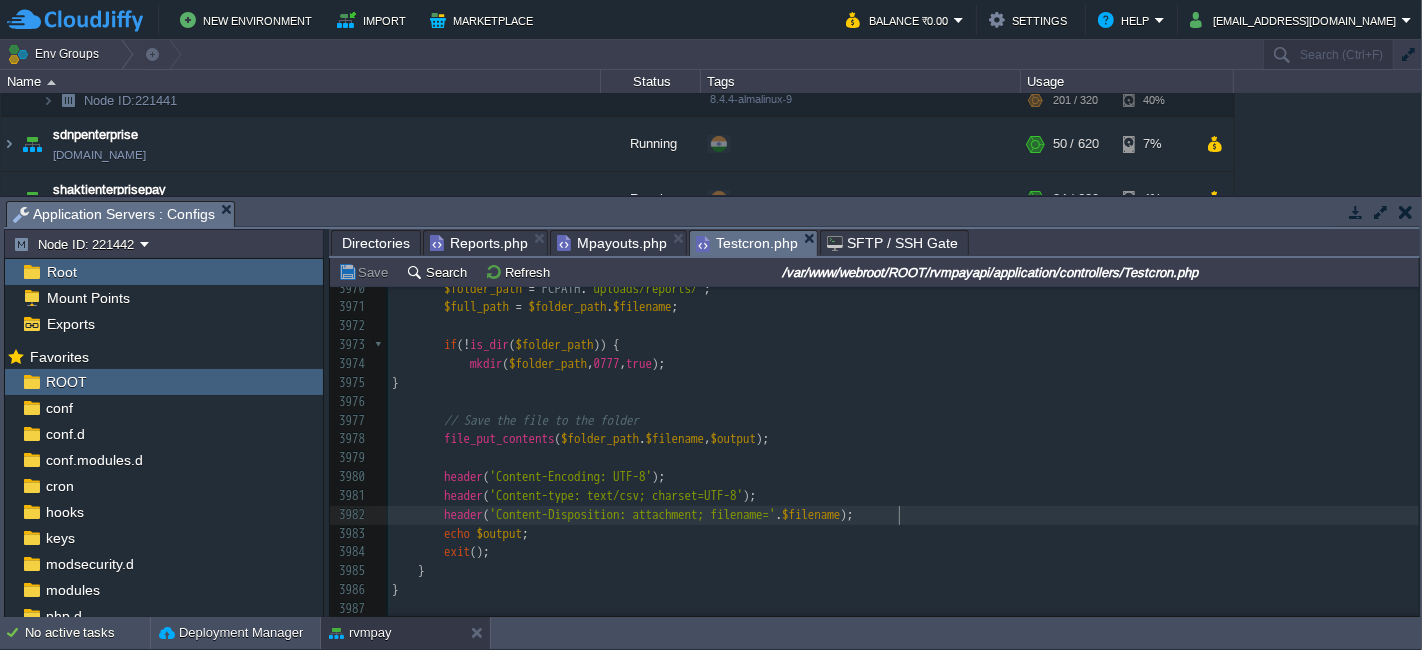 click on "header ( 'Content-Disposition: attachment; filename=' . $filename );" at bounding box center [903, 515] 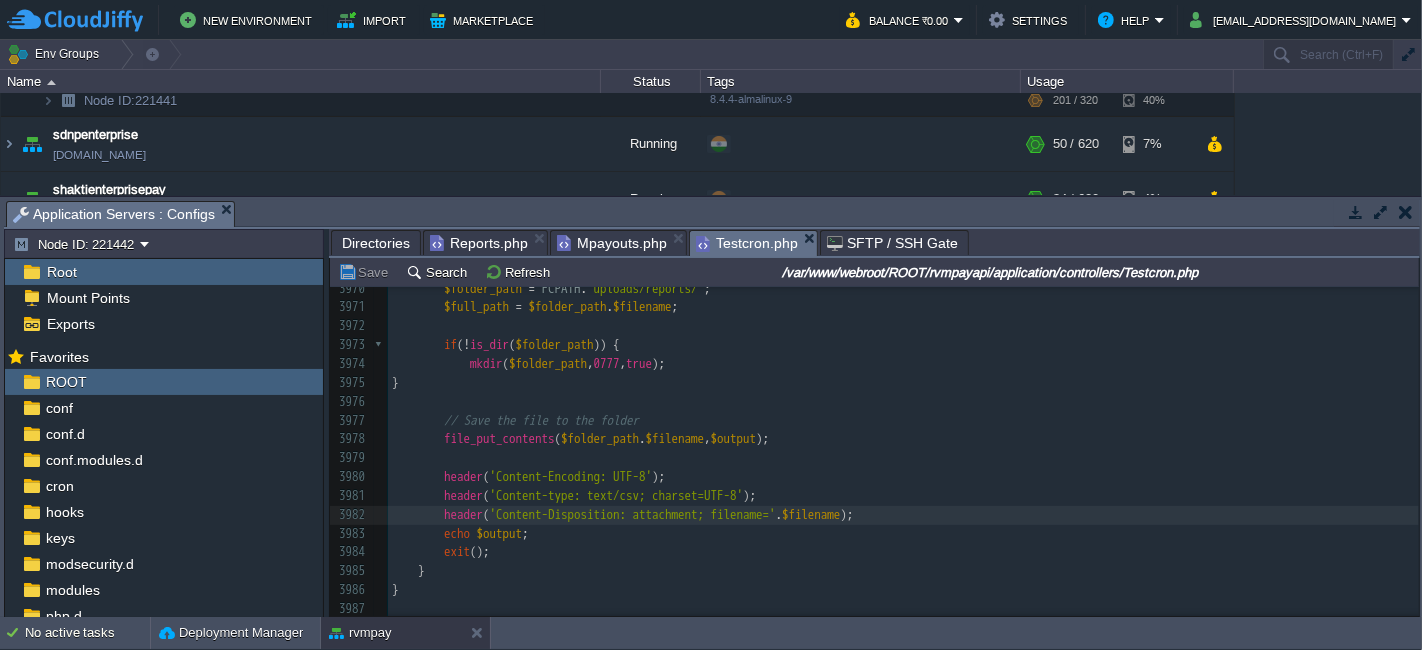 click on "Save" at bounding box center [366, 272] 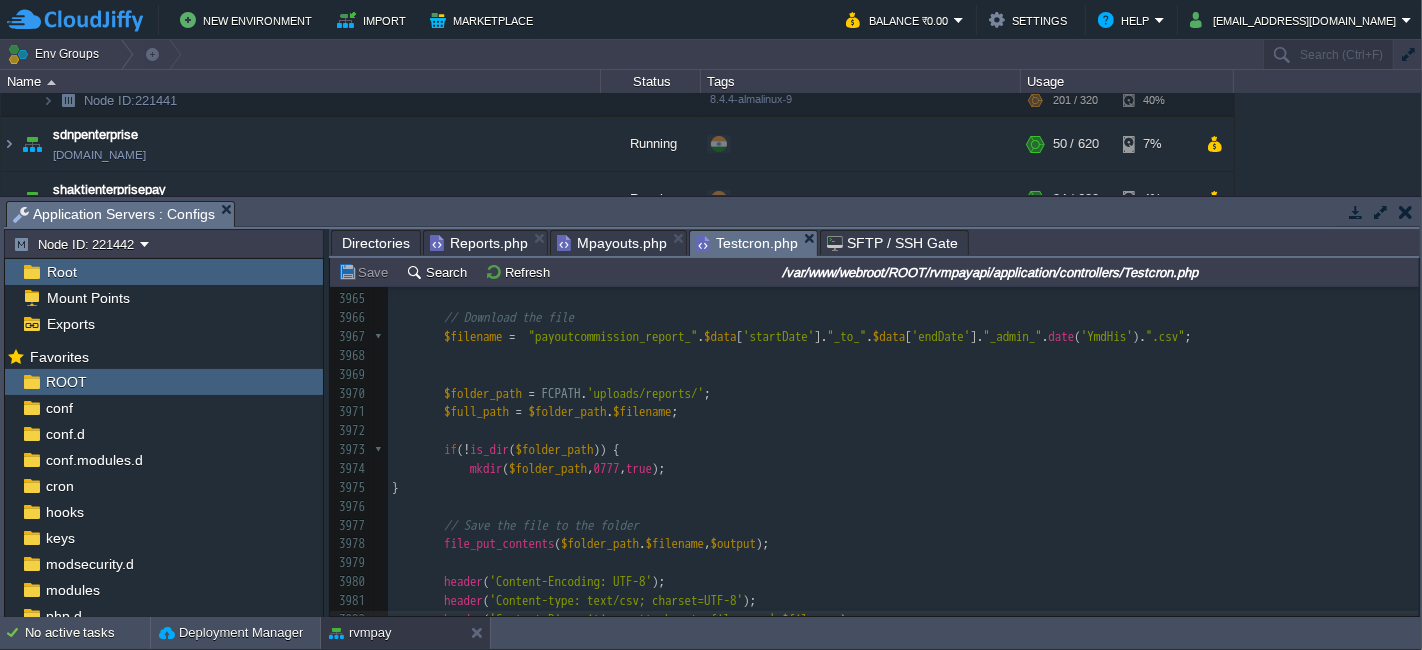 click on "Save" at bounding box center [366, 272] 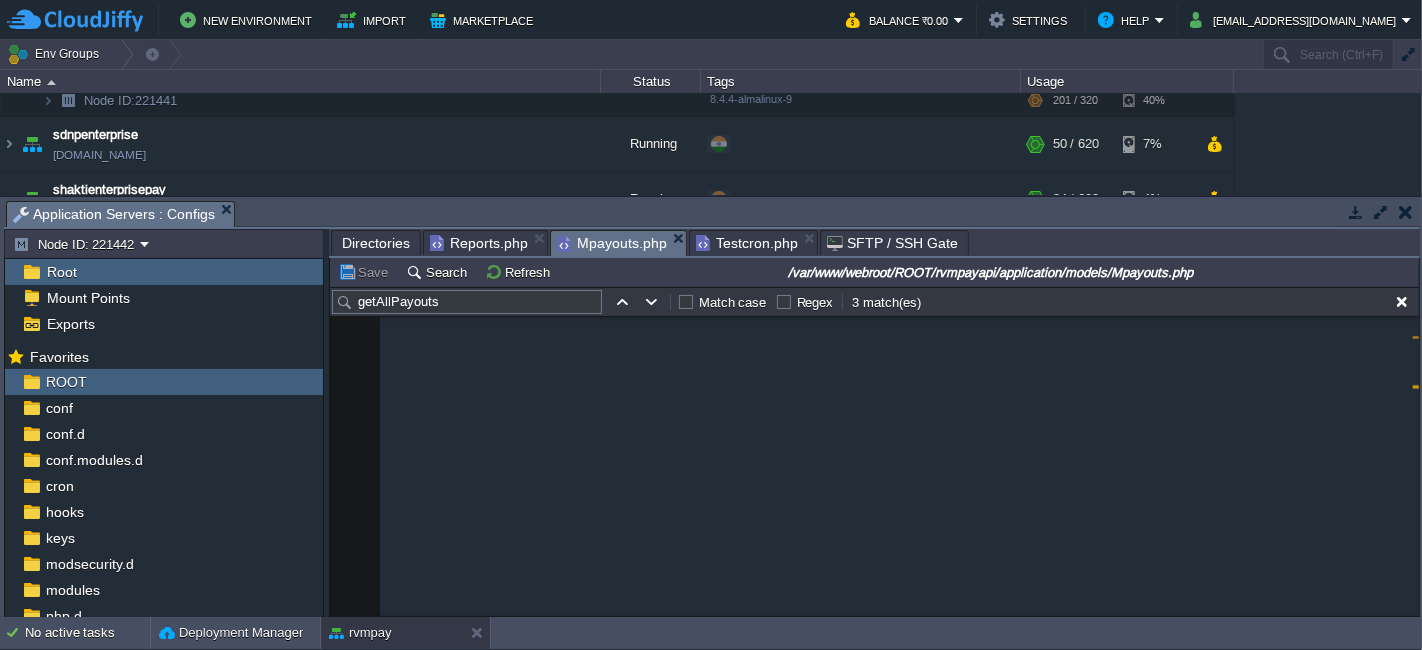 scroll, scrollTop: 682, scrollLeft: 0, axis: vertical 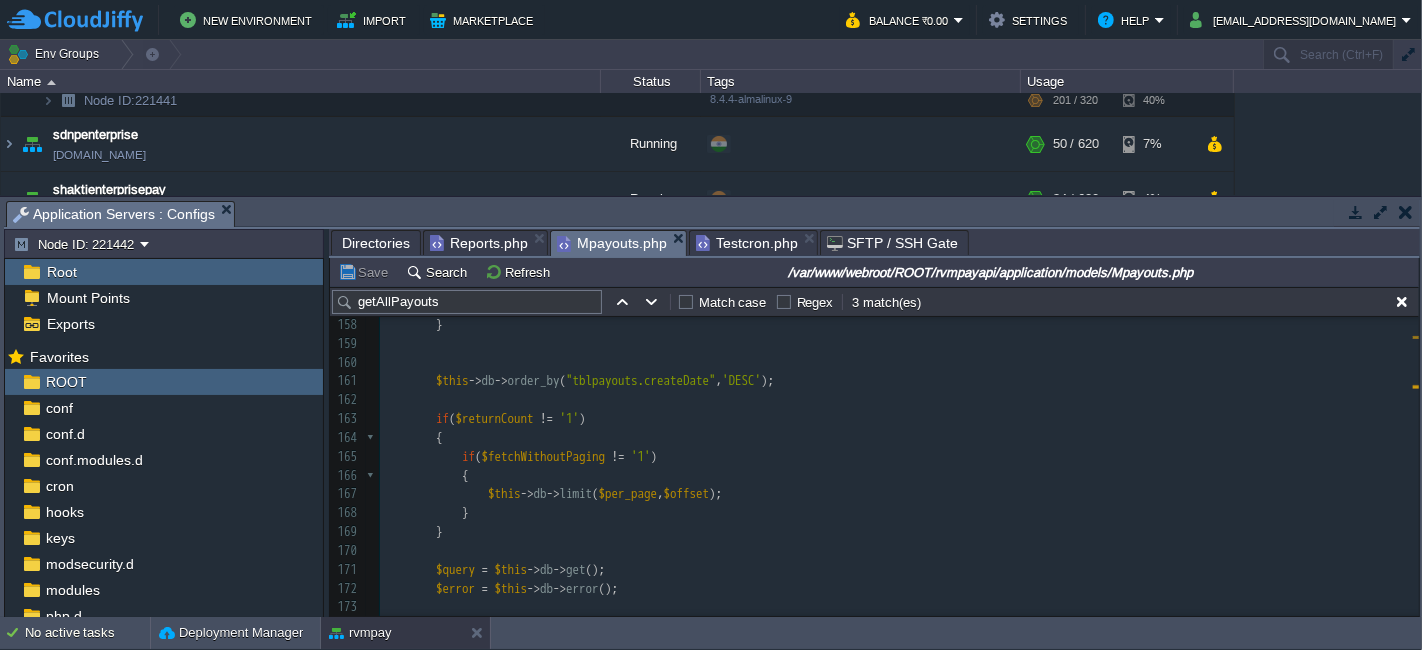 click on "Save" at bounding box center (366, 272) 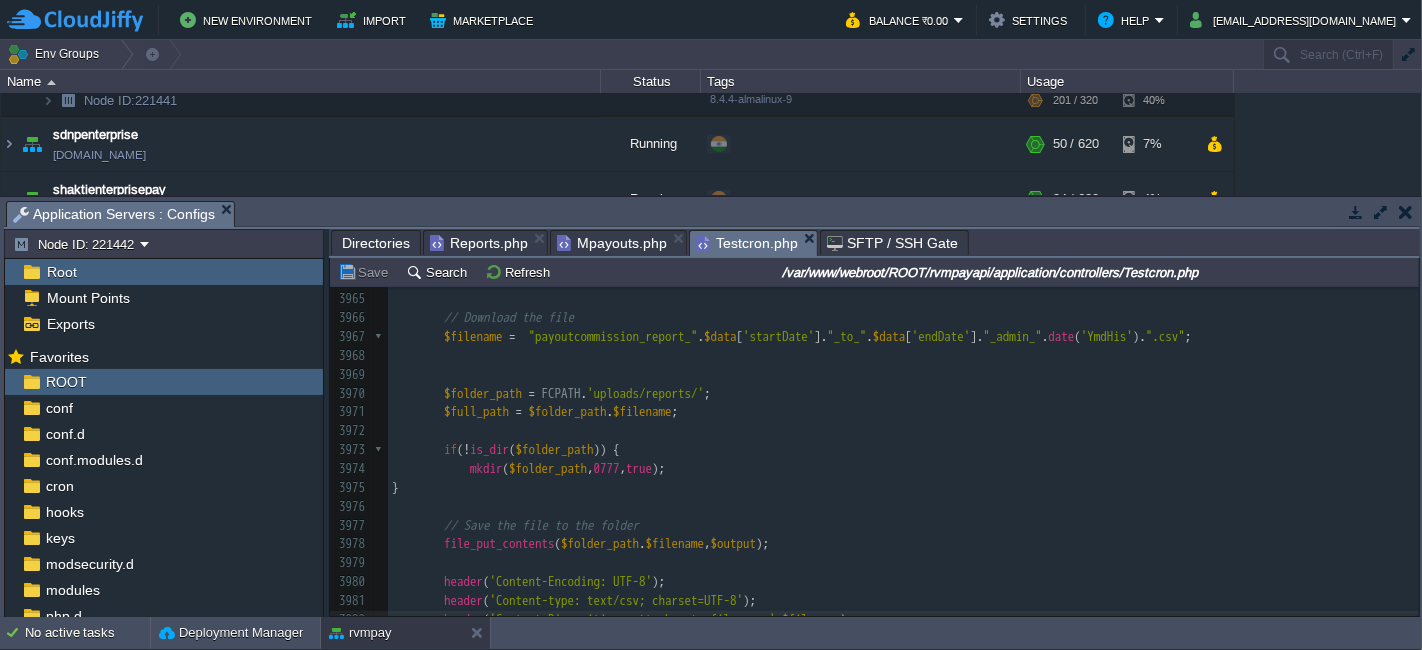 click on "Save" at bounding box center [366, 272] 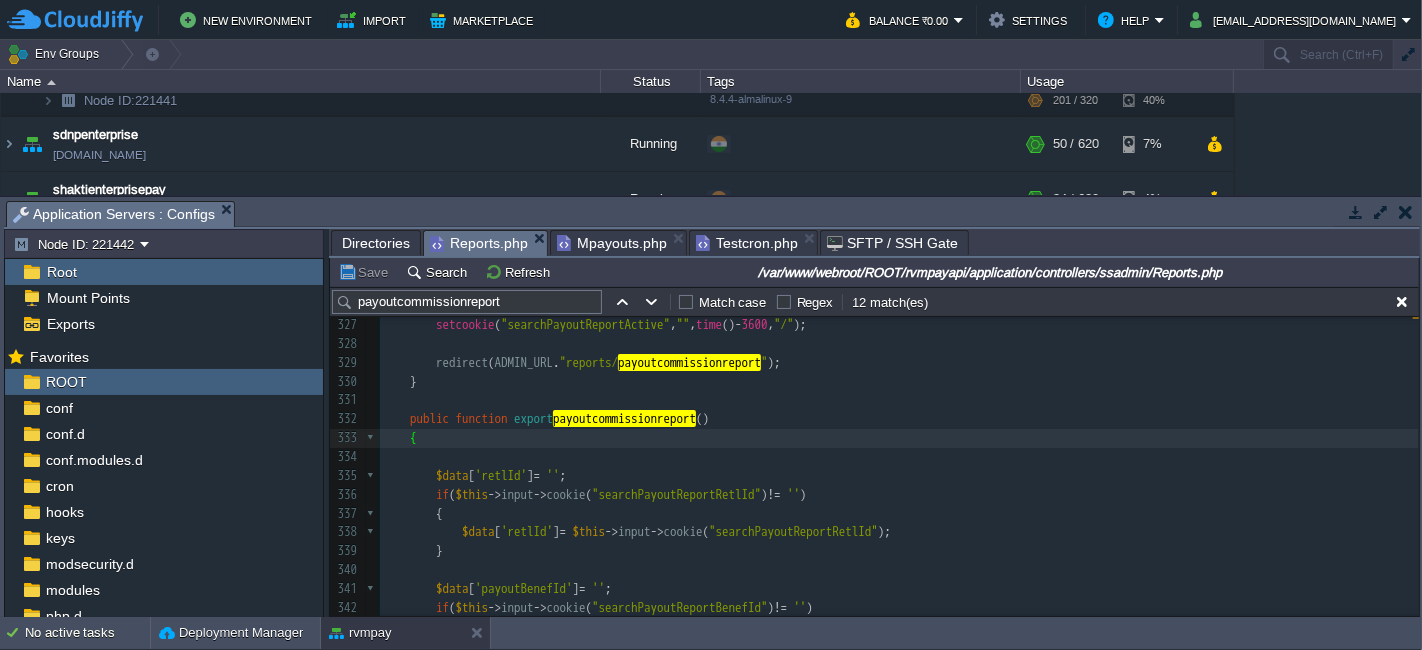 click on "Save" at bounding box center (366, 272) 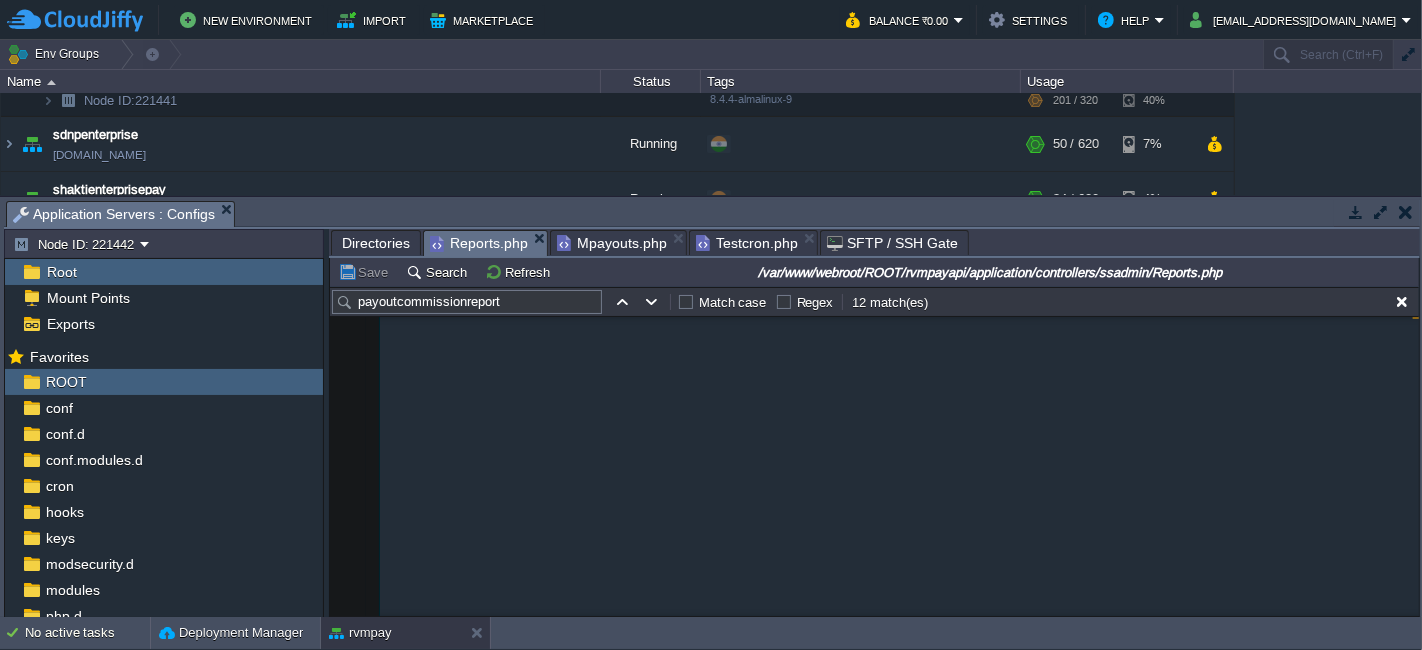 scroll, scrollTop: 494, scrollLeft: 0, axis: vertical 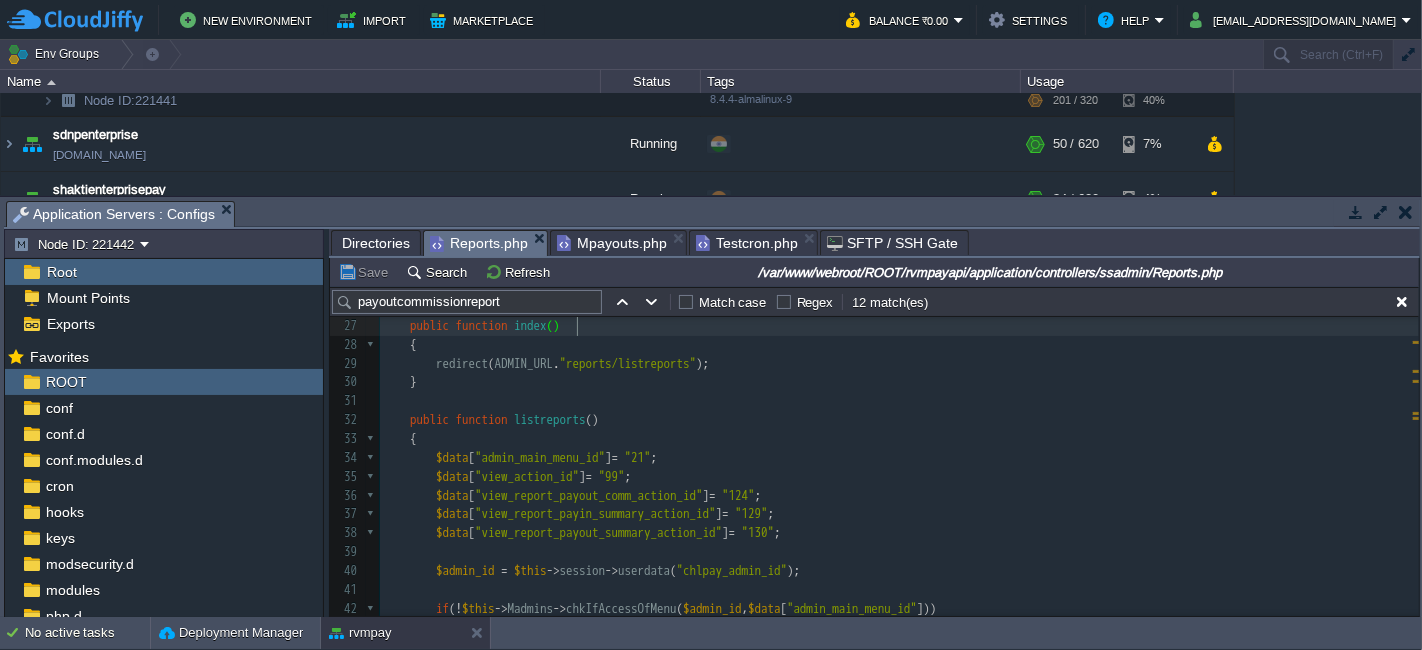 click on "Testcron.php" at bounding box center (747, 243) 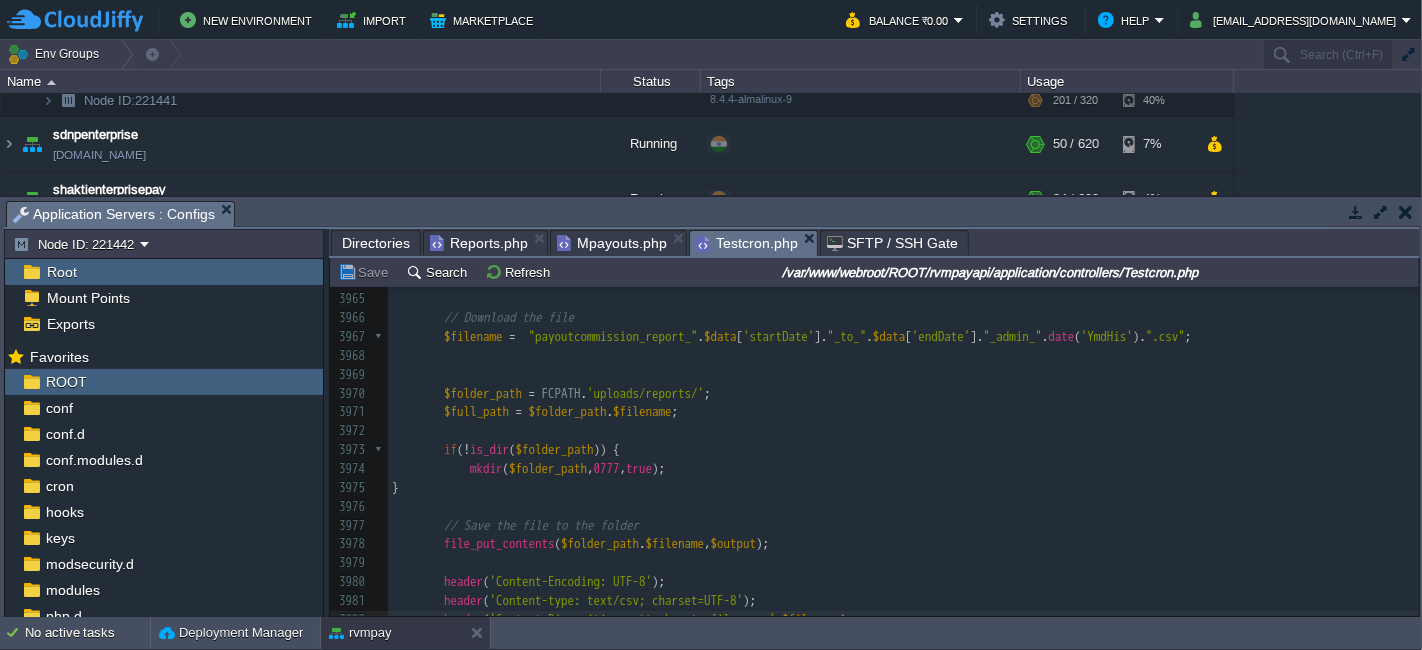 click on "Directories" at bounding box center (376, 243) 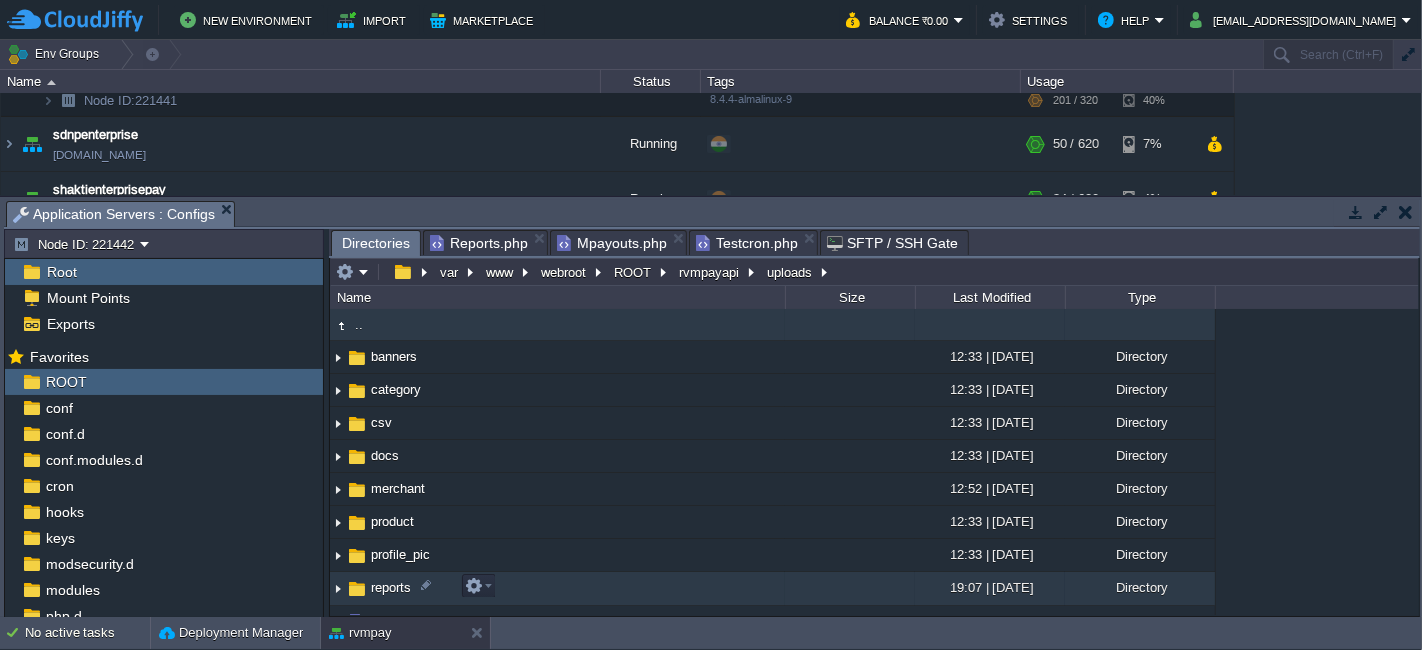 click on "reports" at bounding box center [557, 588] 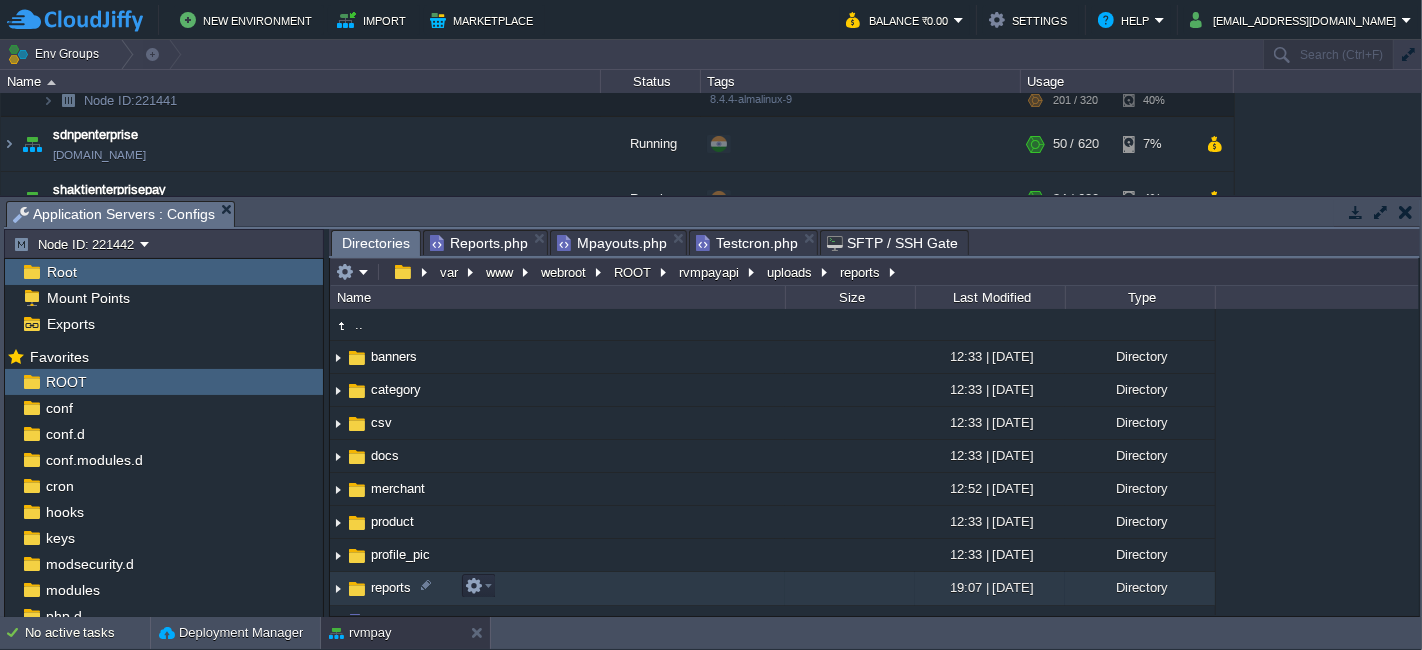click on "reports" at bounding box center (557, 588) 